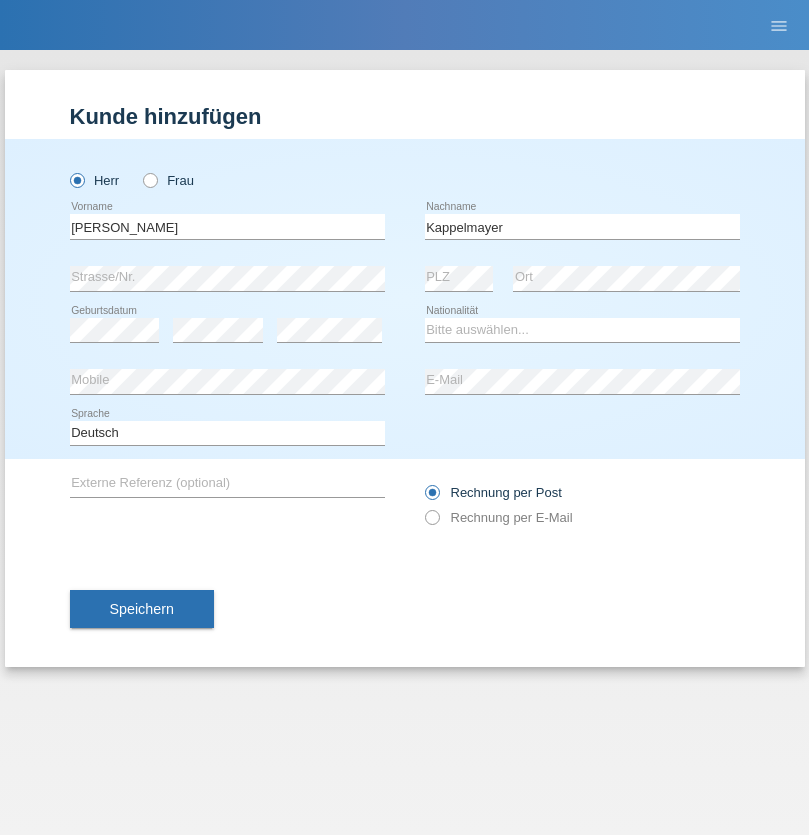 scroll, scrollTop: 0, scrollLeft: 0, axis: both 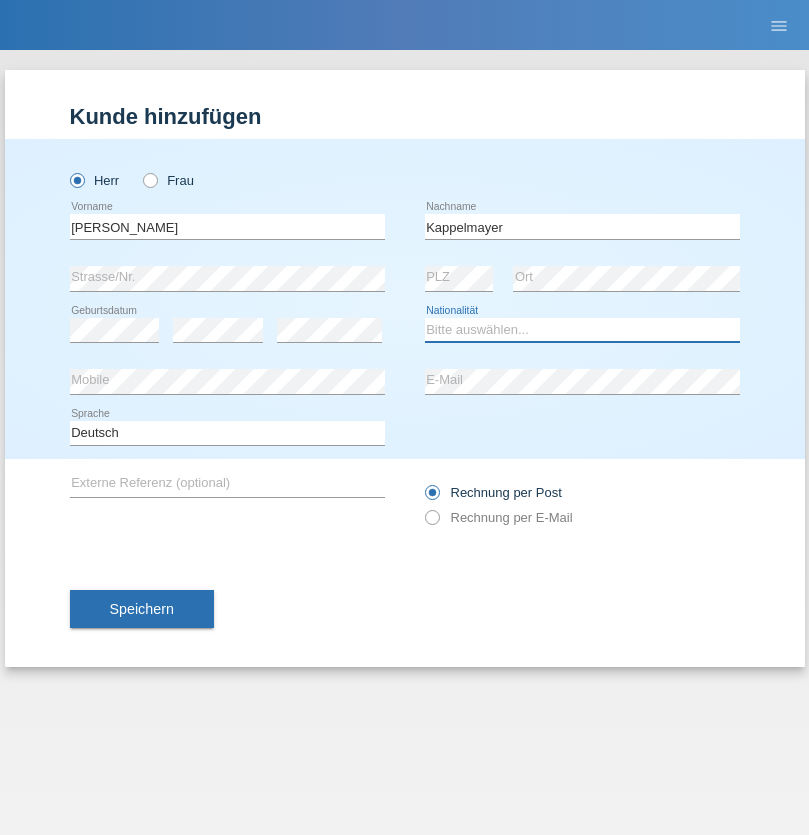 select on "BT" 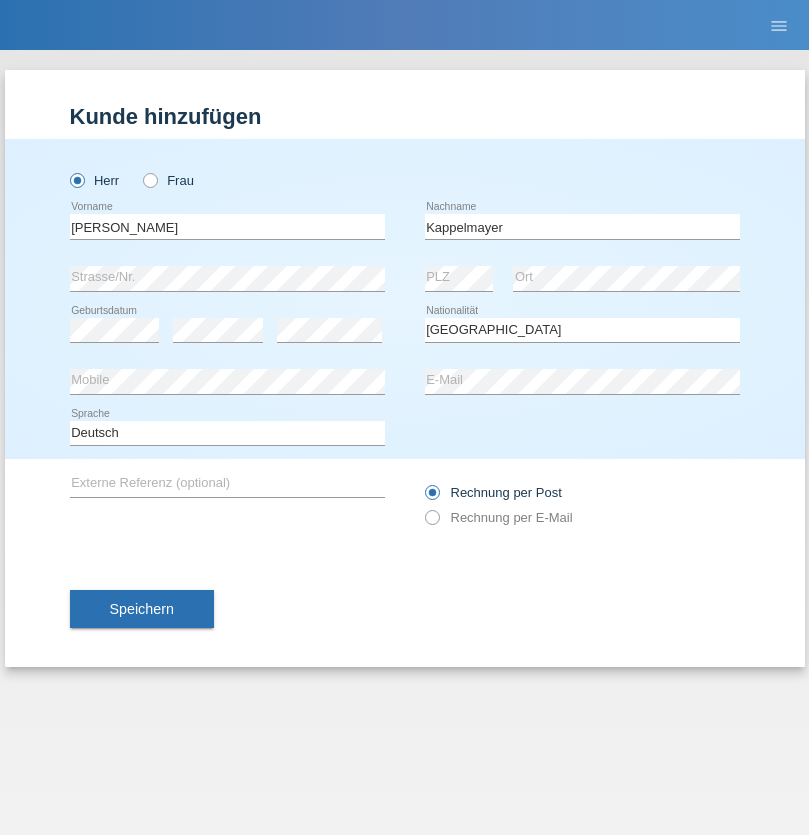 select on "C" 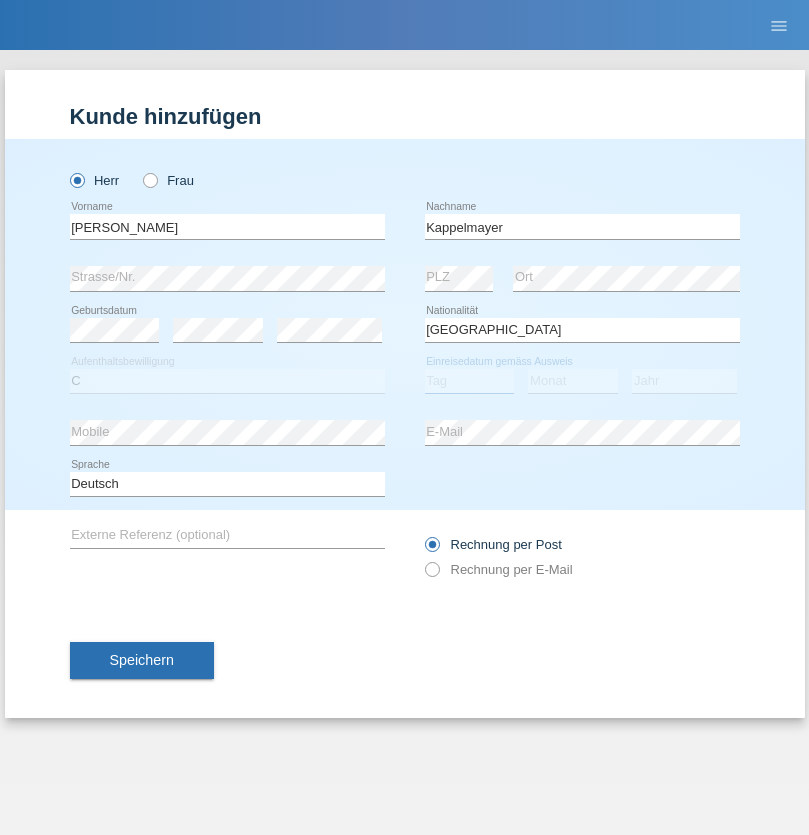 select on "12" 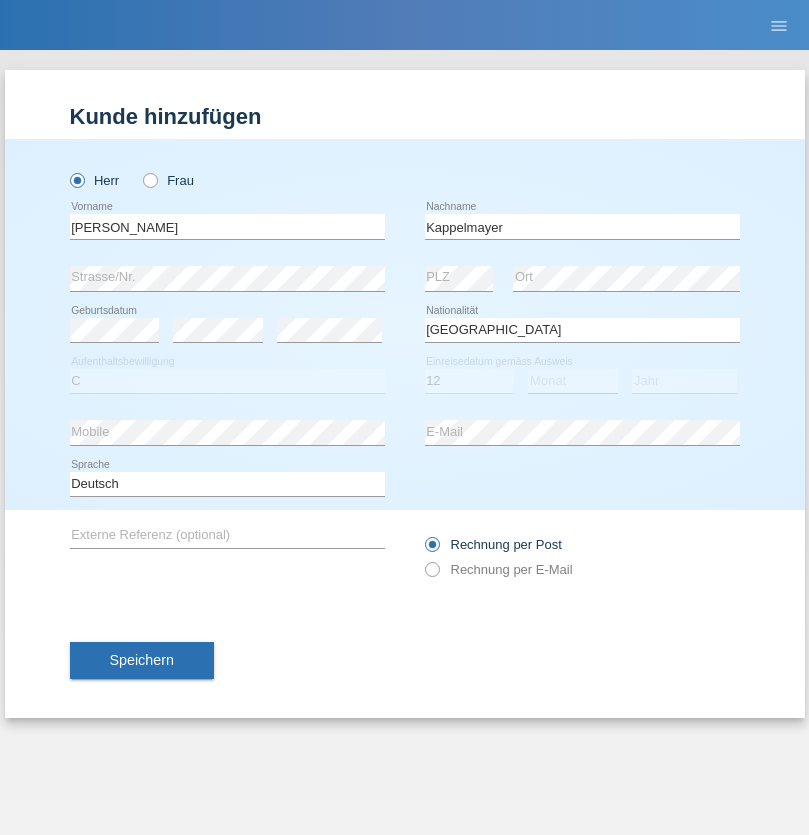 select on "02" 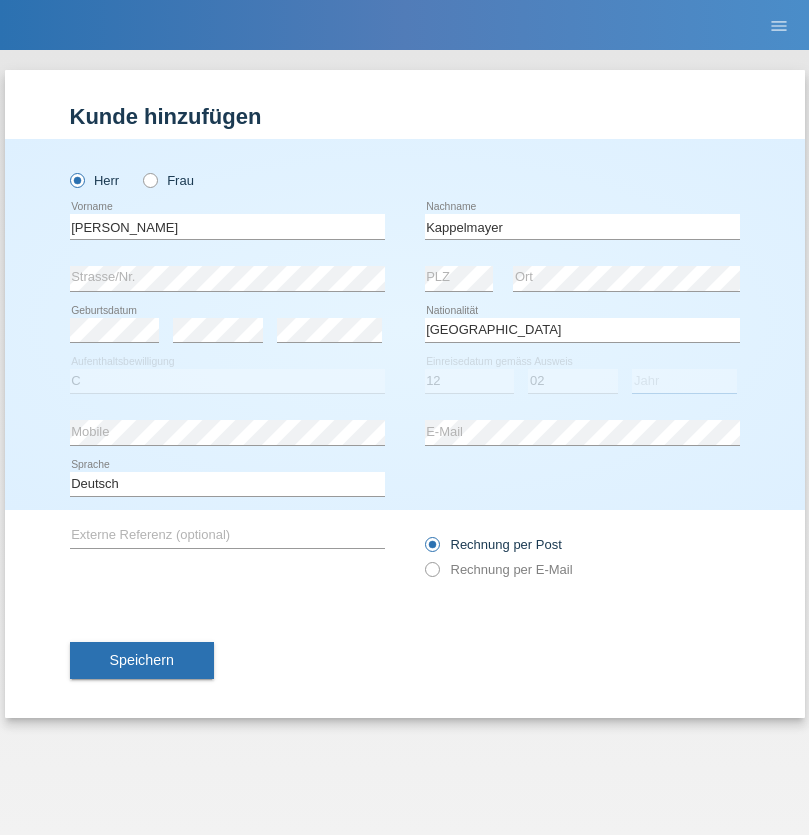 select on "2021" 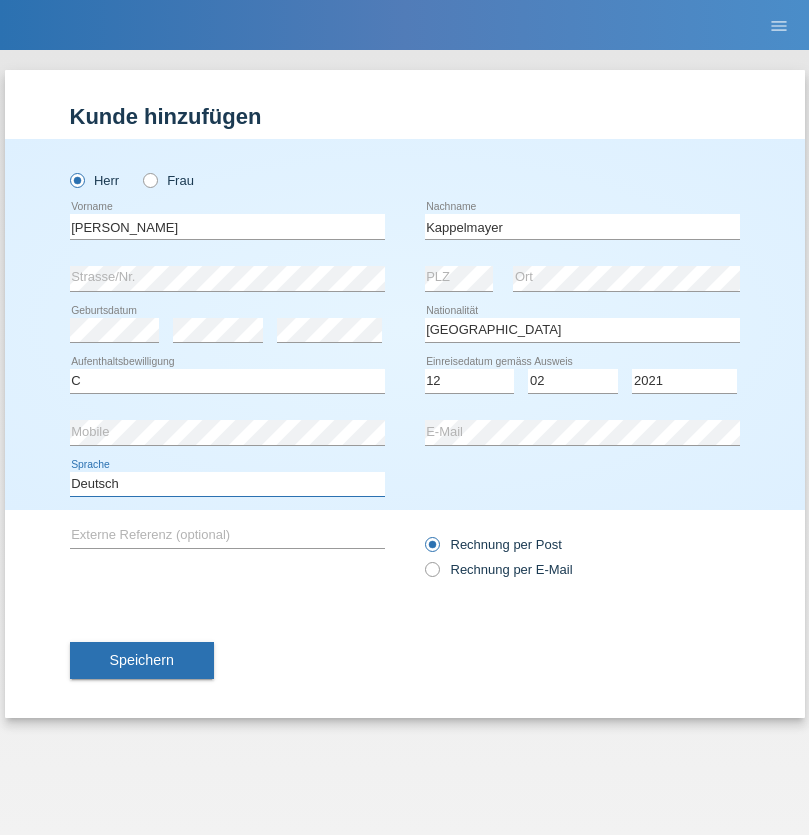 select on "en" 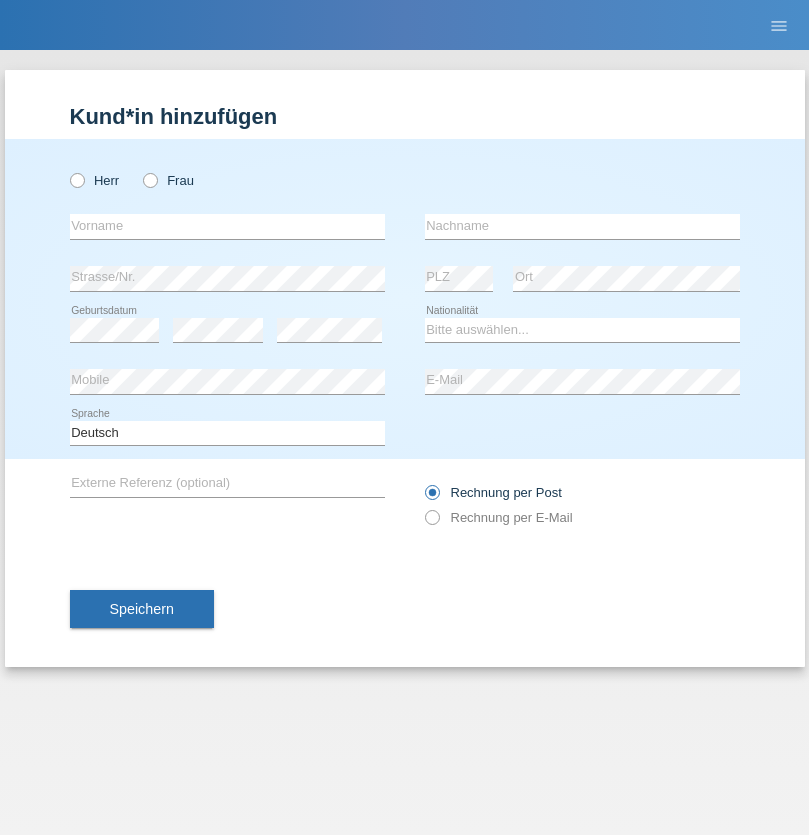 scroll, scrollTop: 0, scrollLeft: 0, axis: both 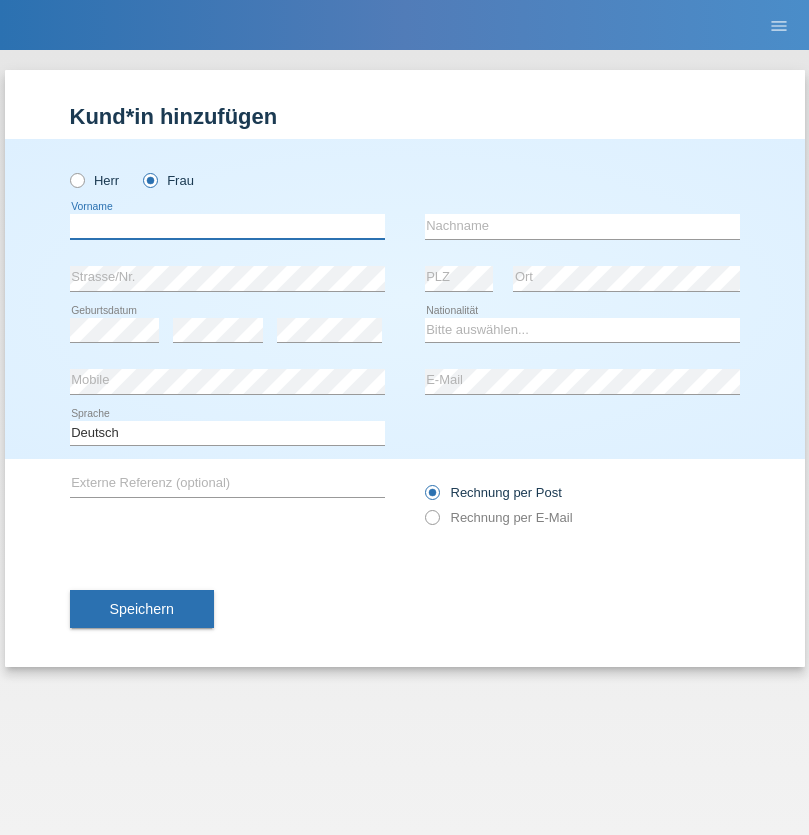 click at bounding box center [227, 226] 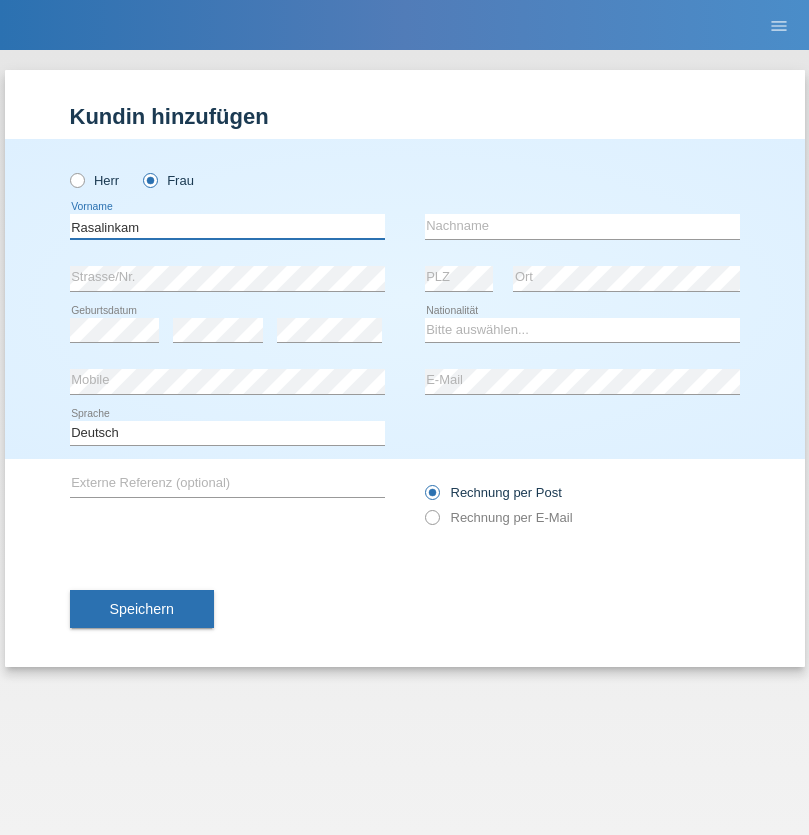 type on "Rasalinkam" 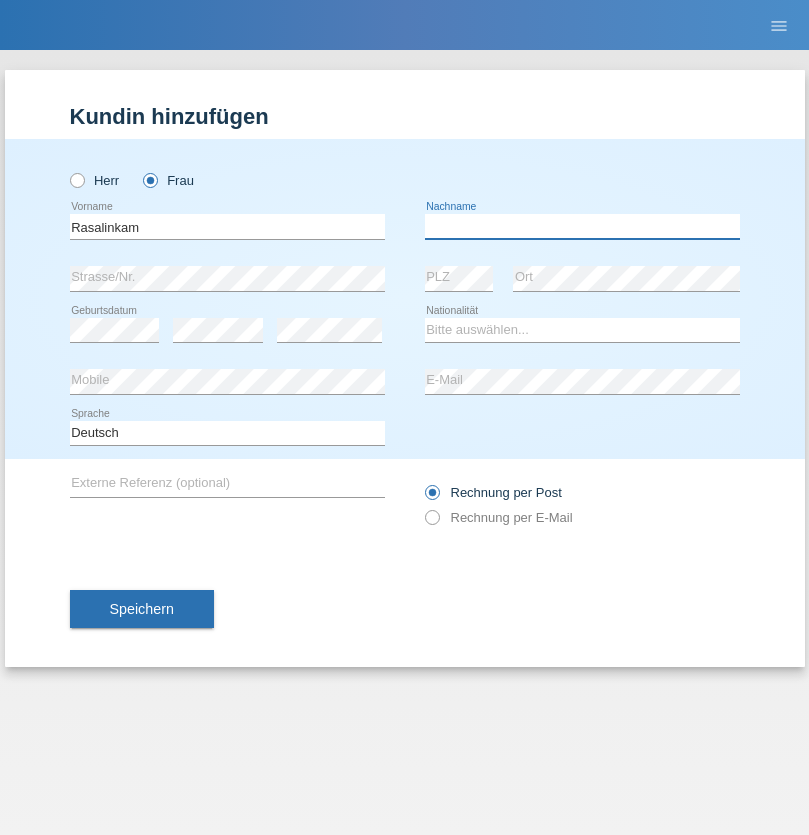 click at bounding box center (582, 226) 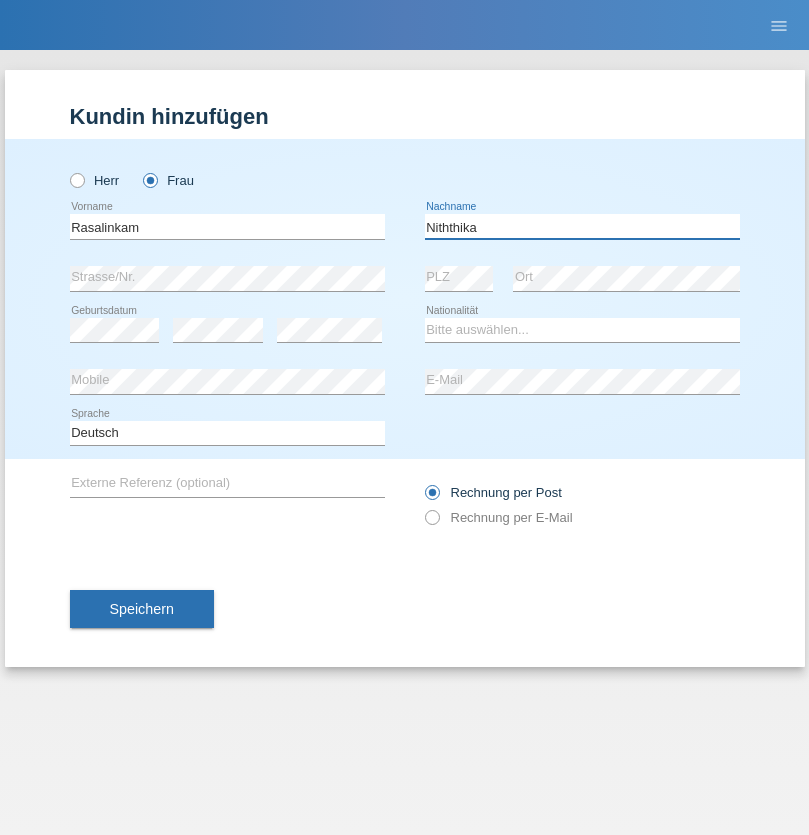 type on "Niththika" 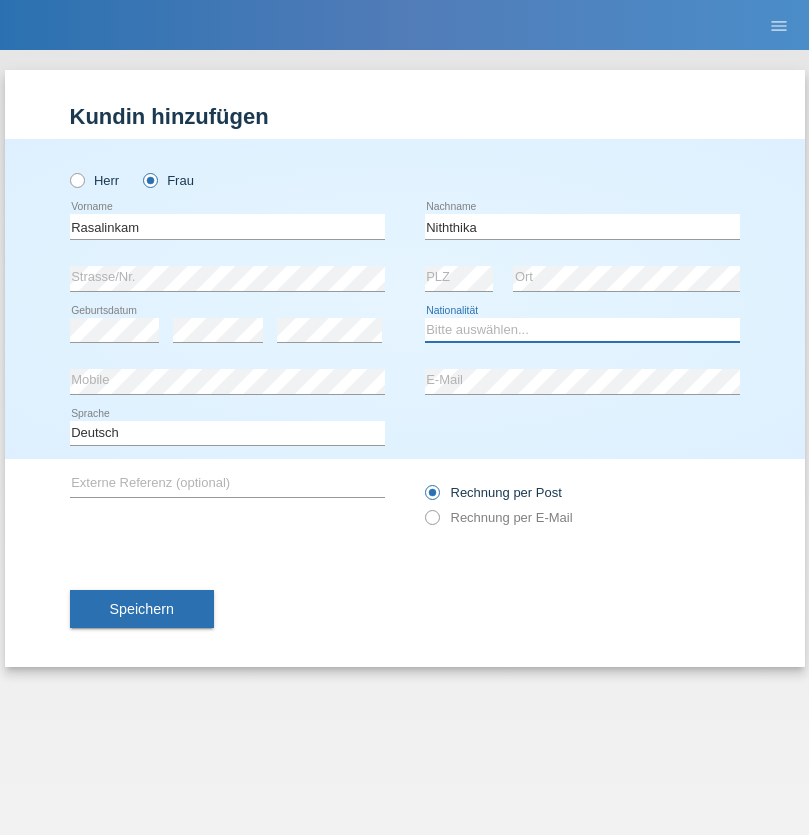 select on "LK" 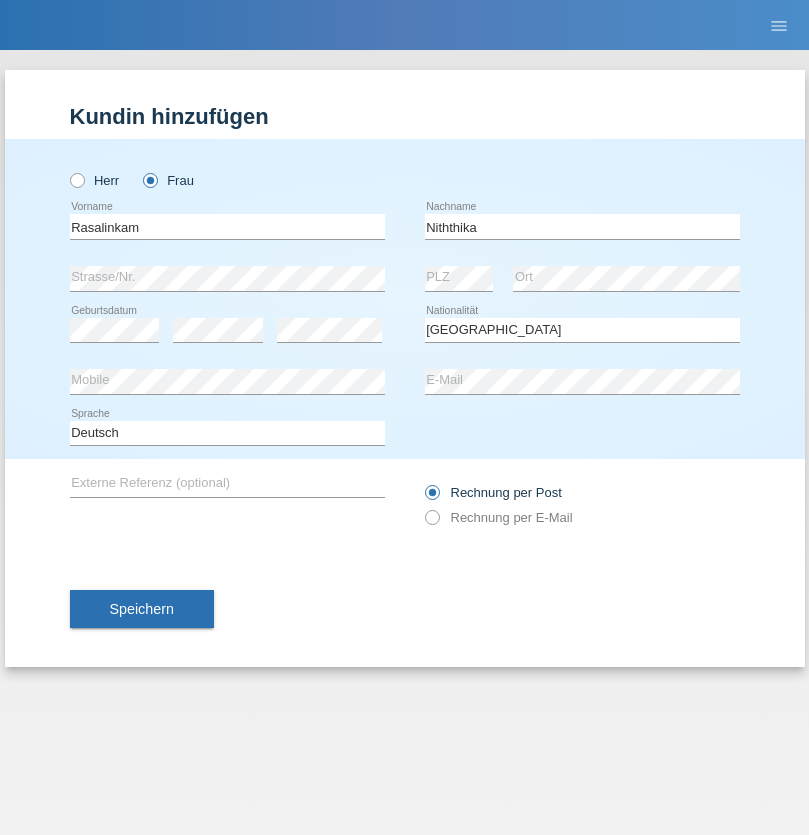 select on "C" 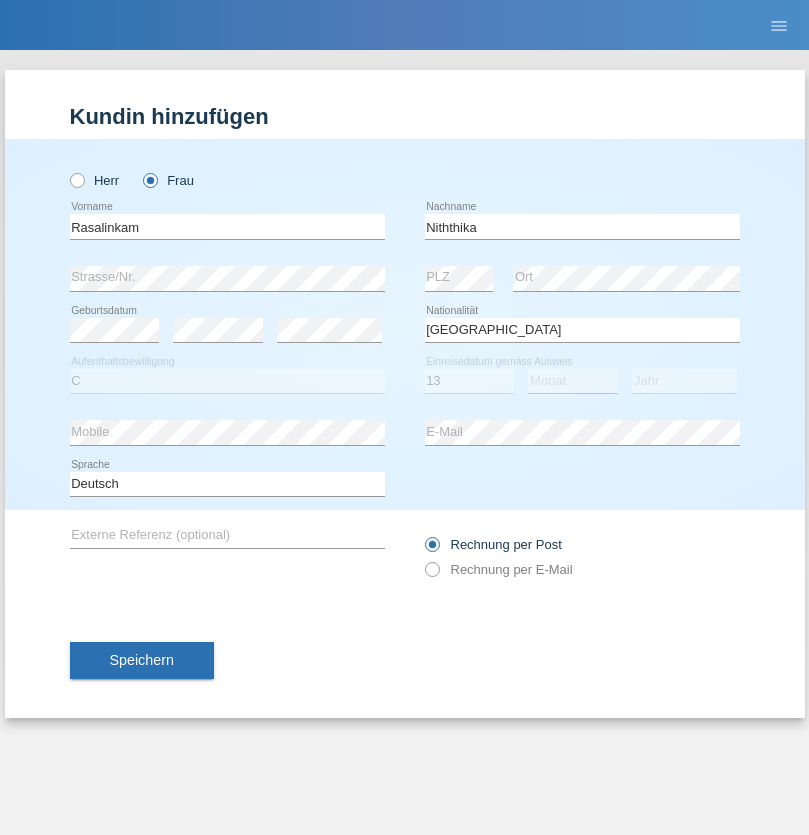 select on "07" 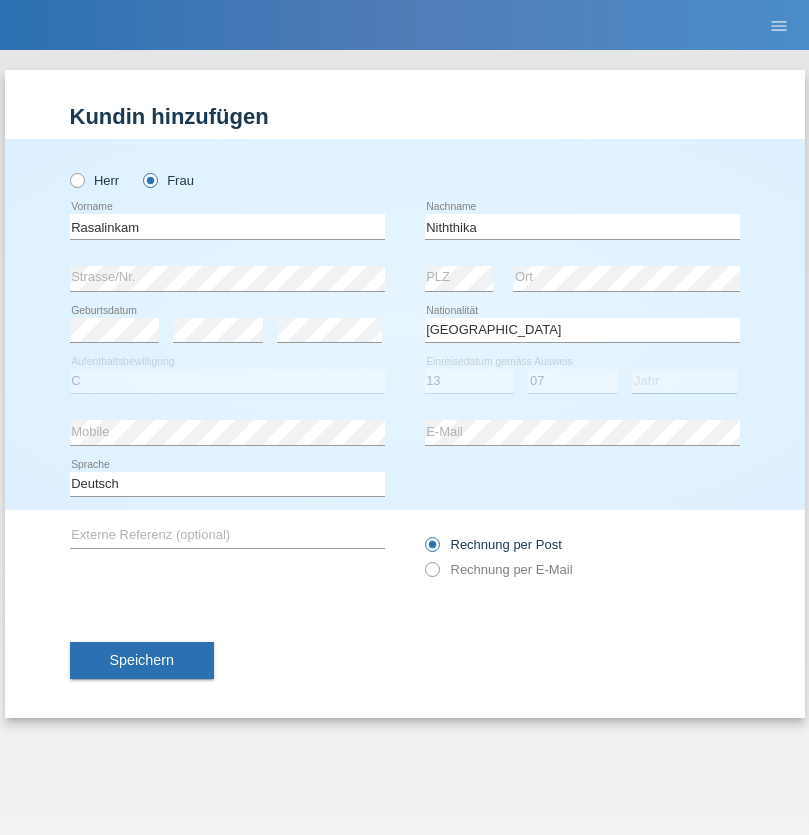 select on "2021" 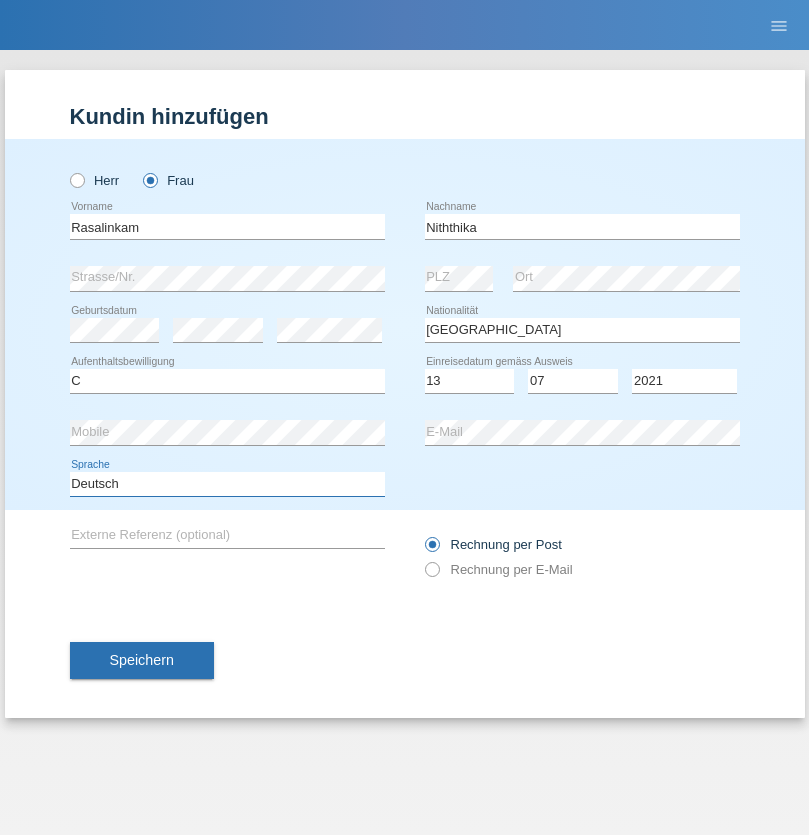 select on "en" 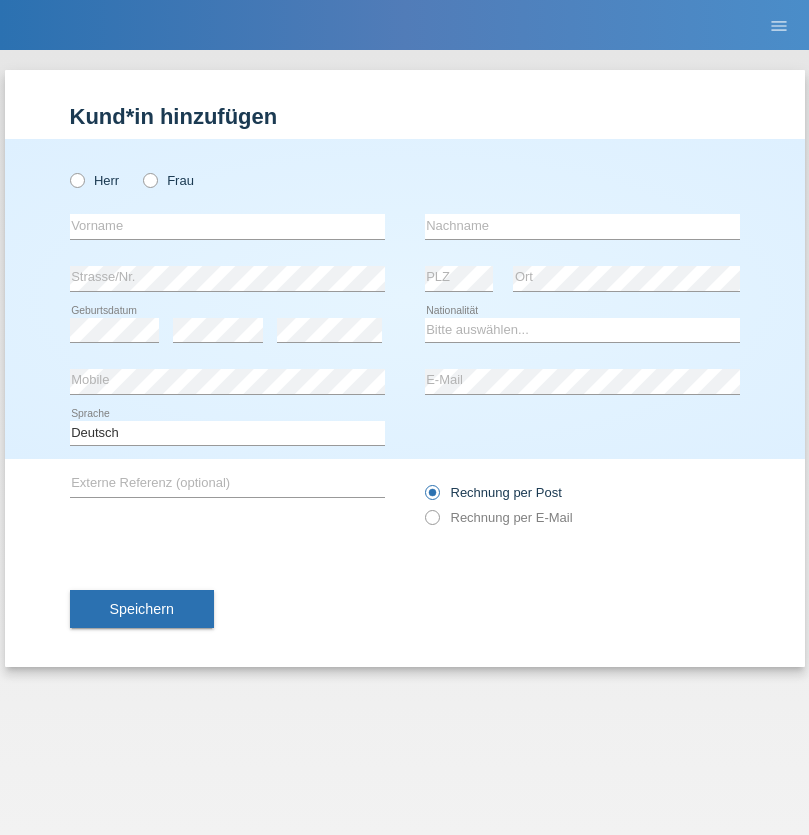 scroll, scrollTop: 0, scrollLeft: 0, axis: both 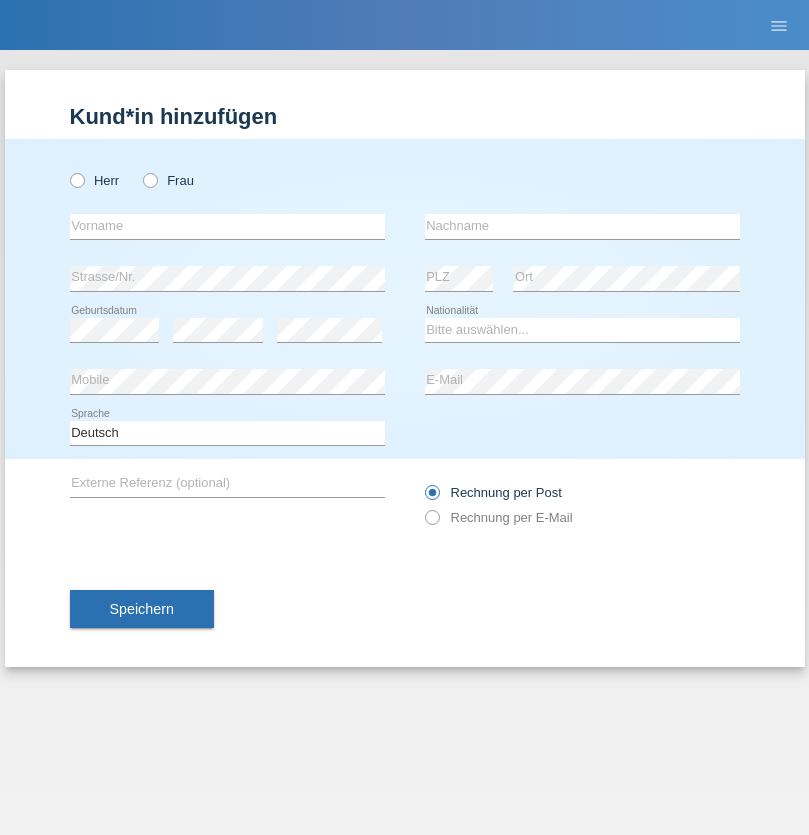radio on "true" 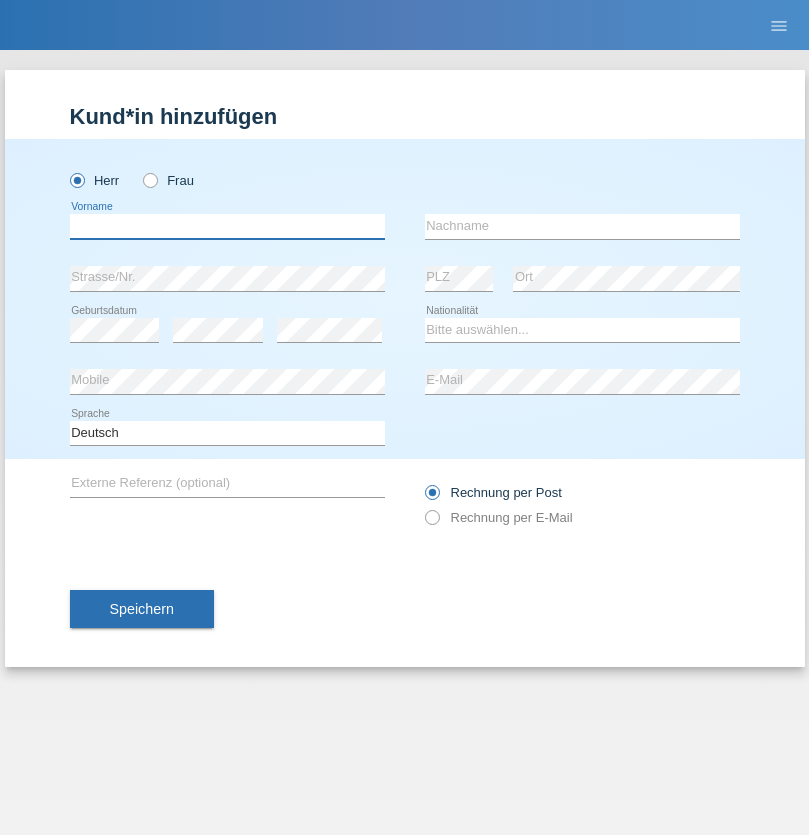 click at bounding box center (227, 226) 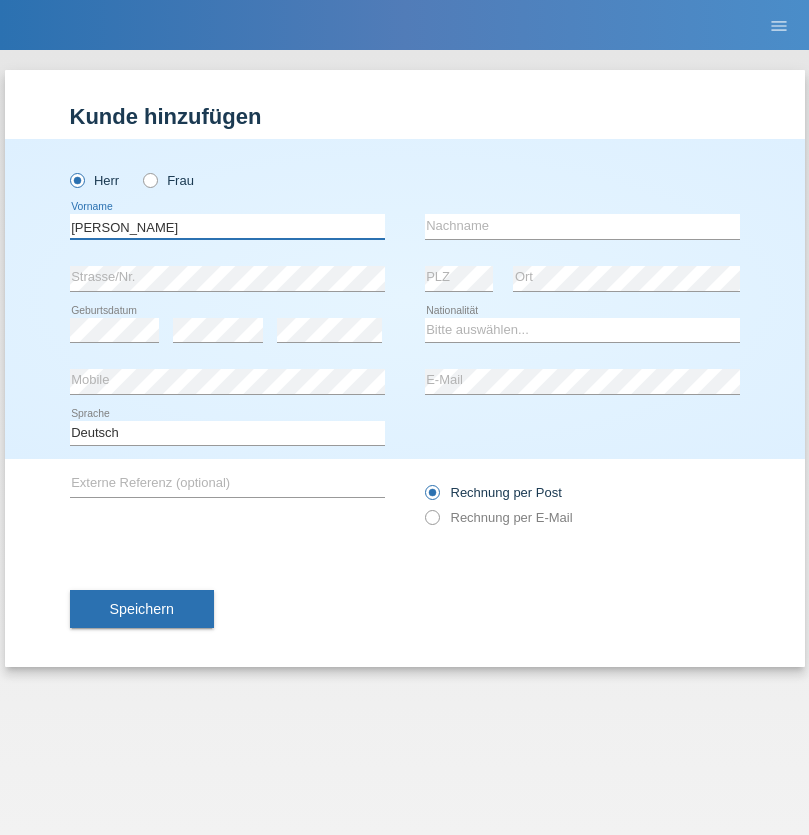 type on "[PERSON_NAME]" 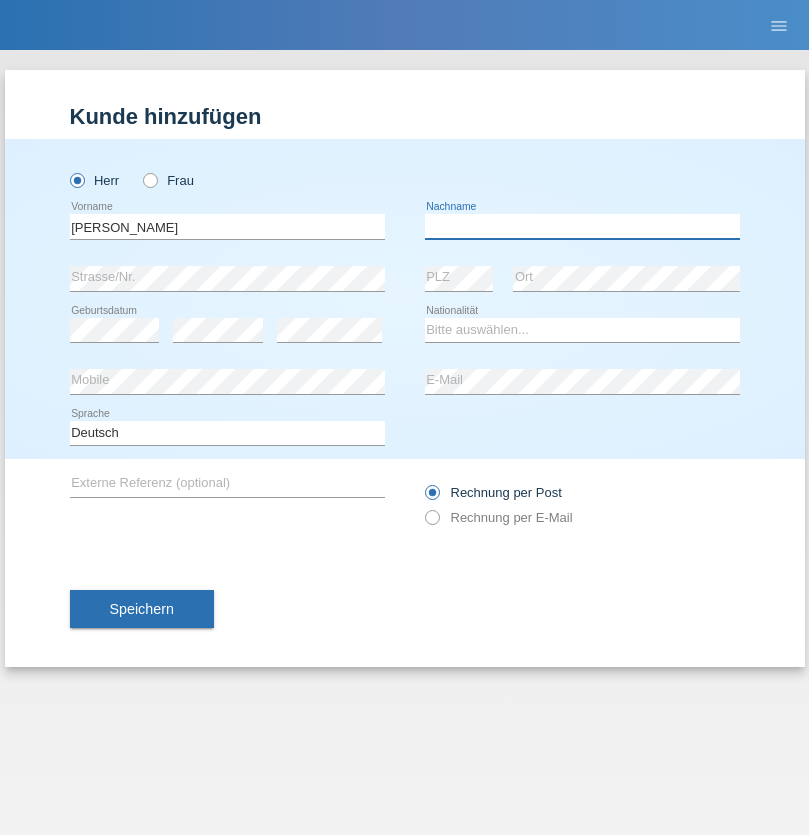 click at bounding box center [582, 226] 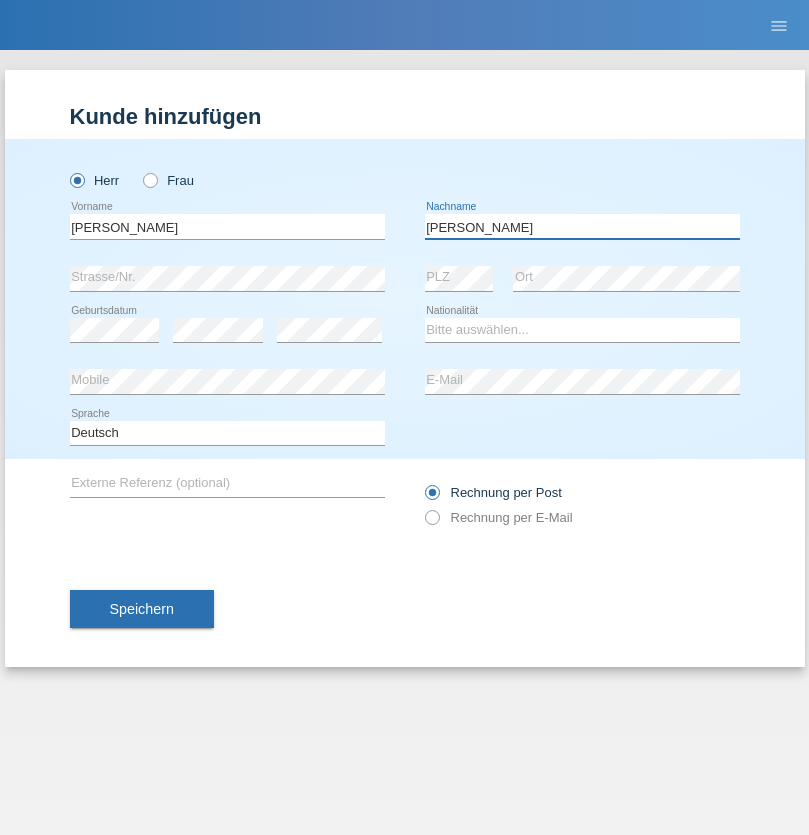 type on "[PERSON_NAME]" 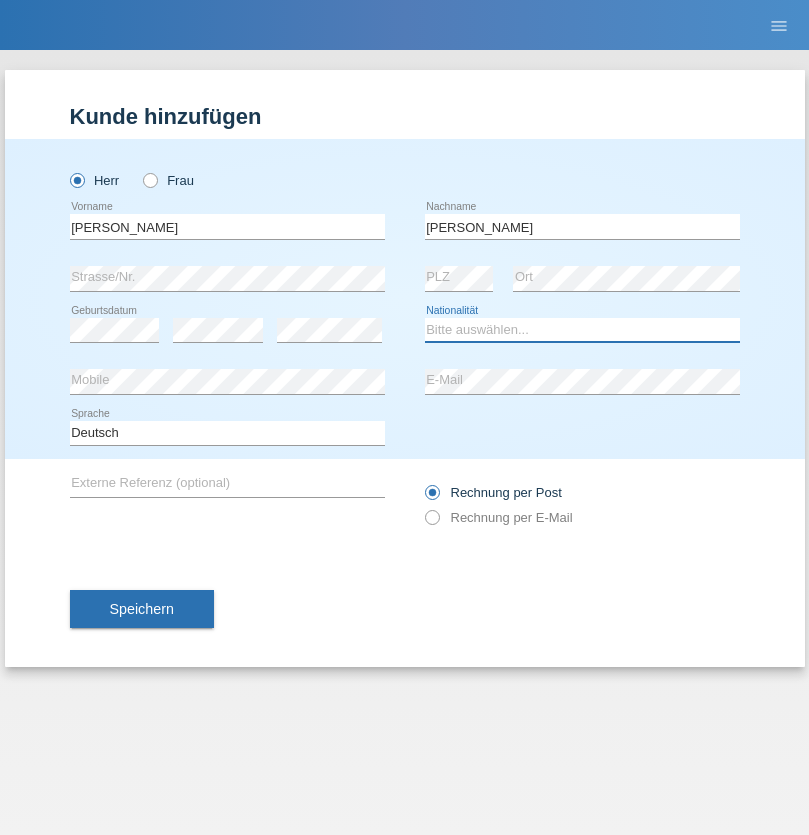 select on "NP" 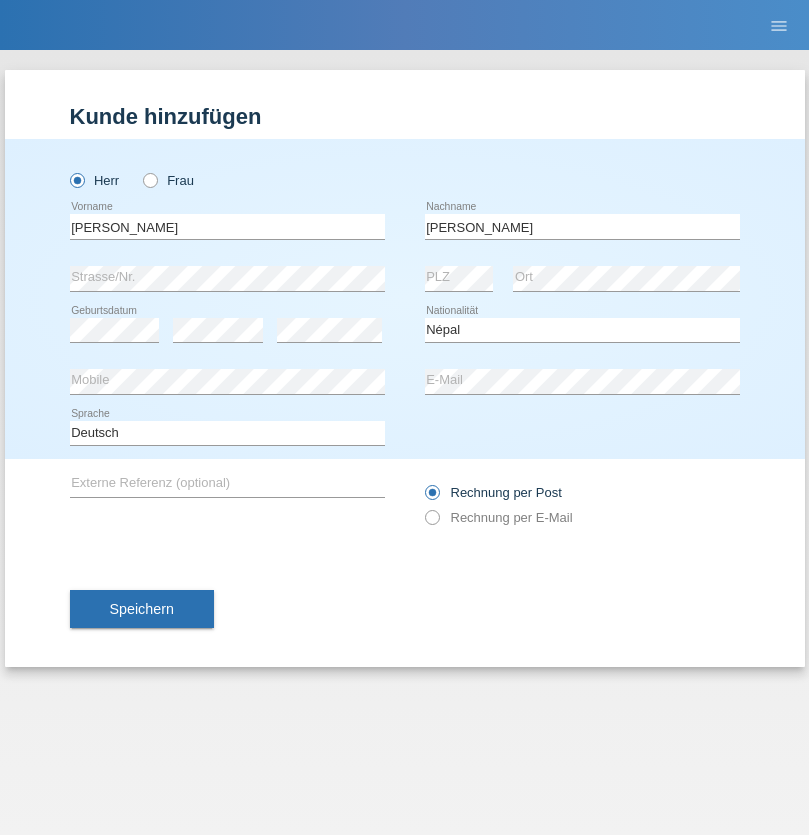 select on "C" 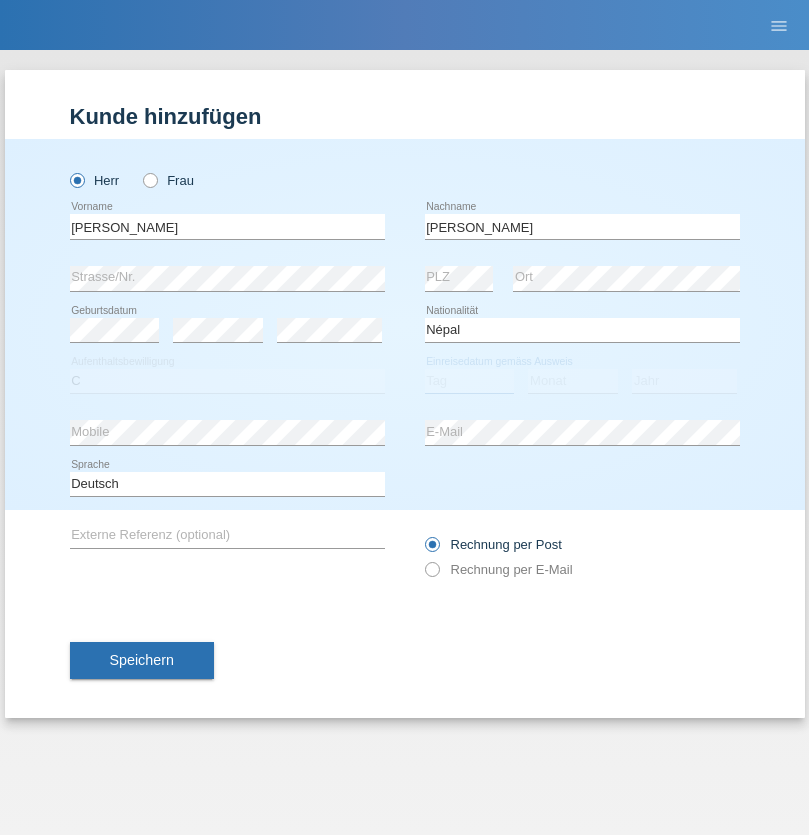 select on "23" 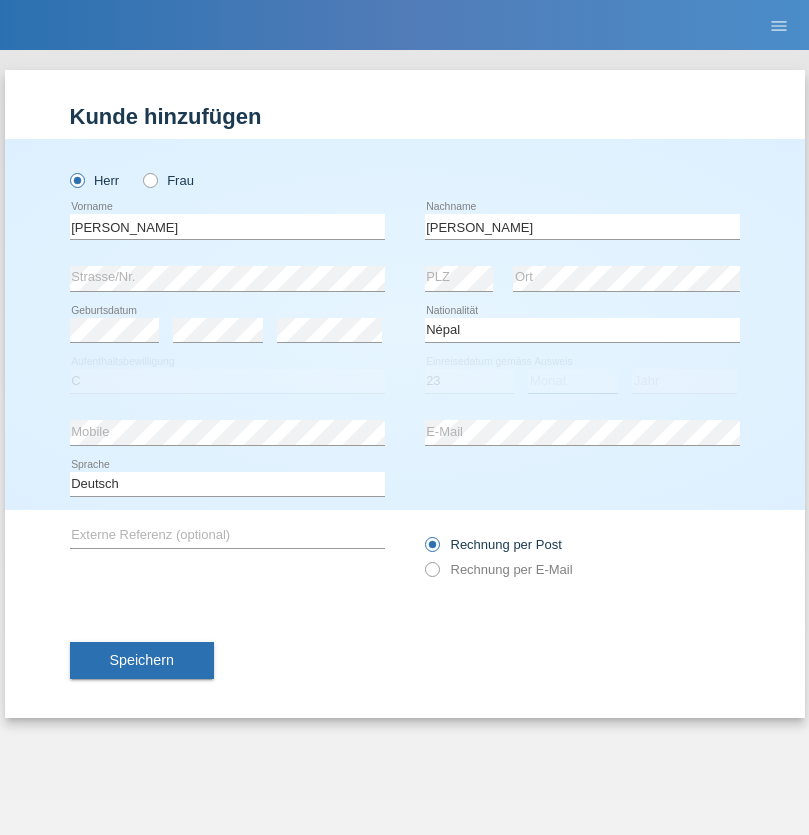 select on "05" 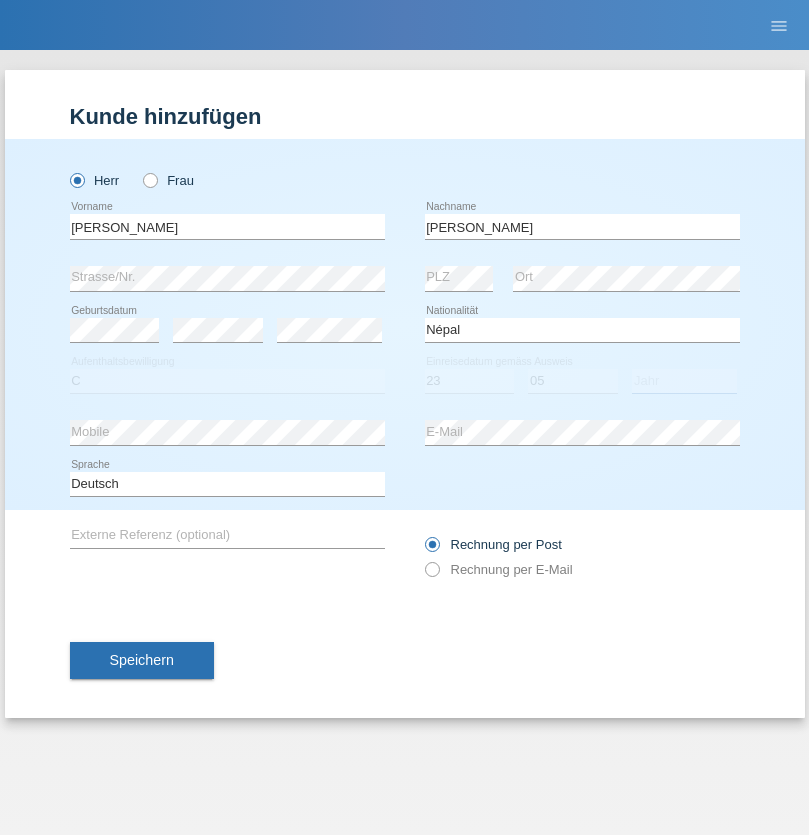 select on "2011" 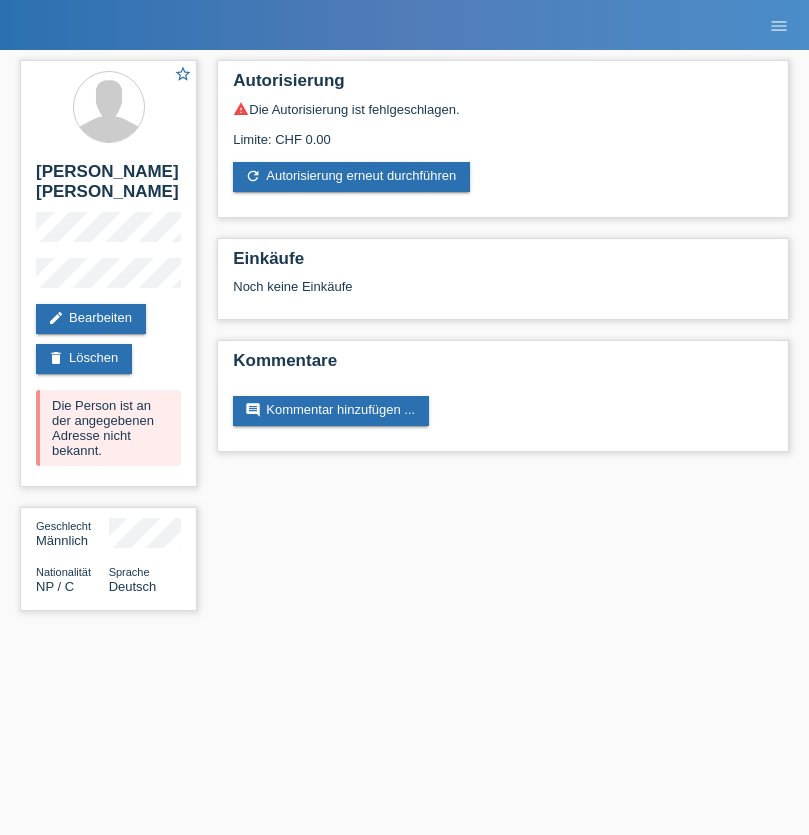 scroll, scrollTop: 0, scrollLeft: 0, axis: both 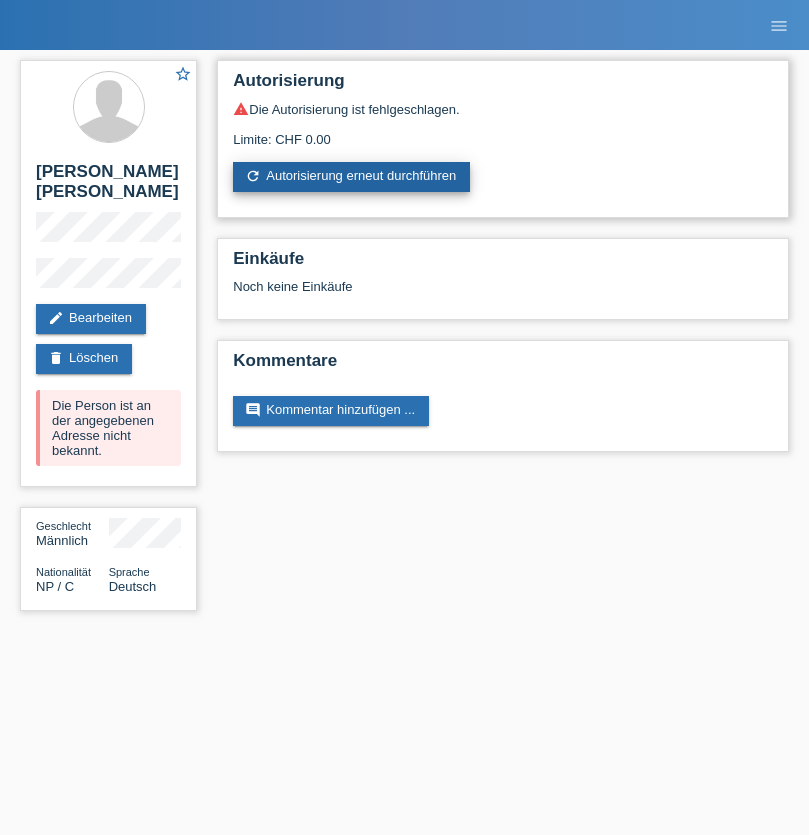 click on "refresh  Autorisierung erneut durchführen" at bounding box center [351, 177] 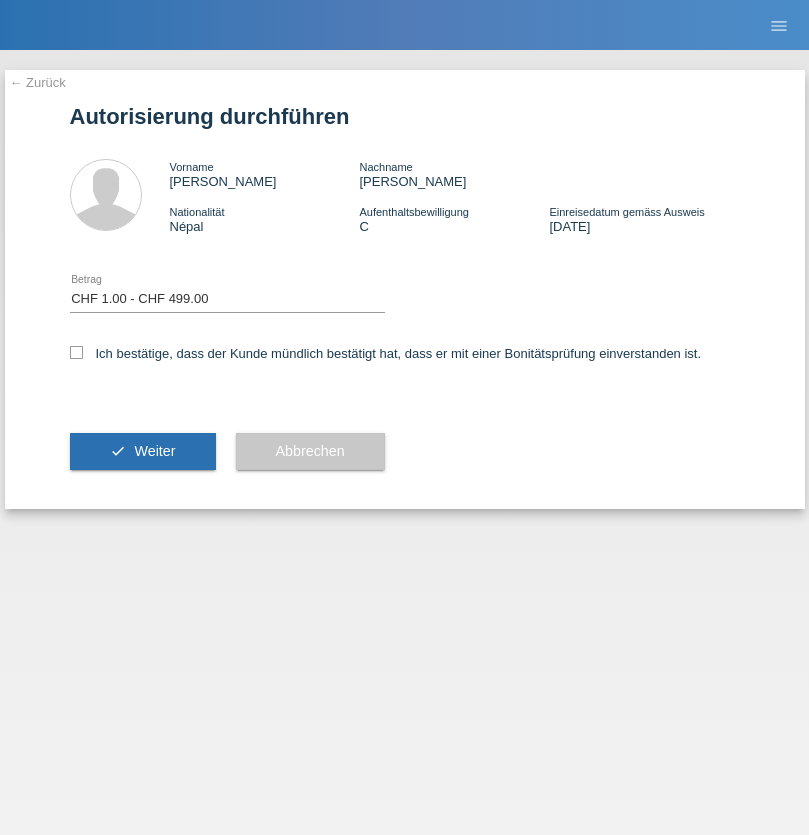 select on "1" 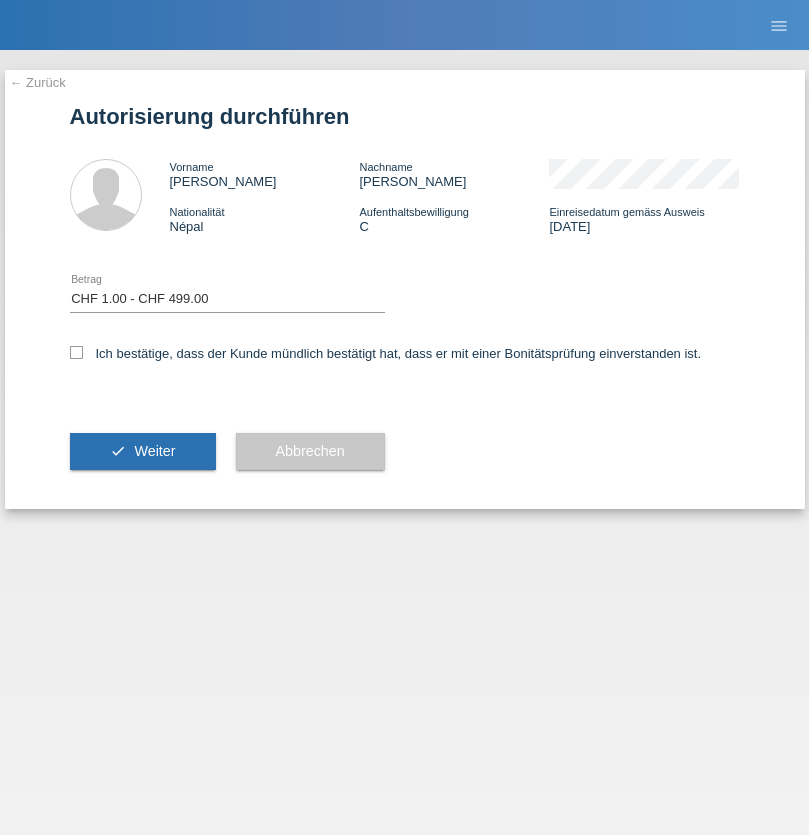checkbox on "true" 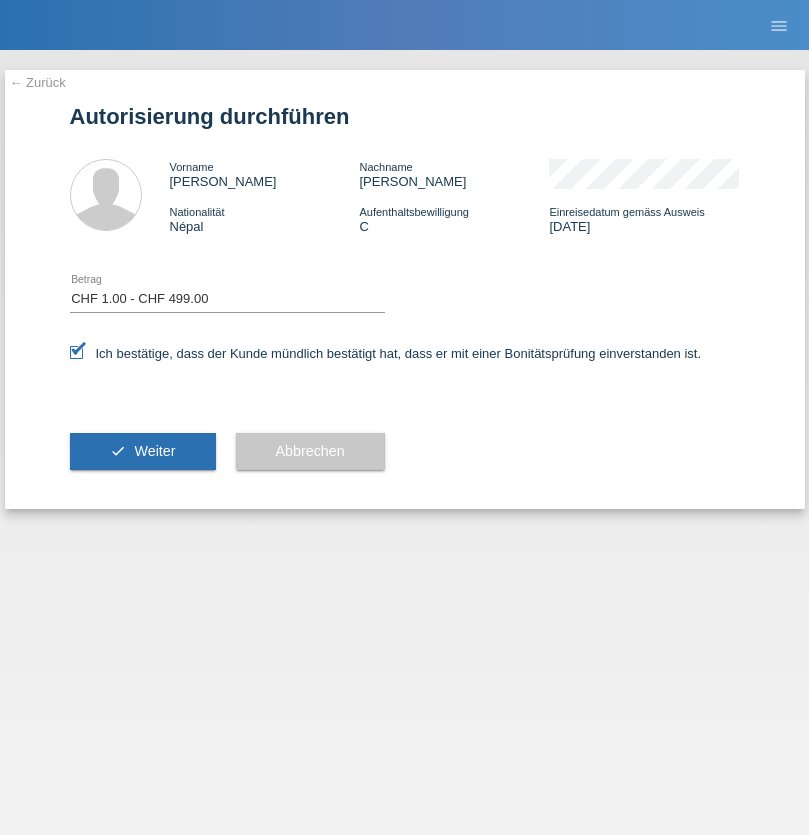 scroll, scrollTop: 0, scrollLeft: 0, axis: both 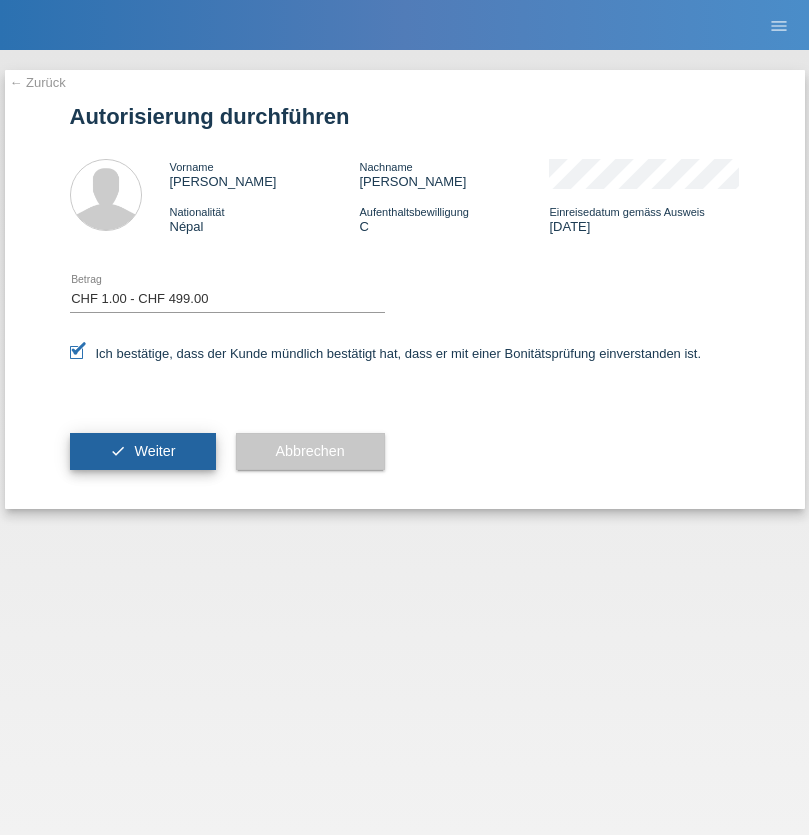 click on "Weiter" at bounding box center (154, 451) 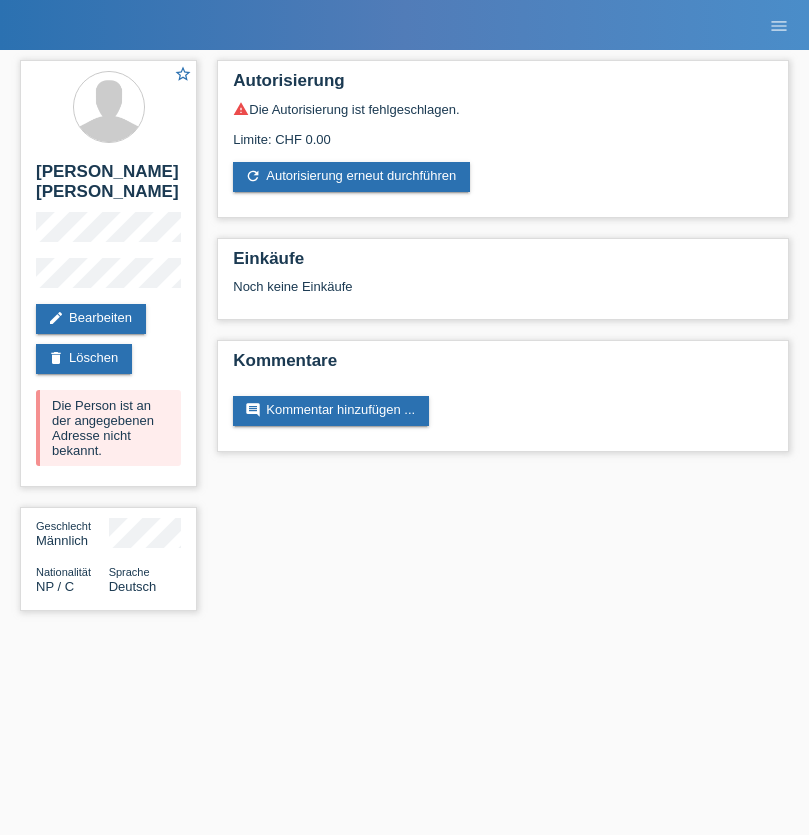 scroll, scrollTop: 0, scrollLeft: 0, axis: both 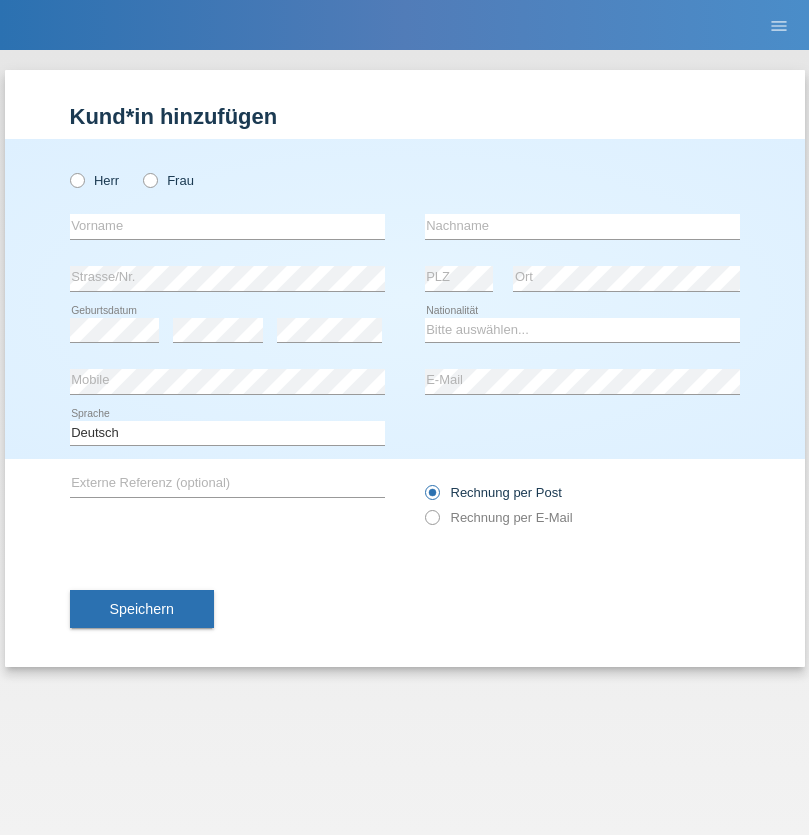 radio on "true" 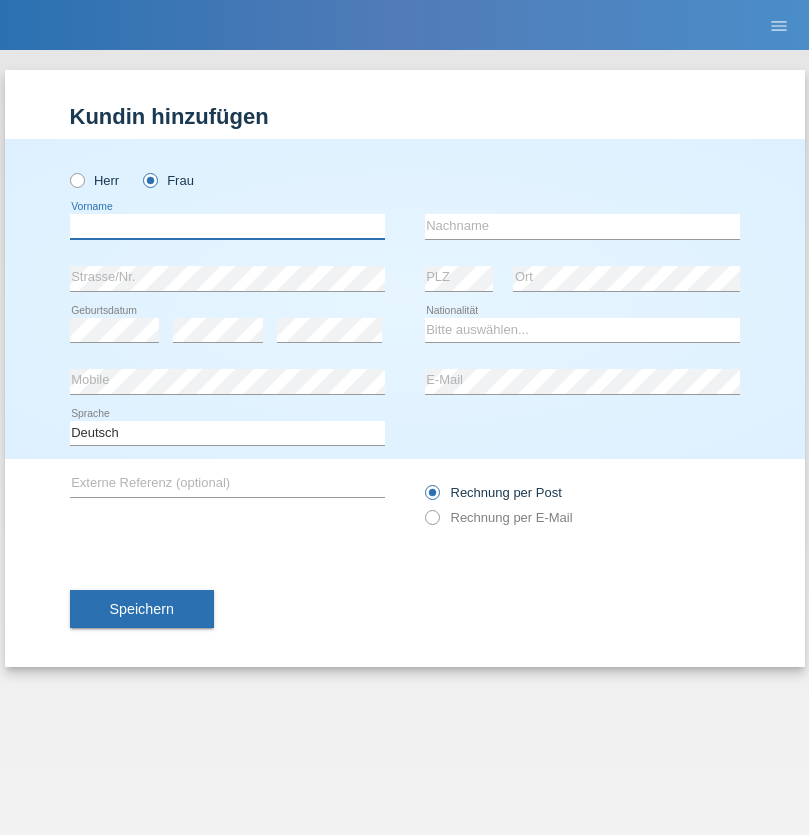 click at bounding box center (227, 226) 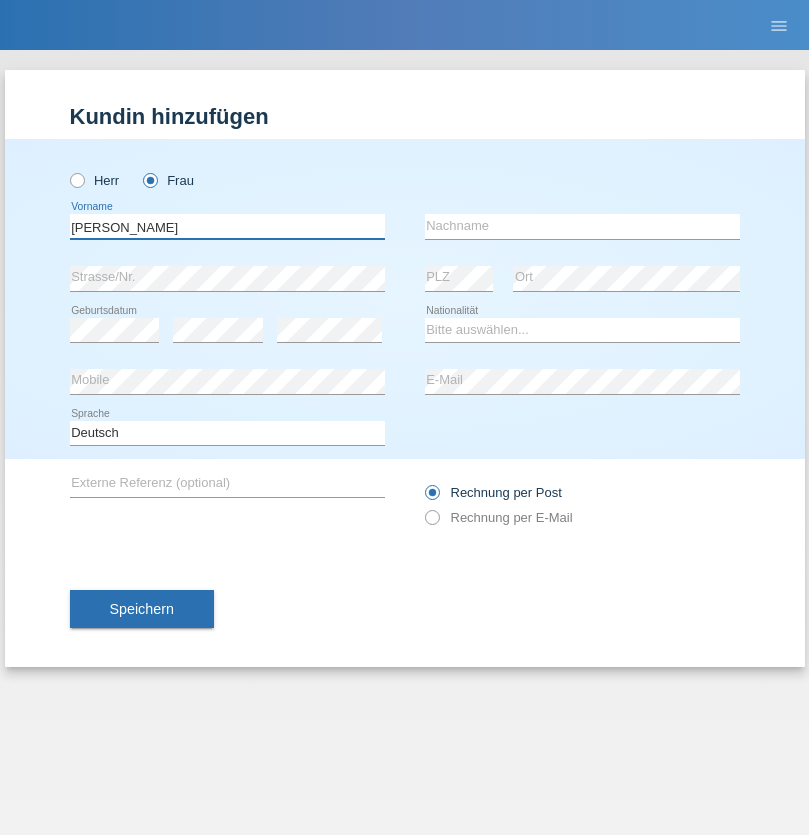type on "[PERSON_NAME]" 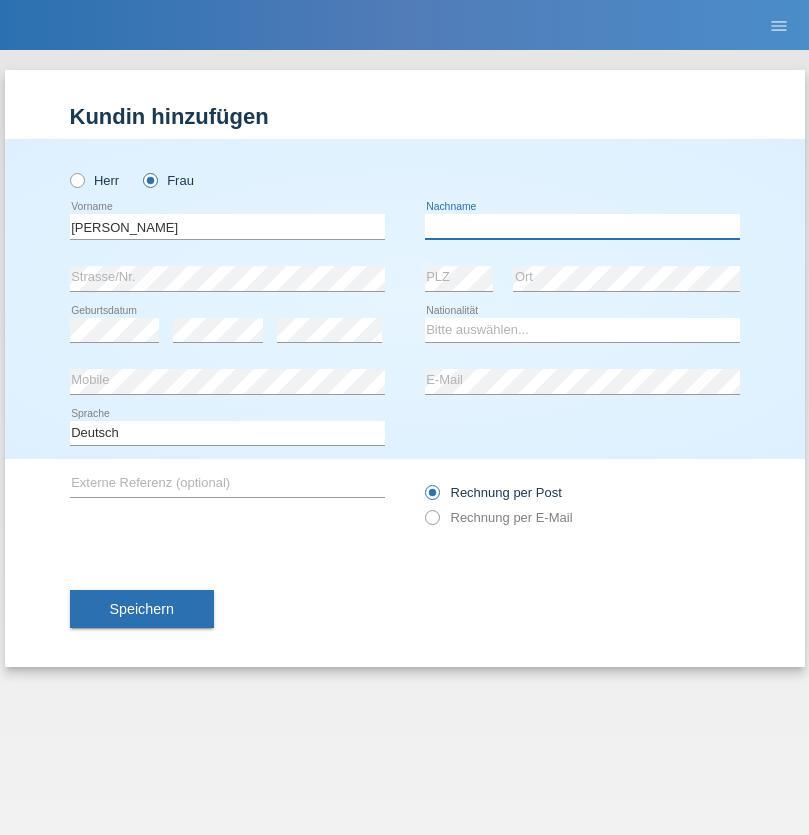 click at bounding box center (582, 226) 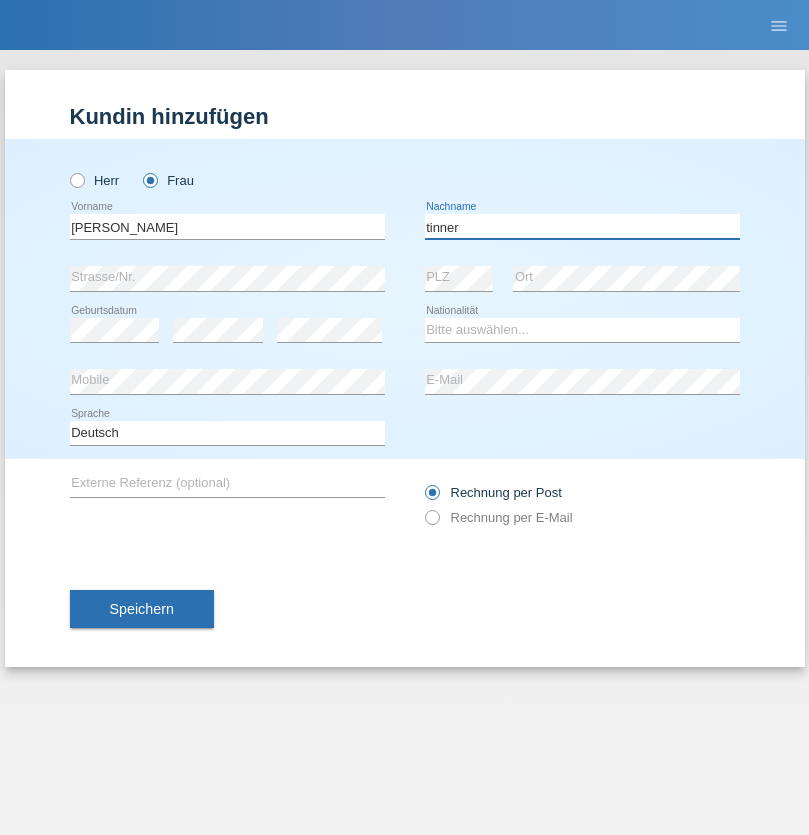 type on "tinner" 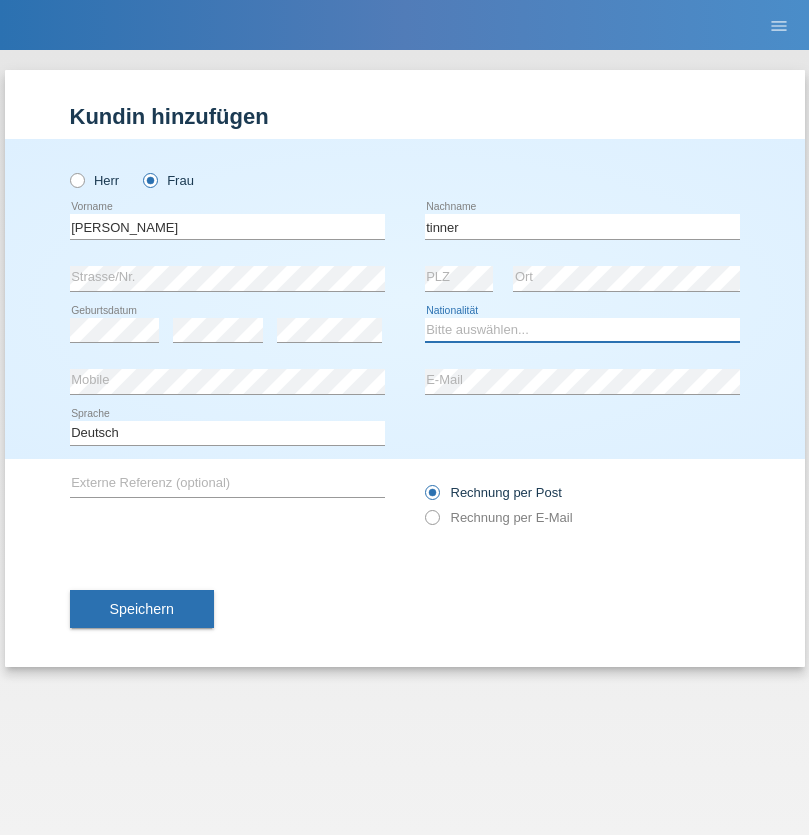 select on "CH" 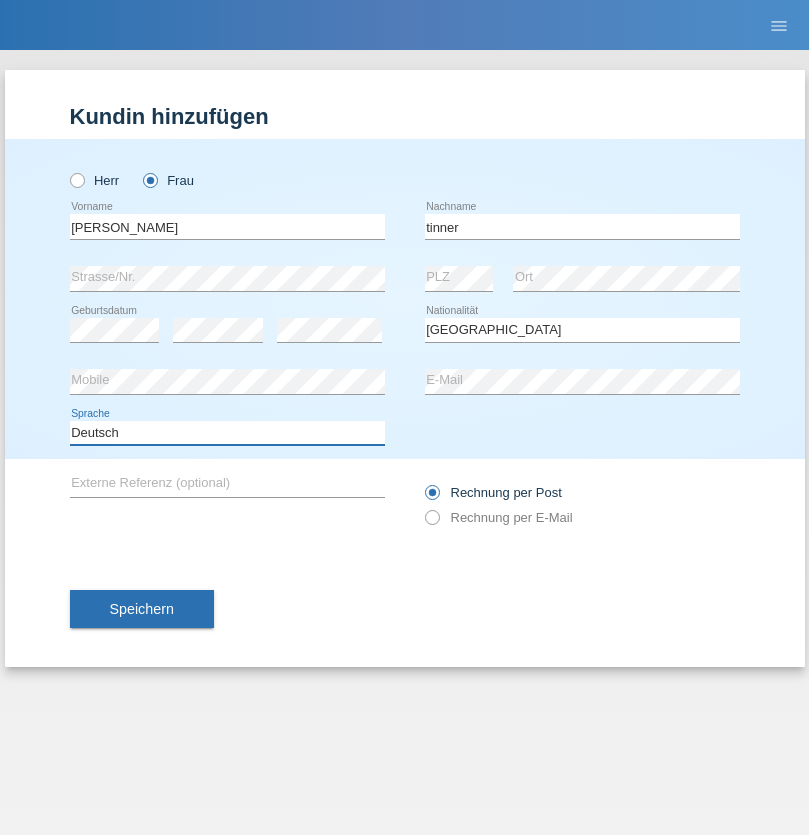 select on "en" 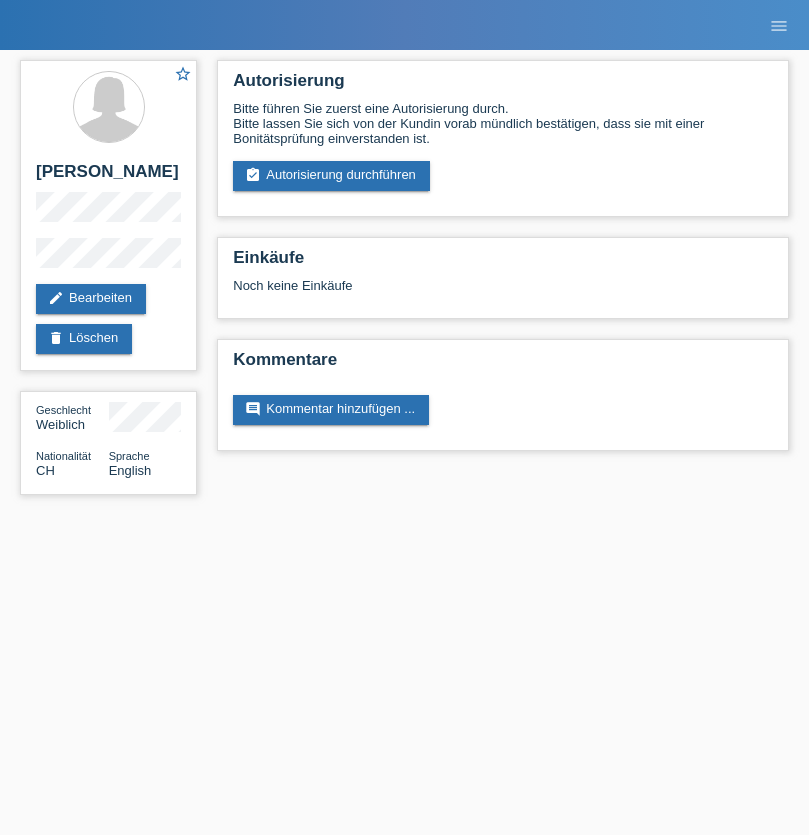 scroll, scrollTop: 0, scrollLeft: 0, axis: both 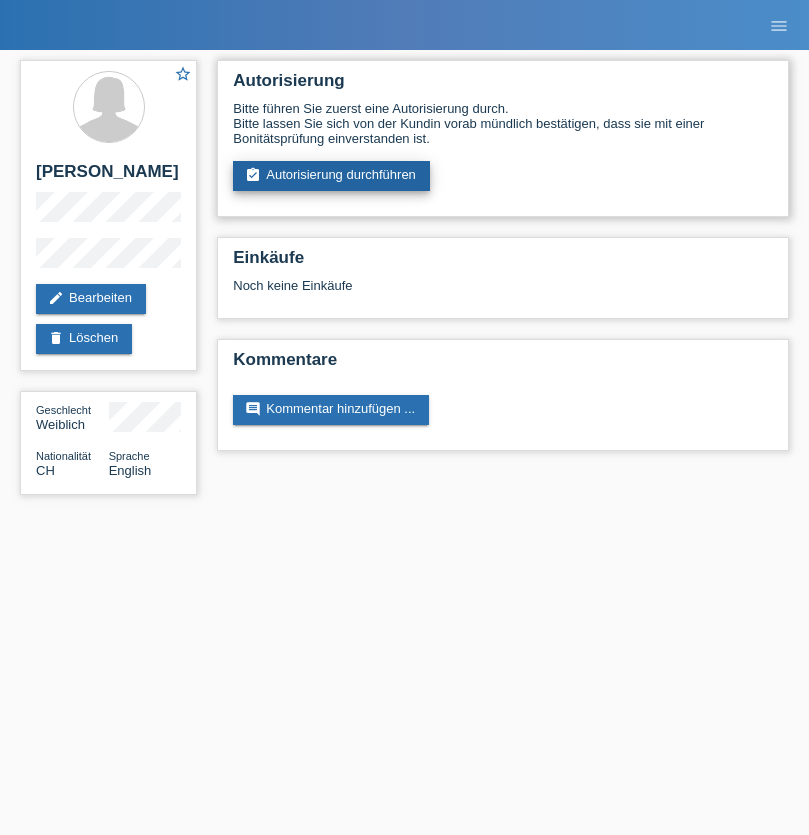click on "assignment_turned_in  Autorisierung durchführen" at bounding box center [331, 176] 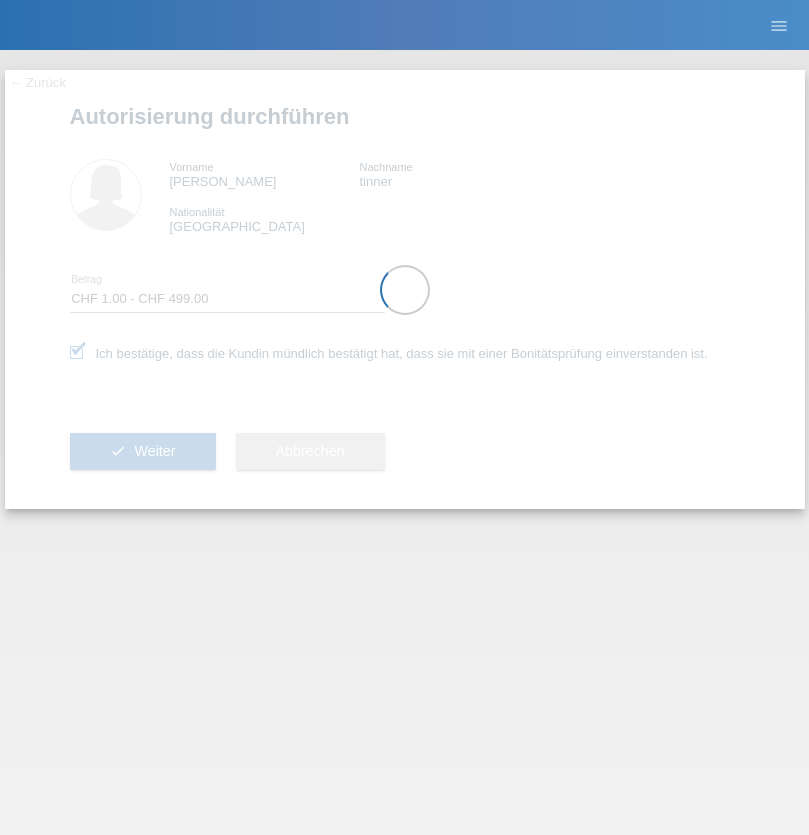 select on "1" 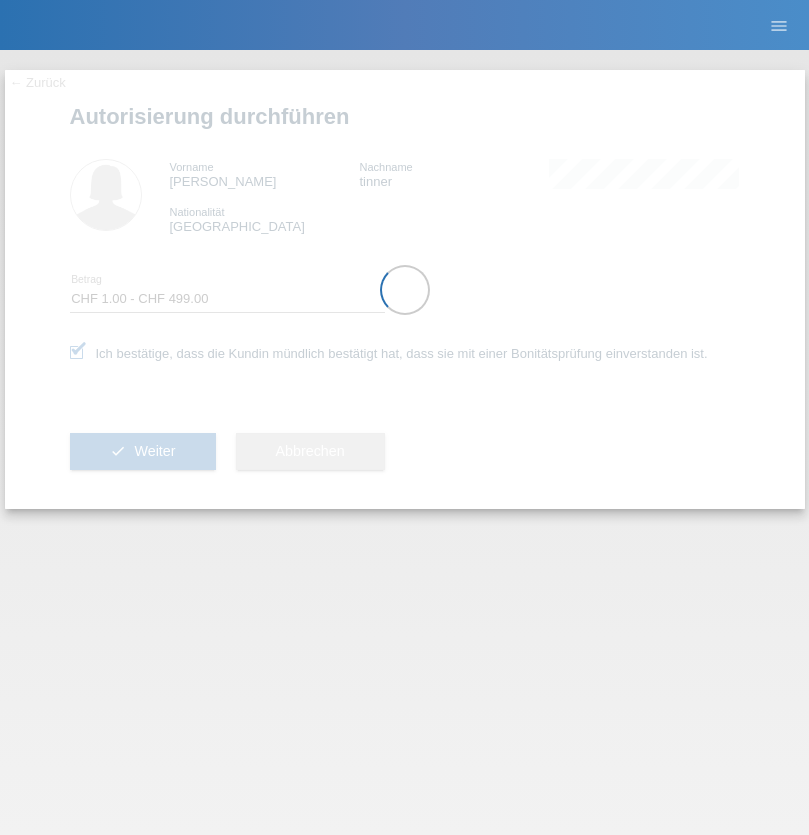 scroll, scrollTop: 0, scrollLeft: 0, axis: both 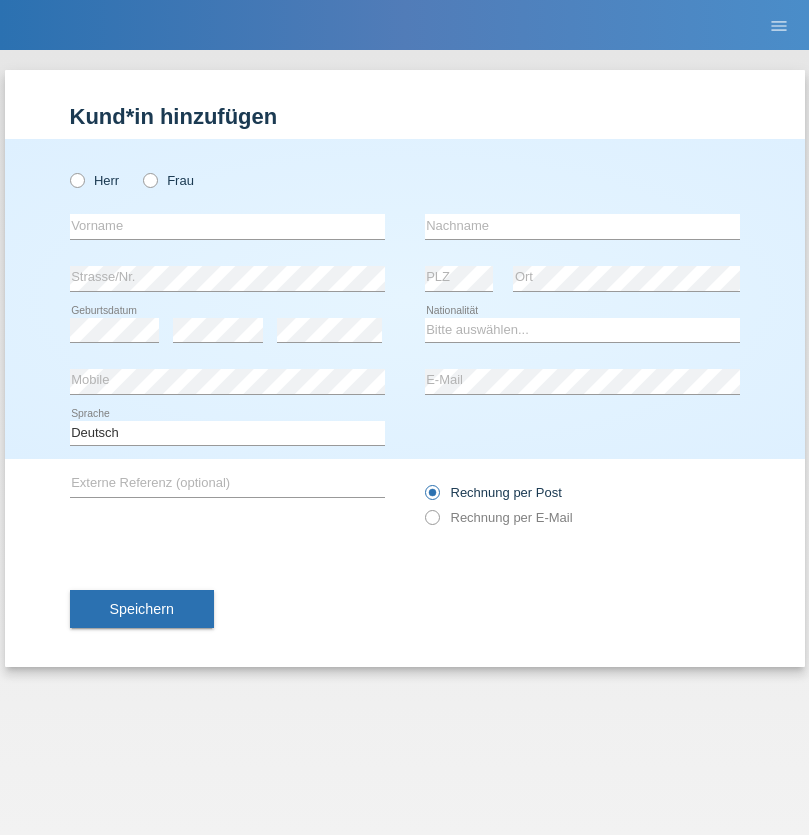 radio on "true" 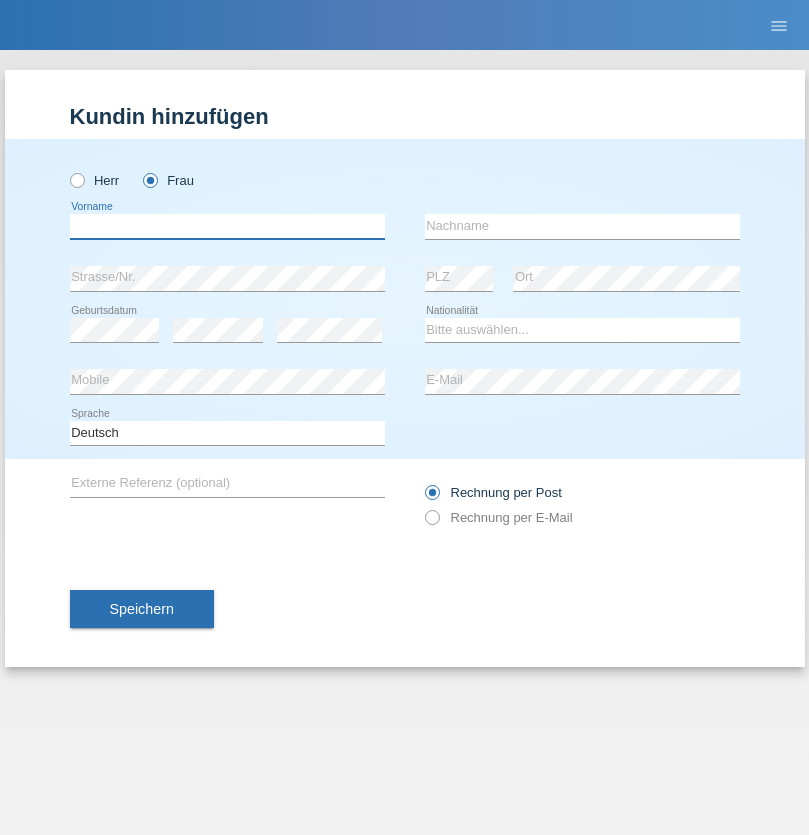 click at bounding box center [227, 226] 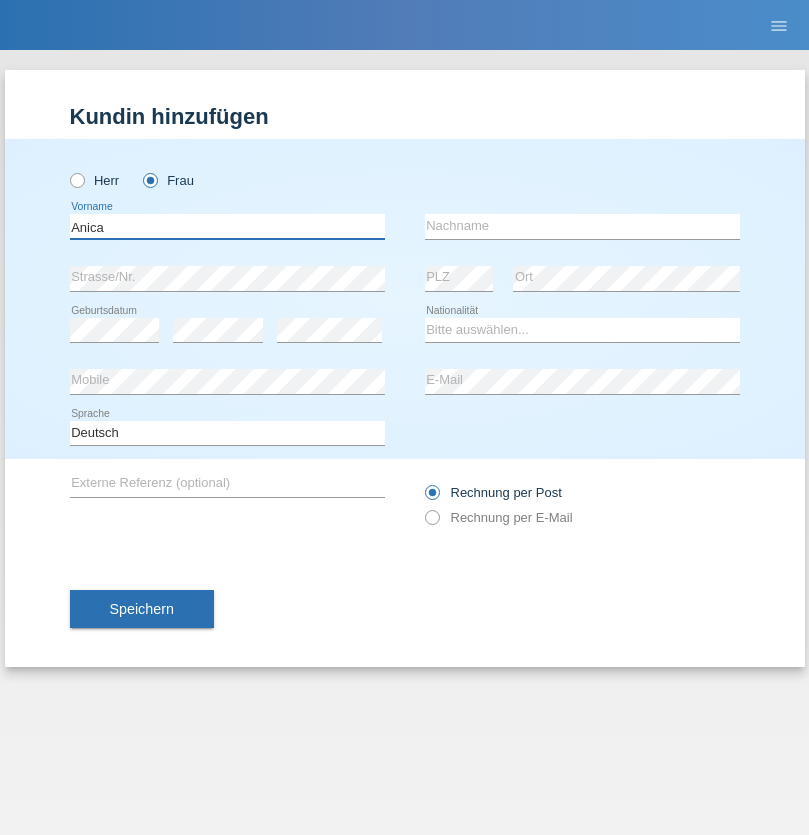 type on "Anica" 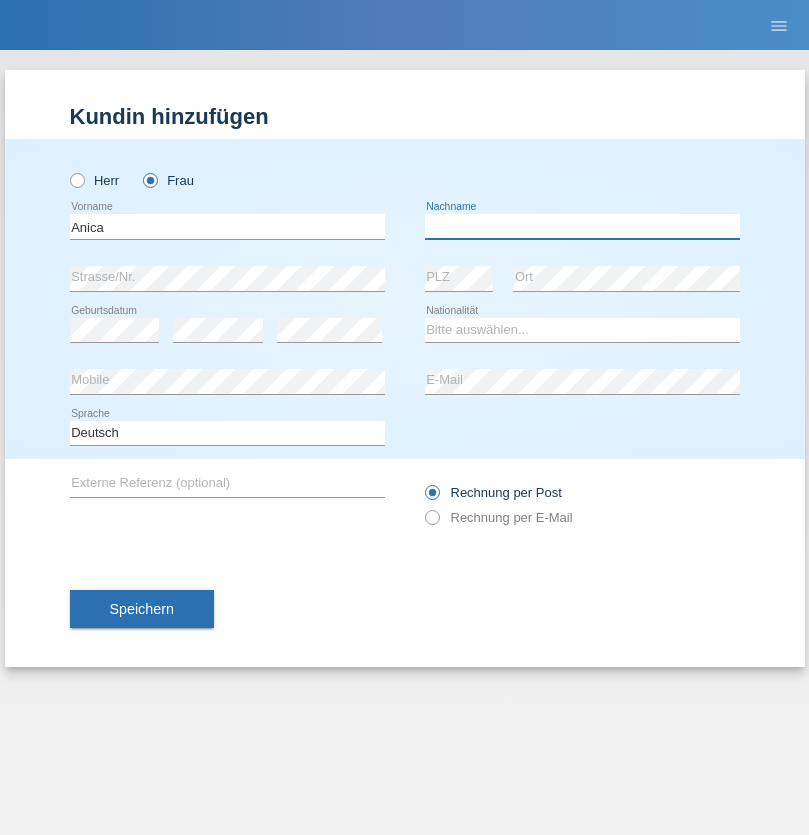 click at bounding box center [582, 226] 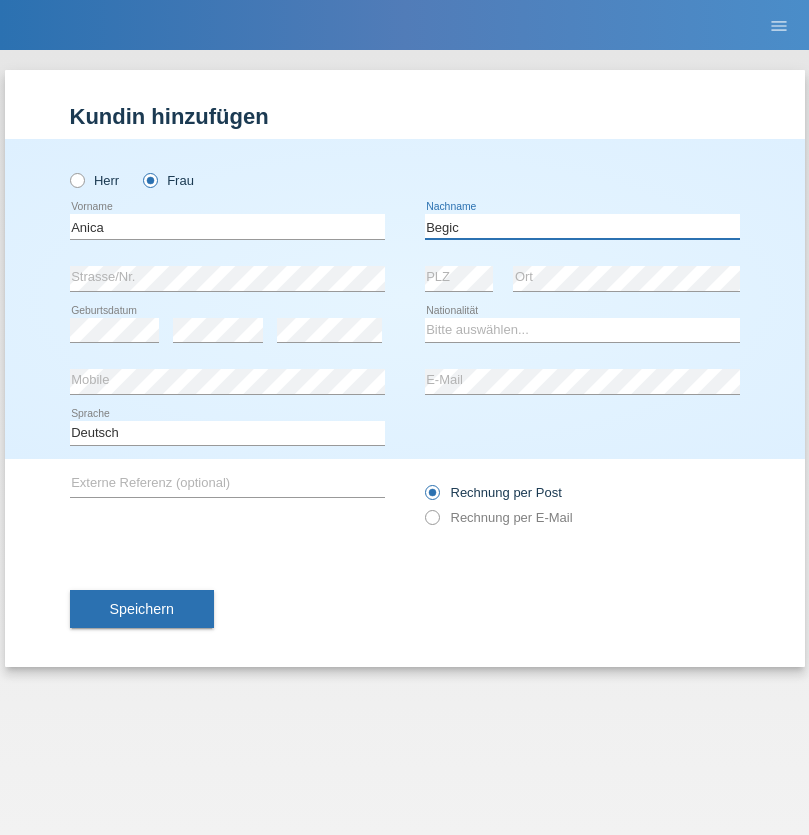 type on "Begic" 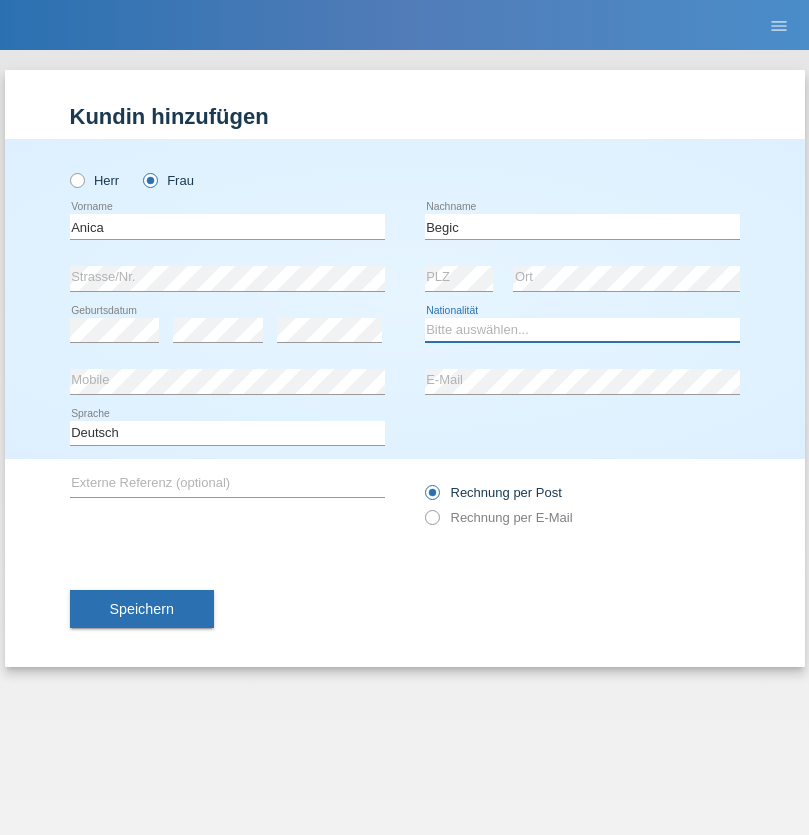 select on "CH" 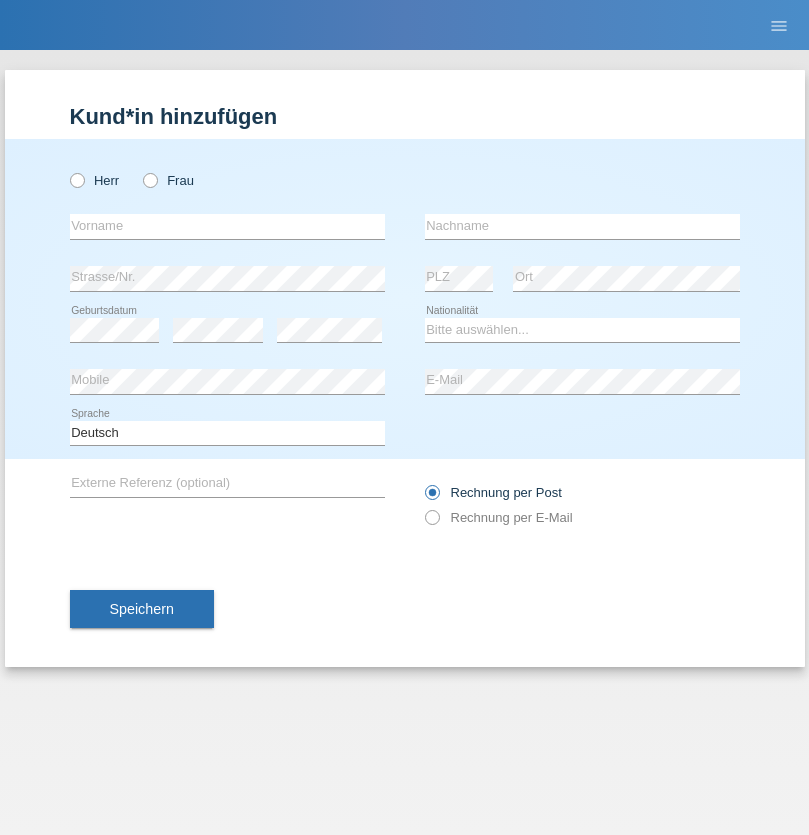 scroll, scrollTop: 0, scrollLeft: 0, axis: both 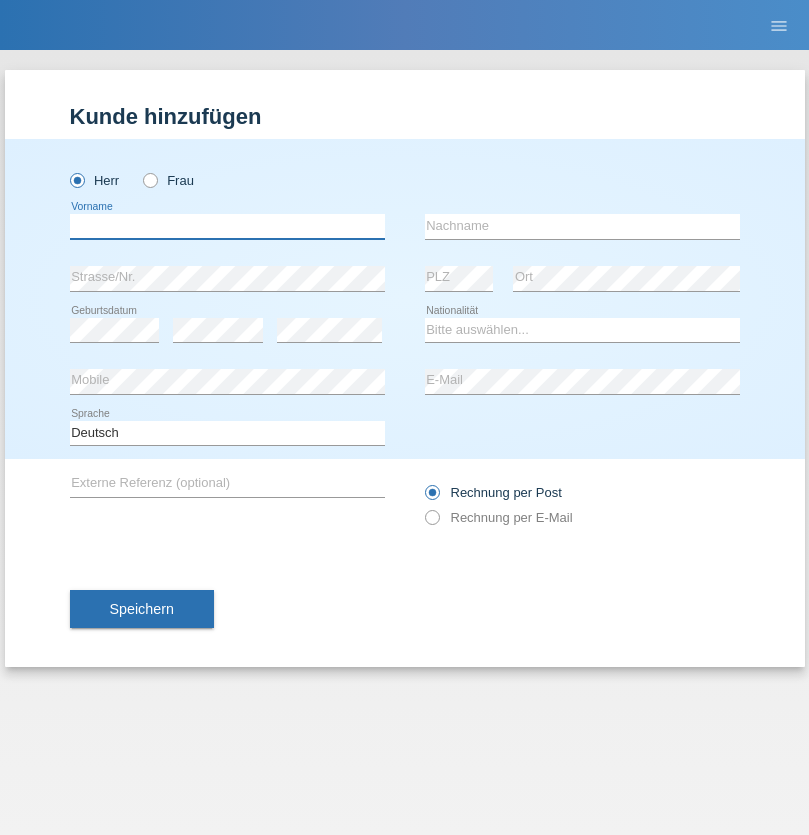 click at bounding box center (227, 226) 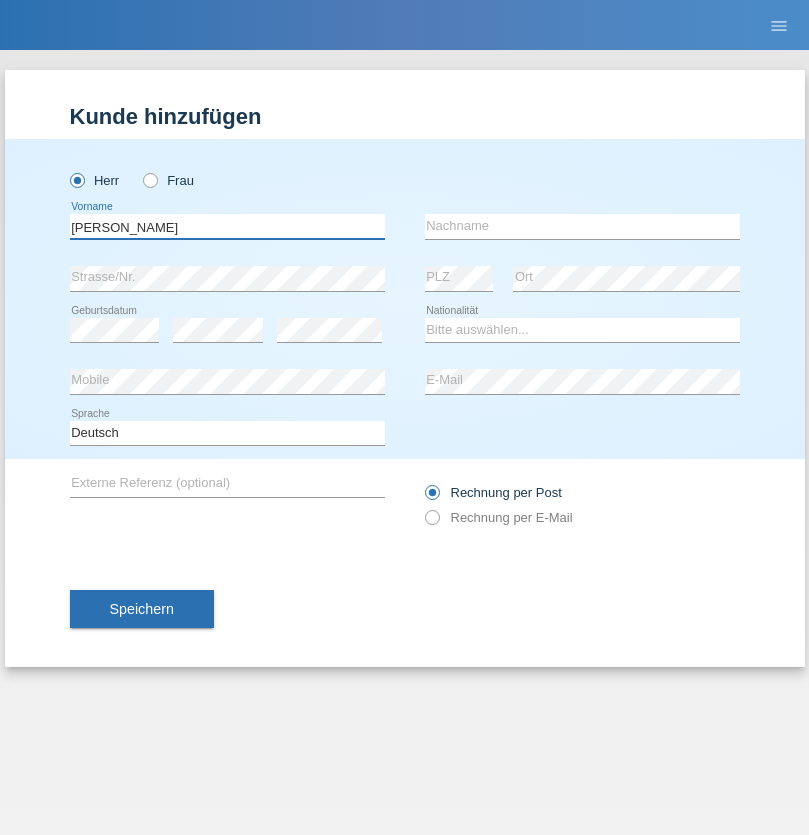 type on "Pereira de oliveira" 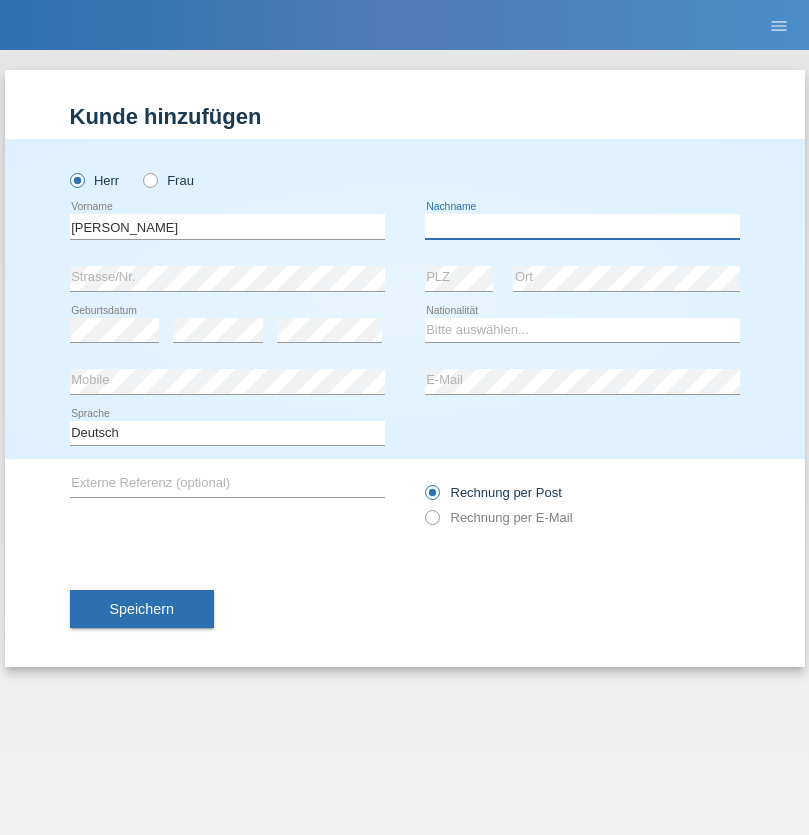 click at bounding box center [582, 226] 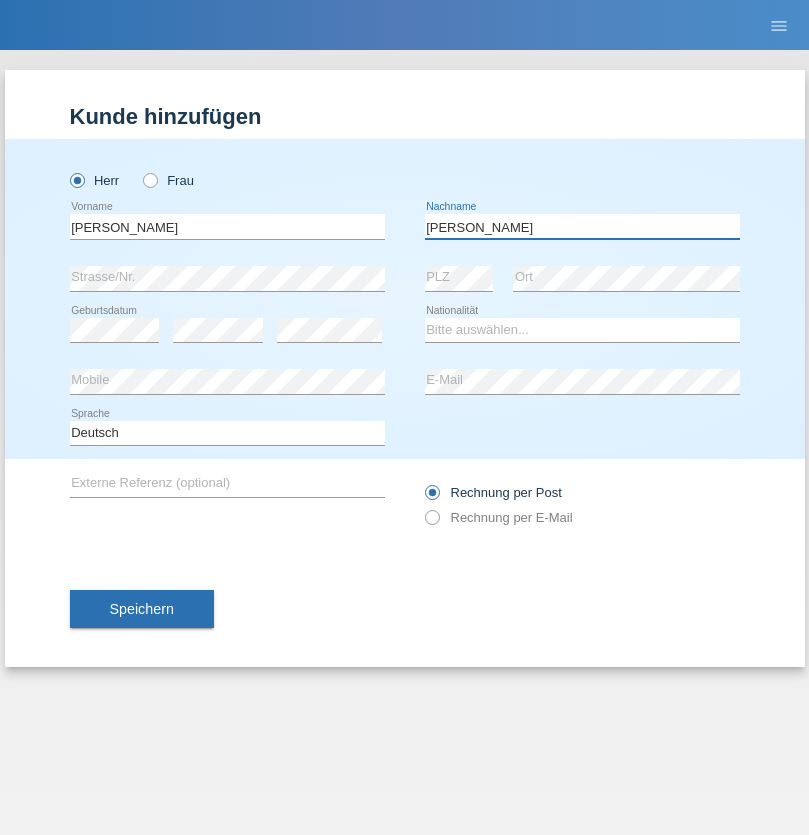 type on "Luis jose" 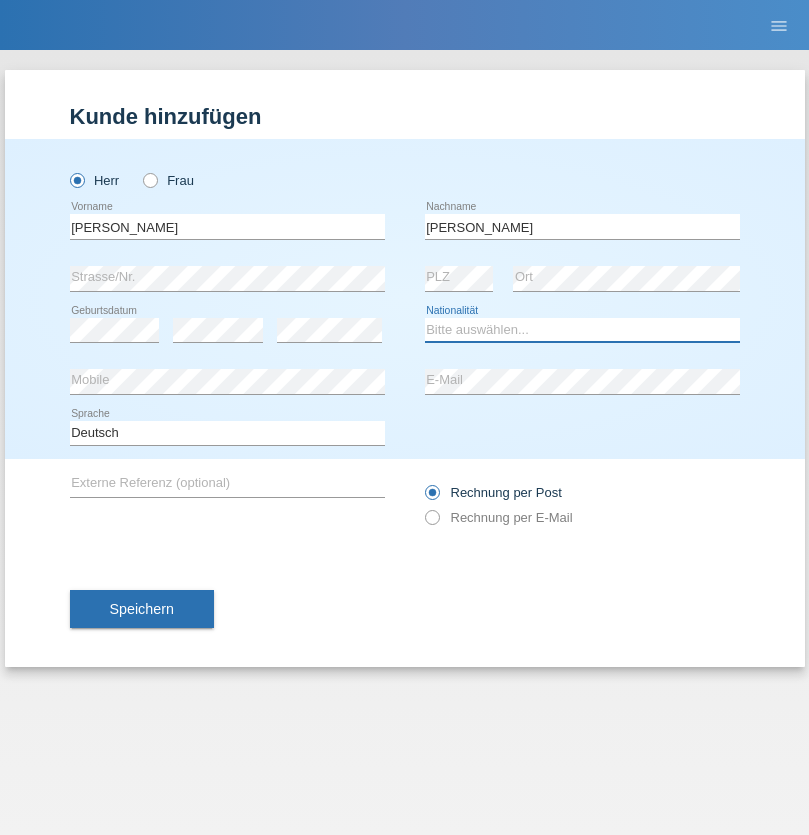 select on "CH" 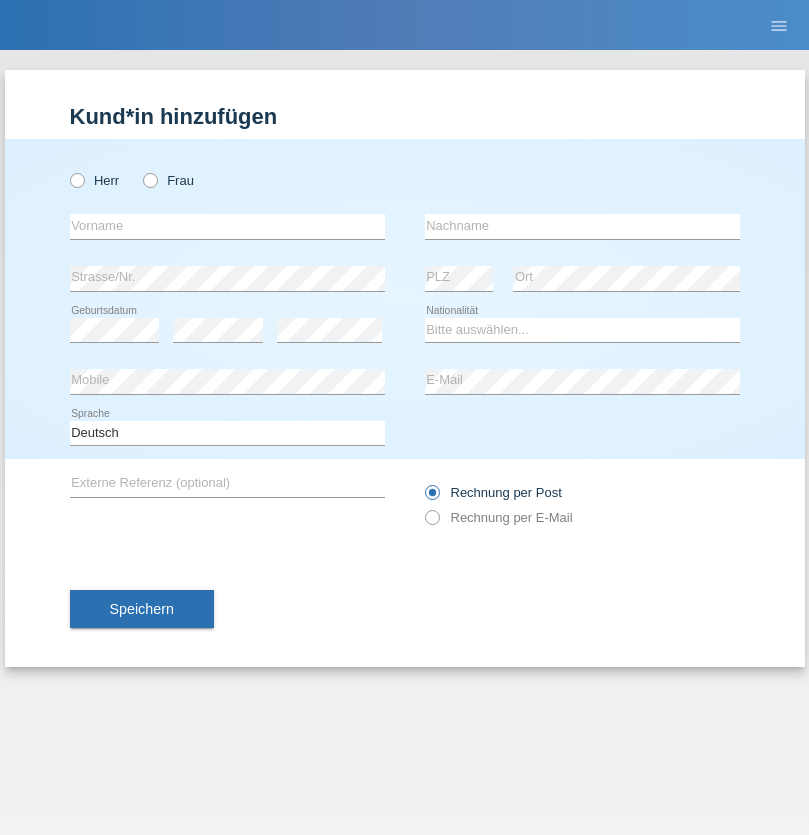 scroll, scrollTop: 0, scrollLeft: 0, axis: both 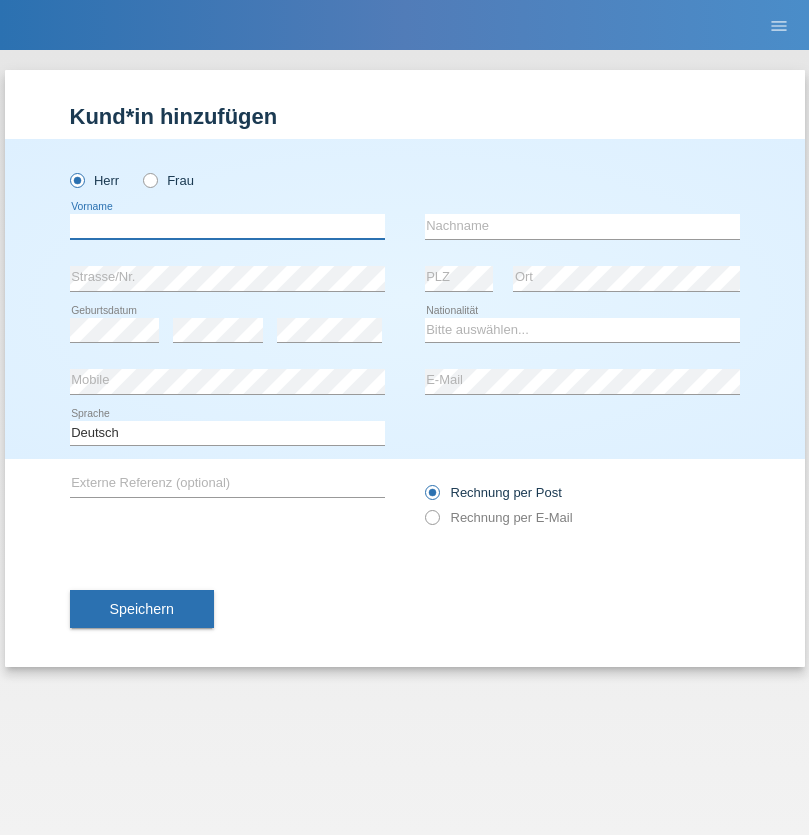 click at bounding box center (227, 226) 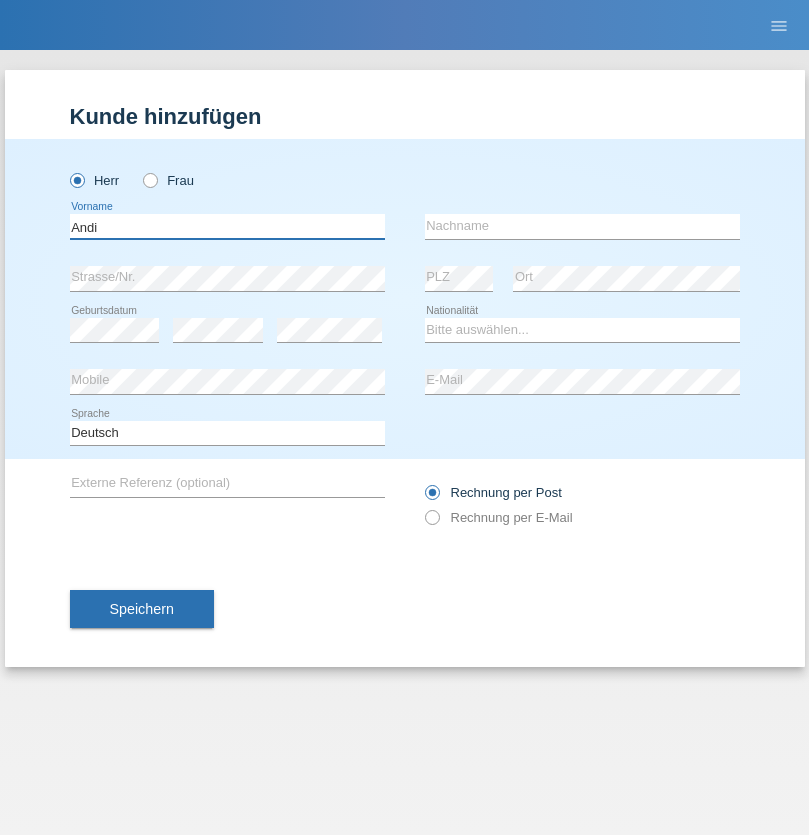 type on "Andi" 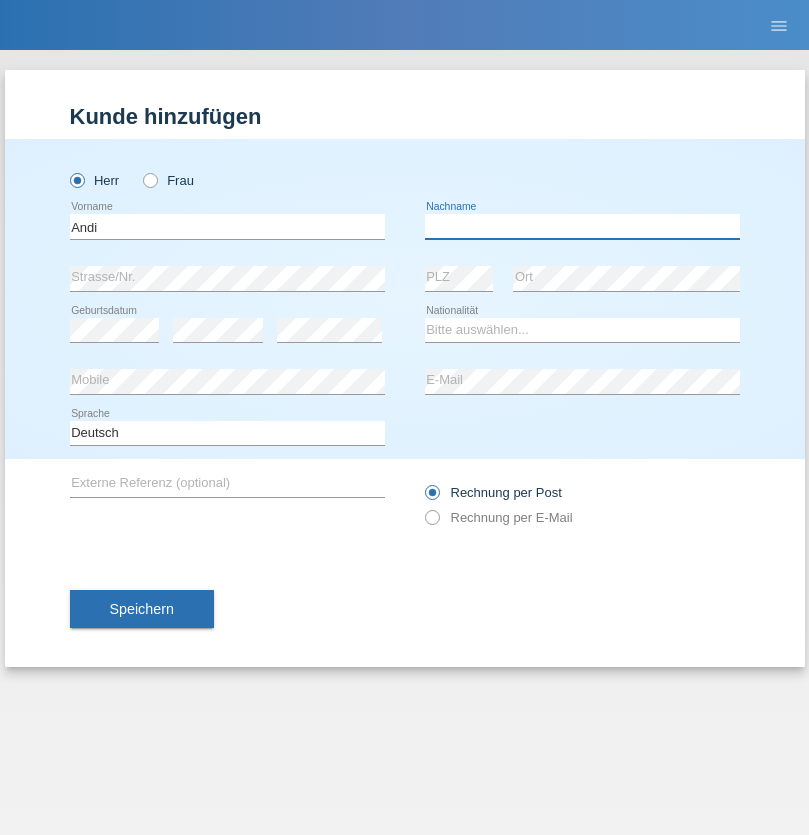 click at bounding box center (582, 226) 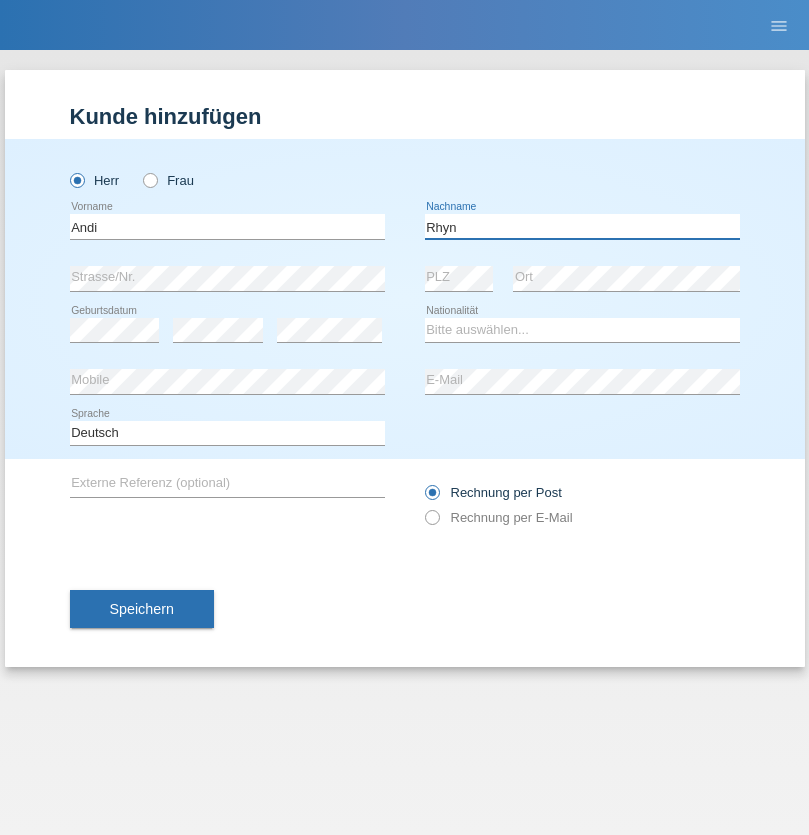 type on "Rhyn" 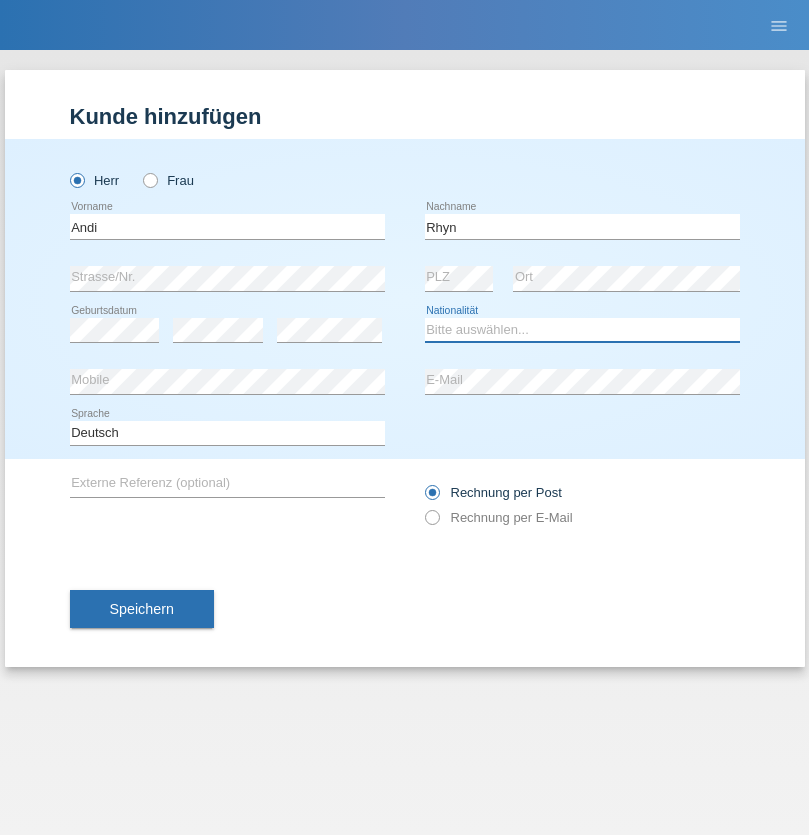 select on "CH" 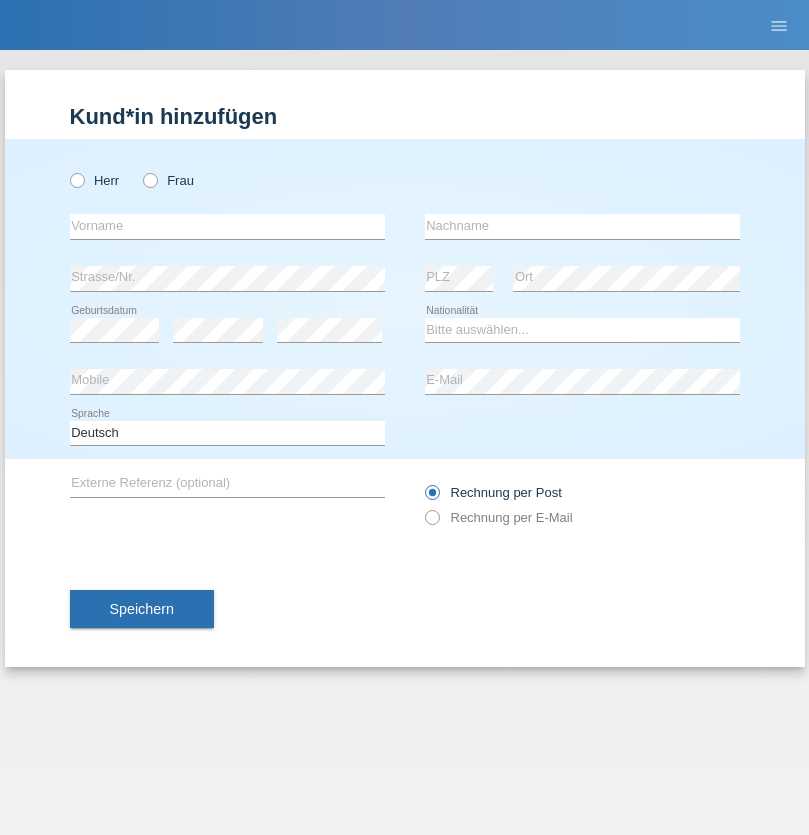 scroll, scrollTop: 0, scrollLeft: 0, axis: both 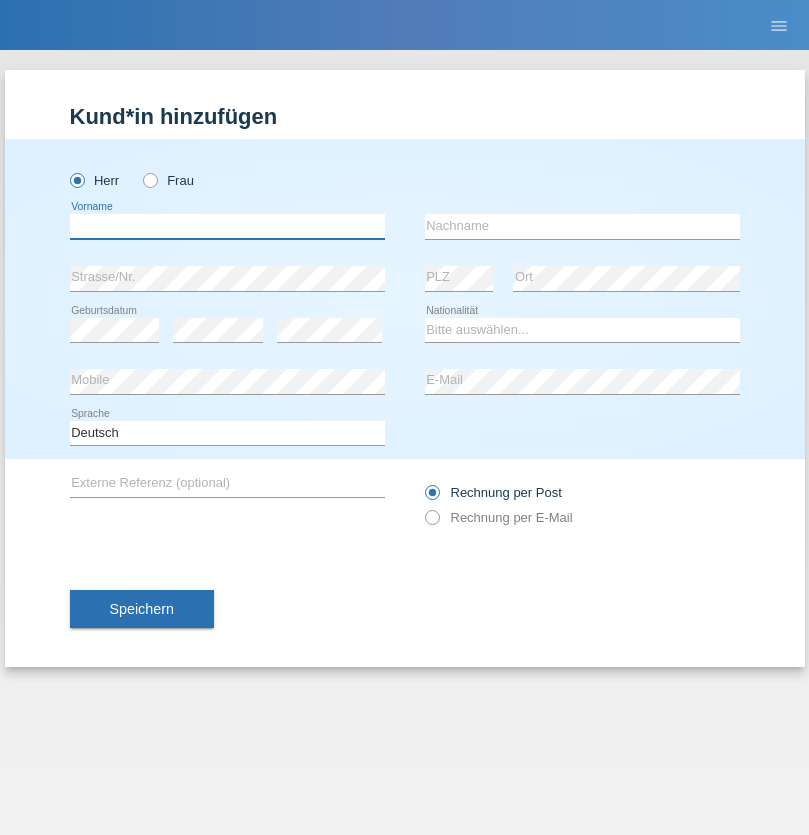 click at bounding box center (227, 226) 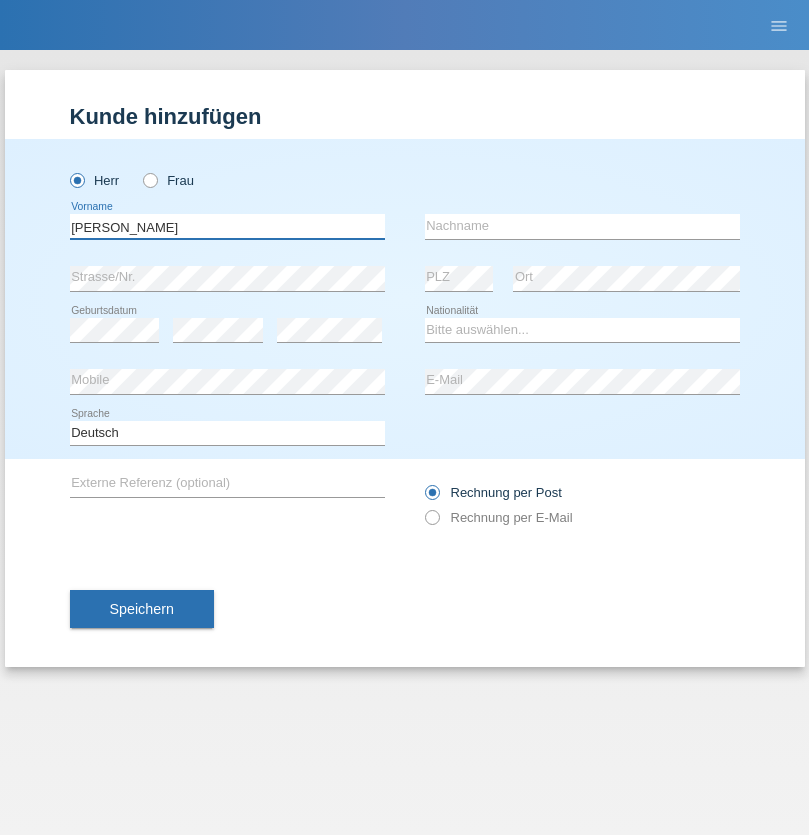 type on "Alex" 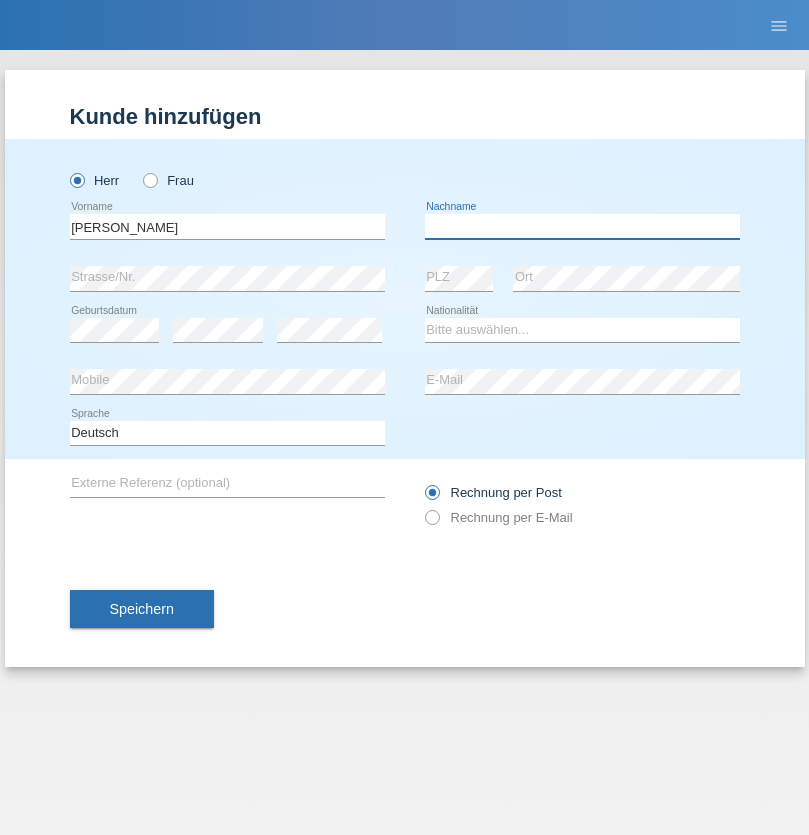 click at bounding box center [582, 226] 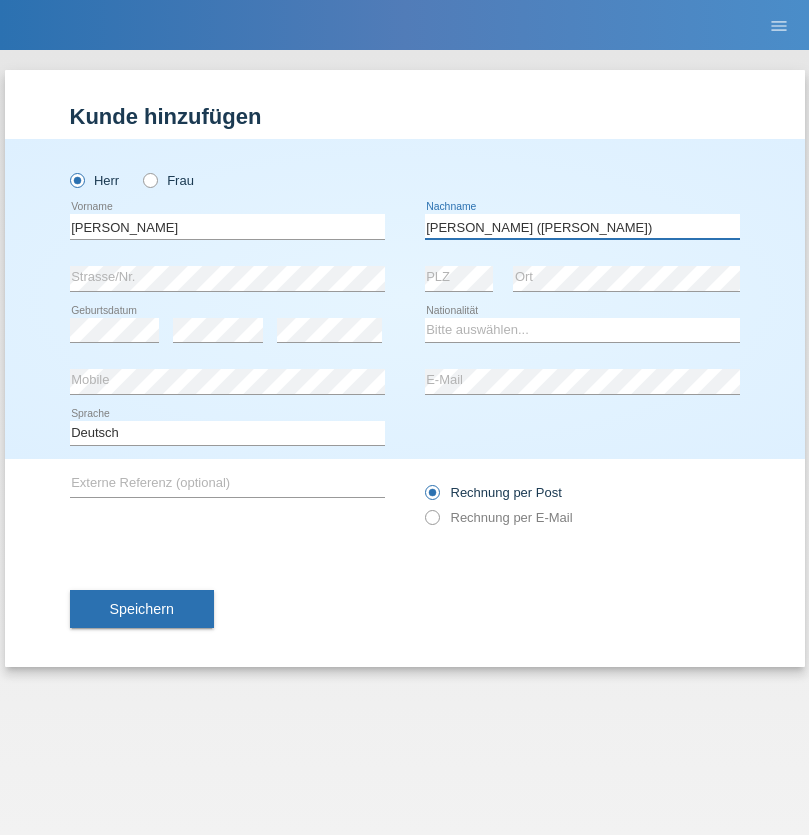 type on "A. Cassiano (Miriã)" 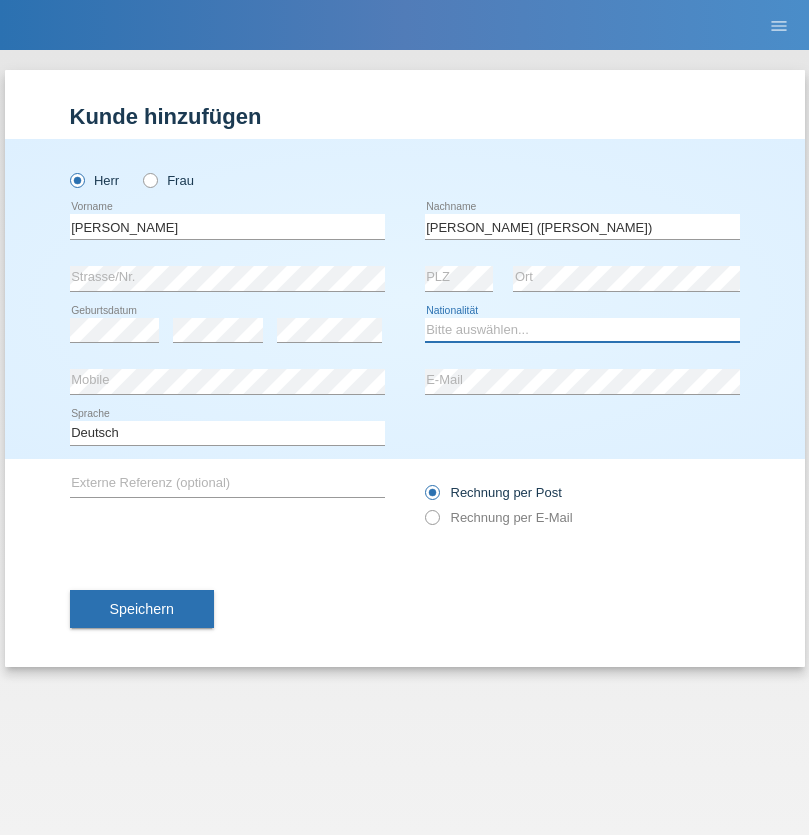 select on "BR" 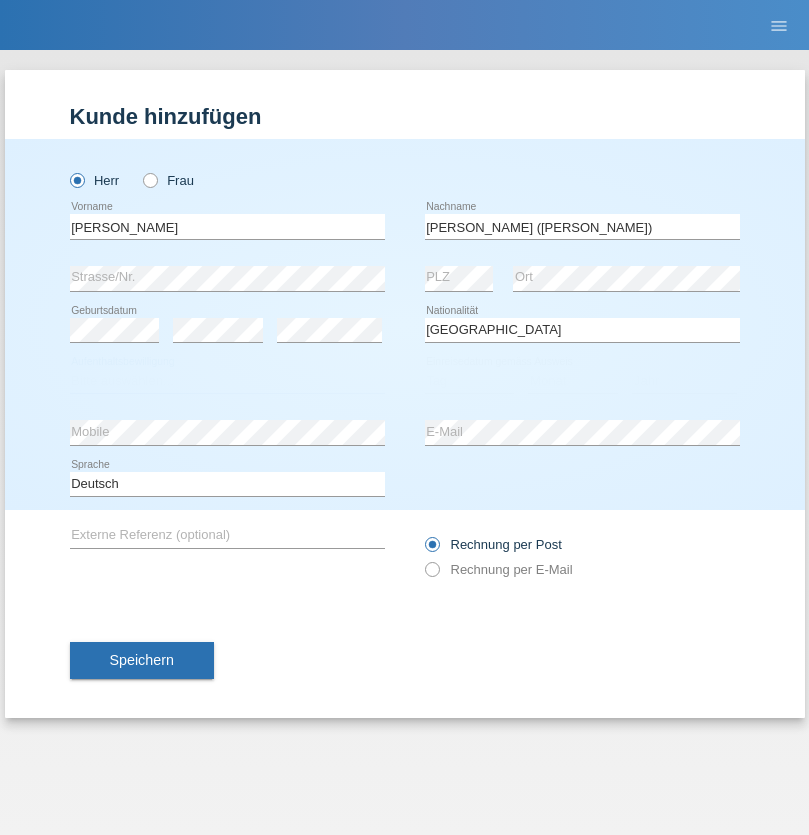 select on "C" 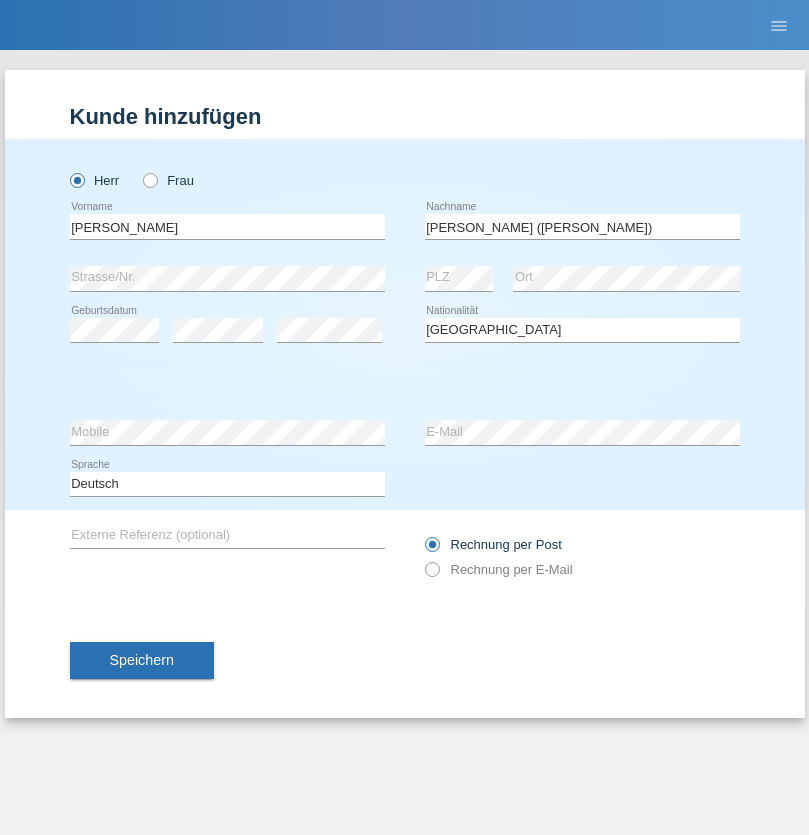 select on "26" 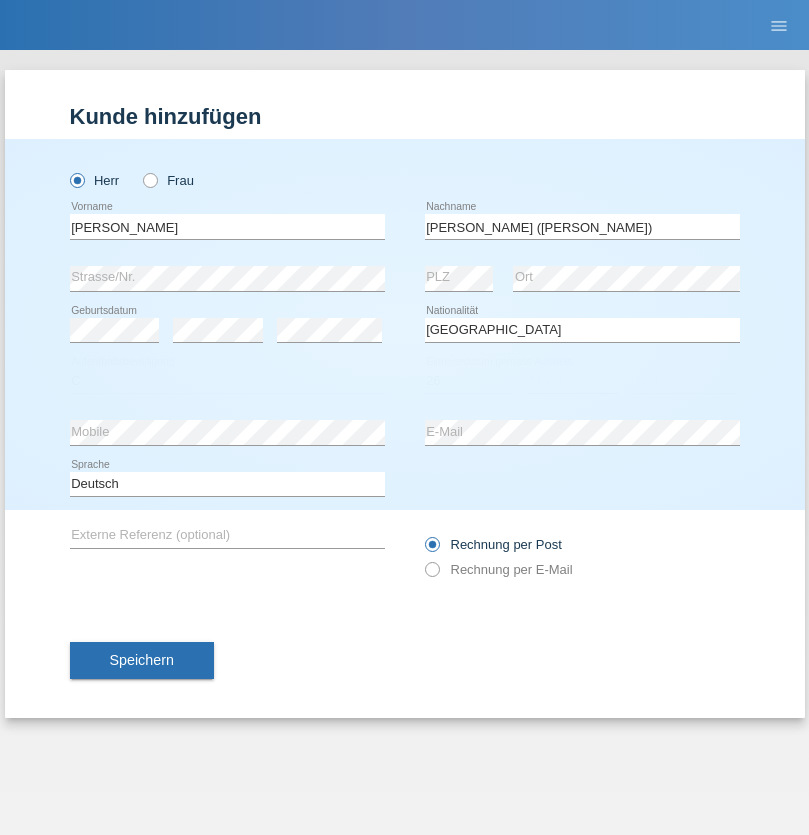 select on "01" 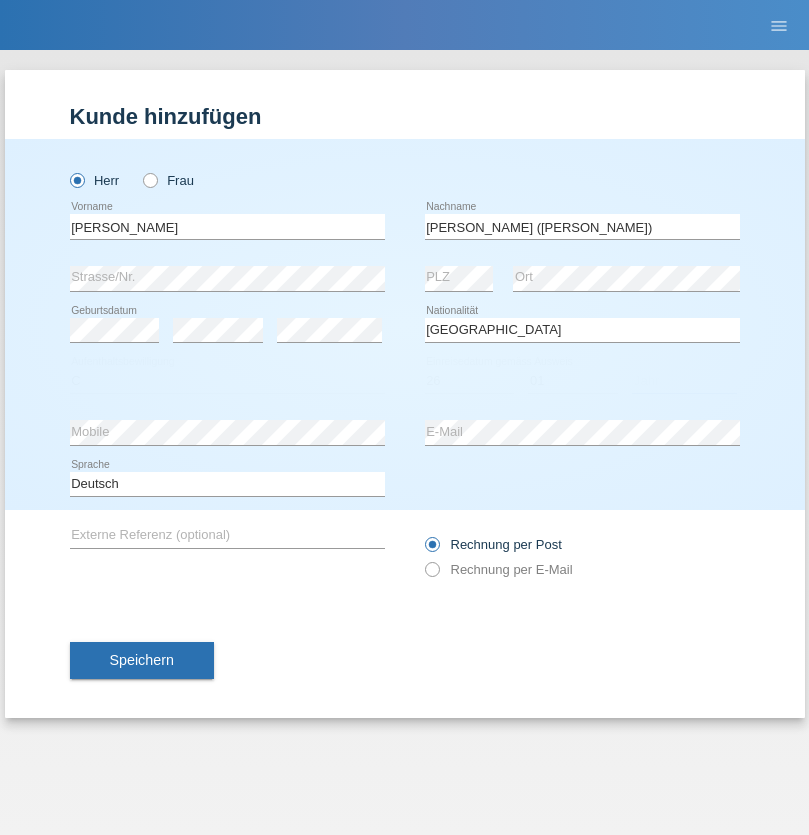 select on "2021" 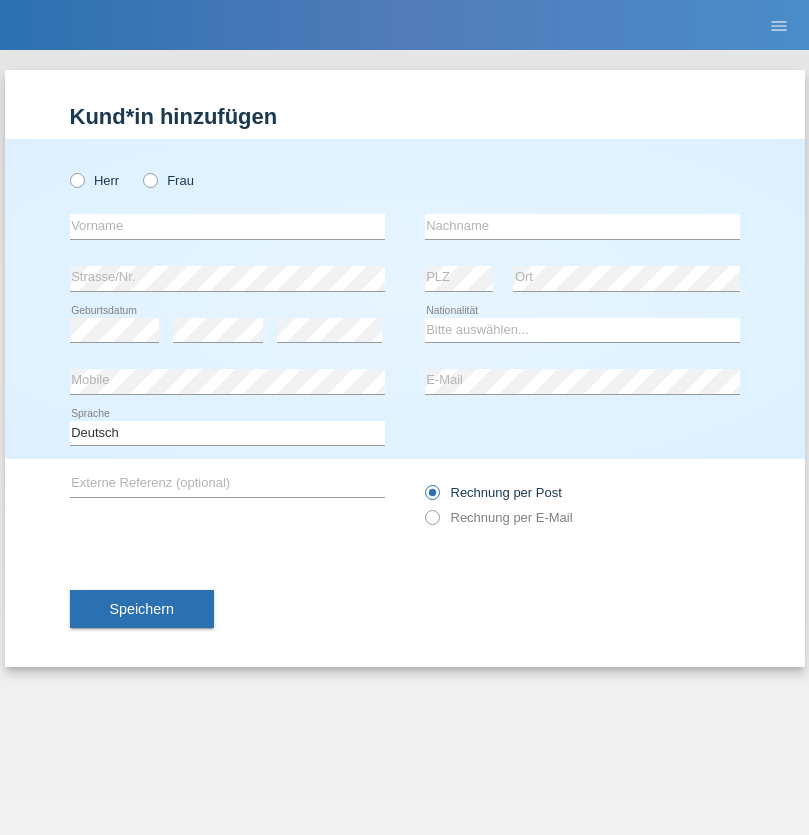 scroll, scrollTop: 0, scrollLeft: 0, axis: both 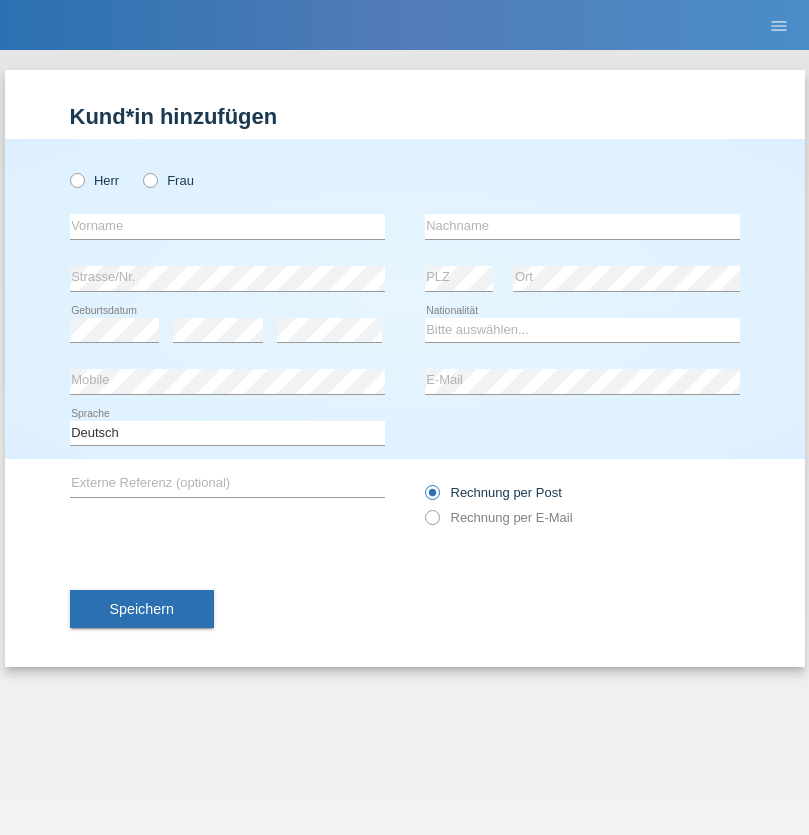 radio on "true" 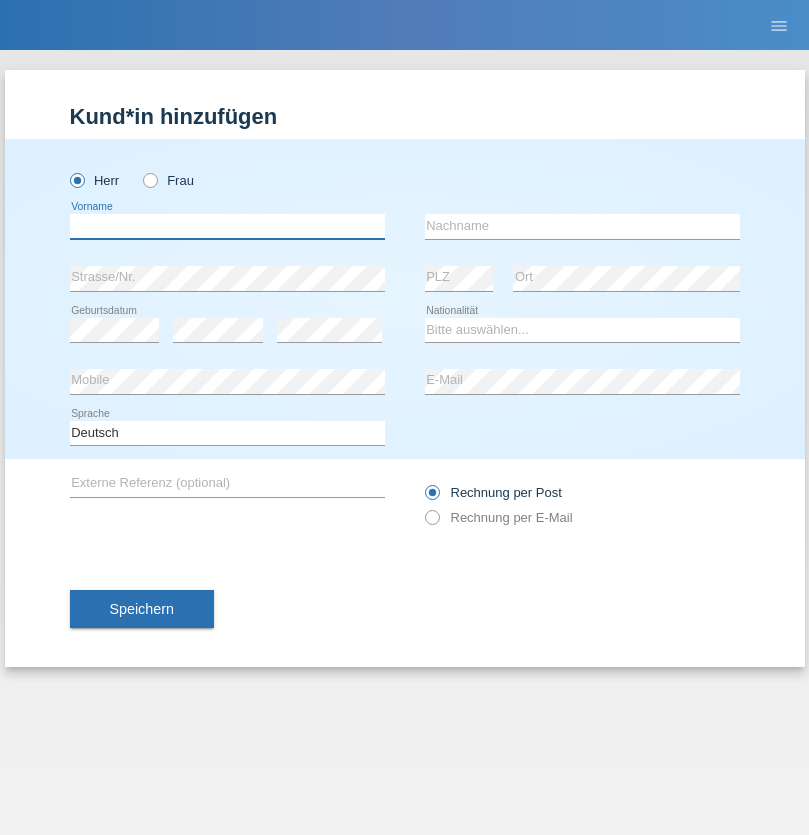 click at bounding box center (227, 226) 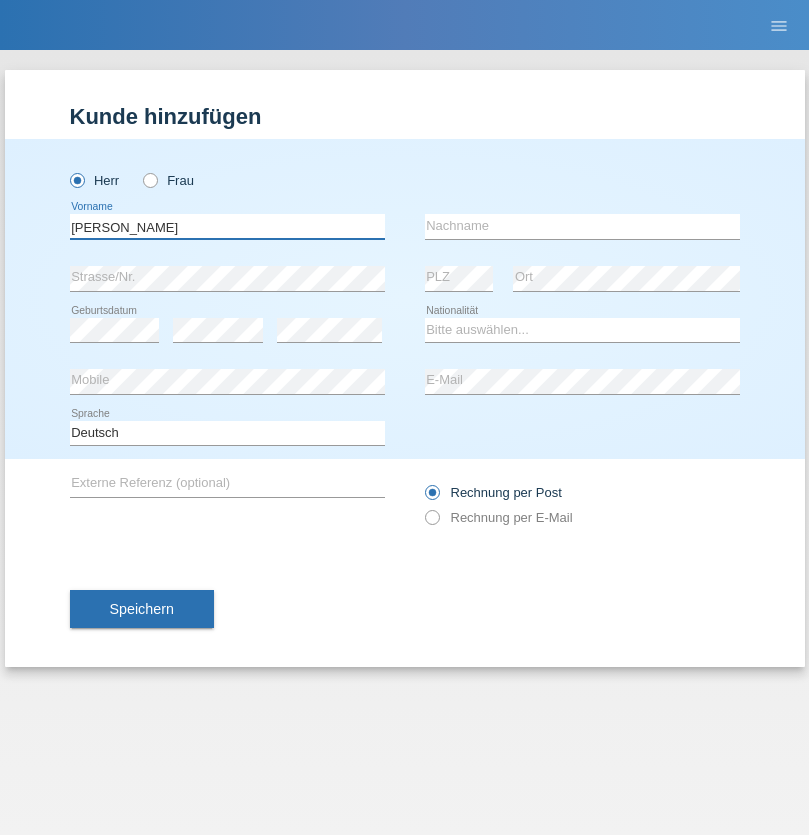 type on "Alex" 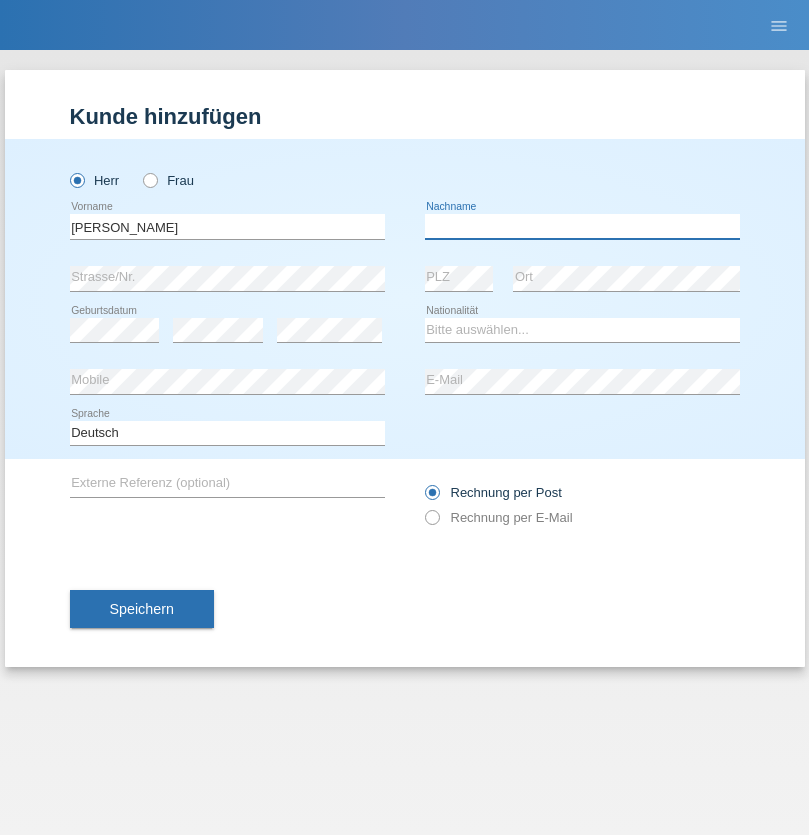 click at bounding box center [582, 226] 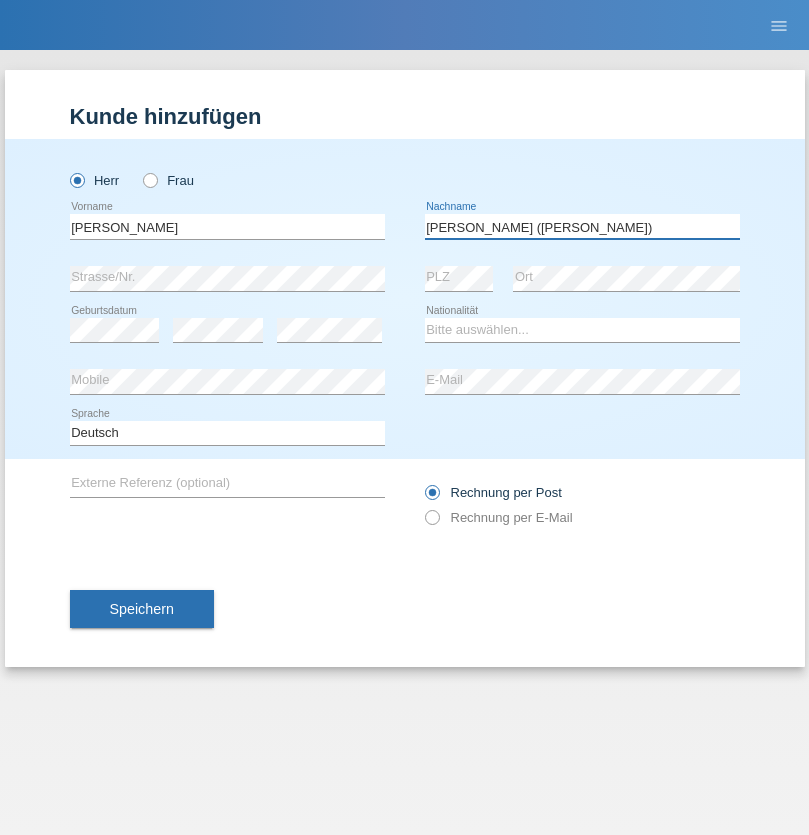 type on "A. Cassiano (Miriã)" 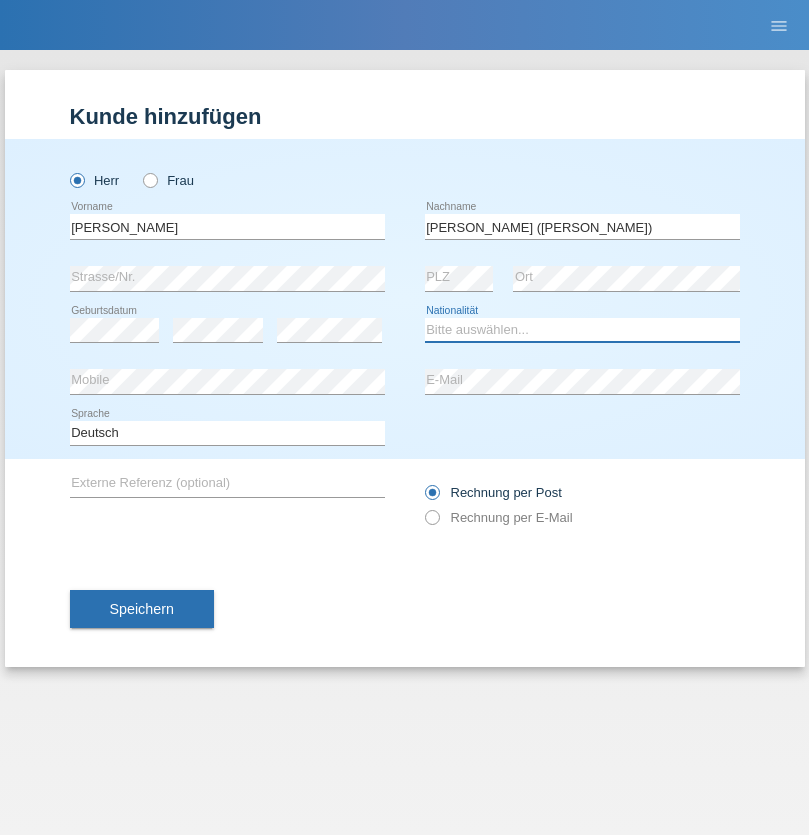 select on "BR" 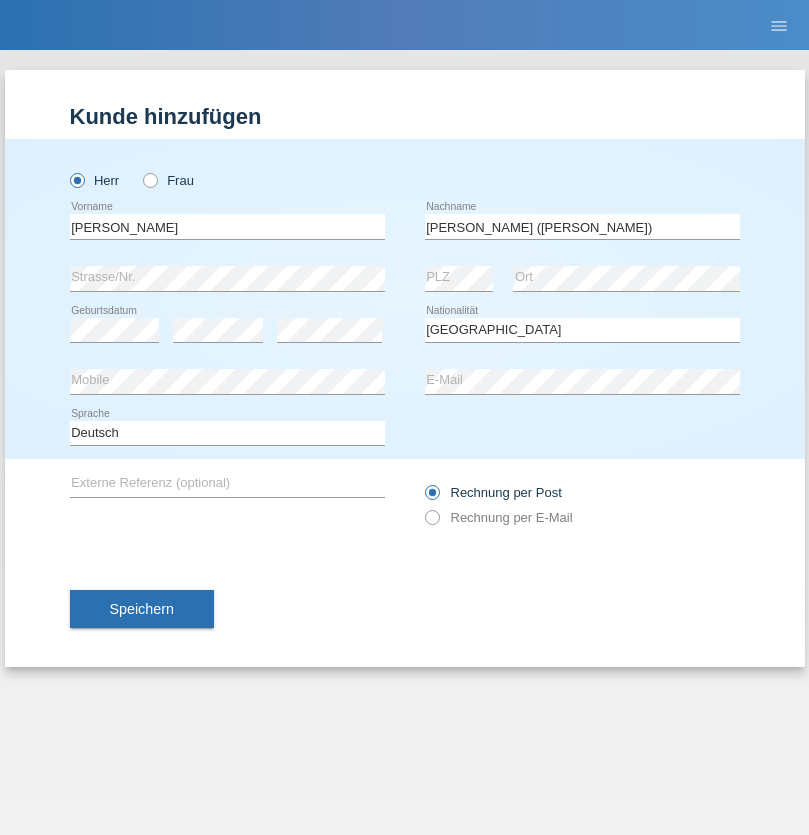 select on "C" 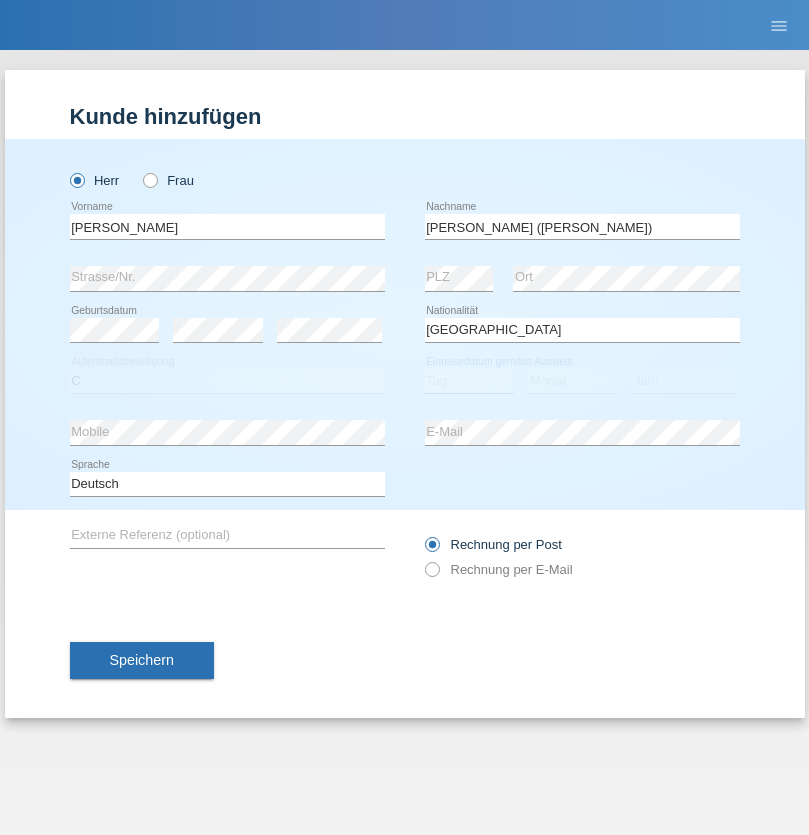 select on "14" 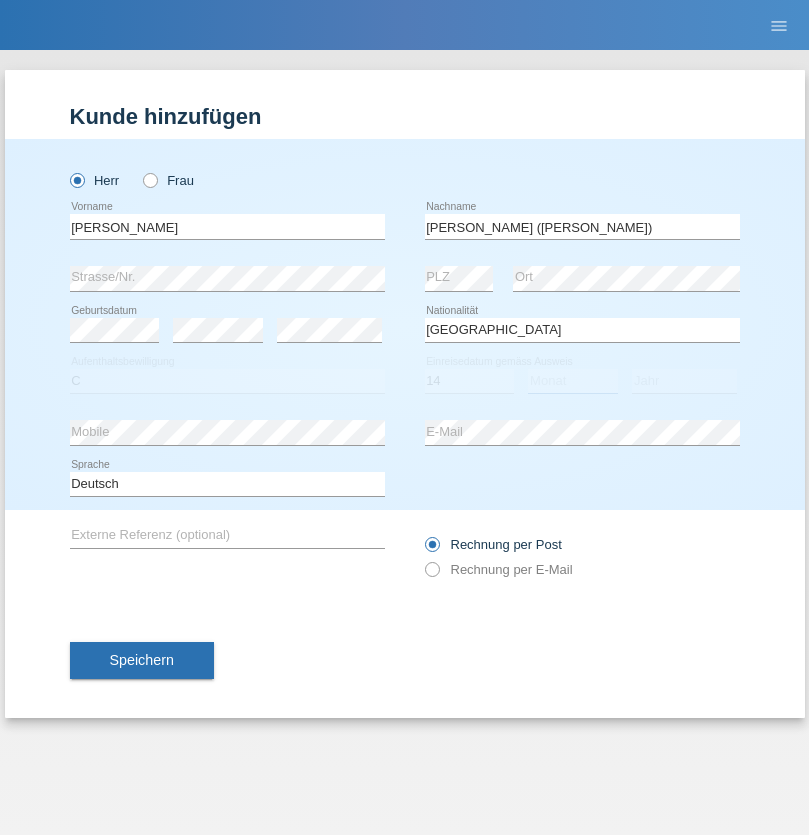 select on "12" 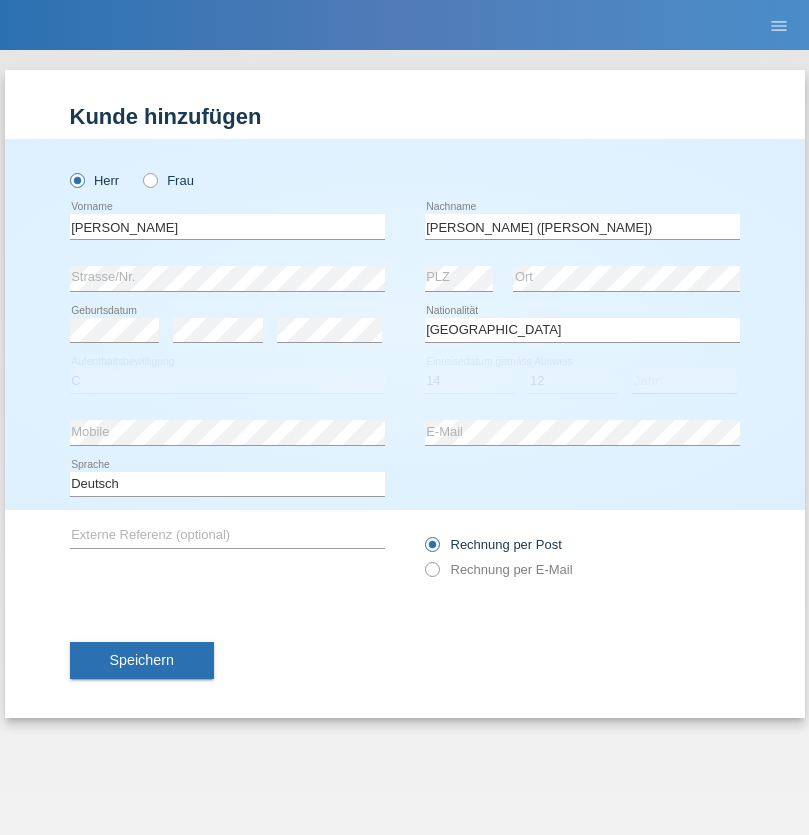 select on "2001" 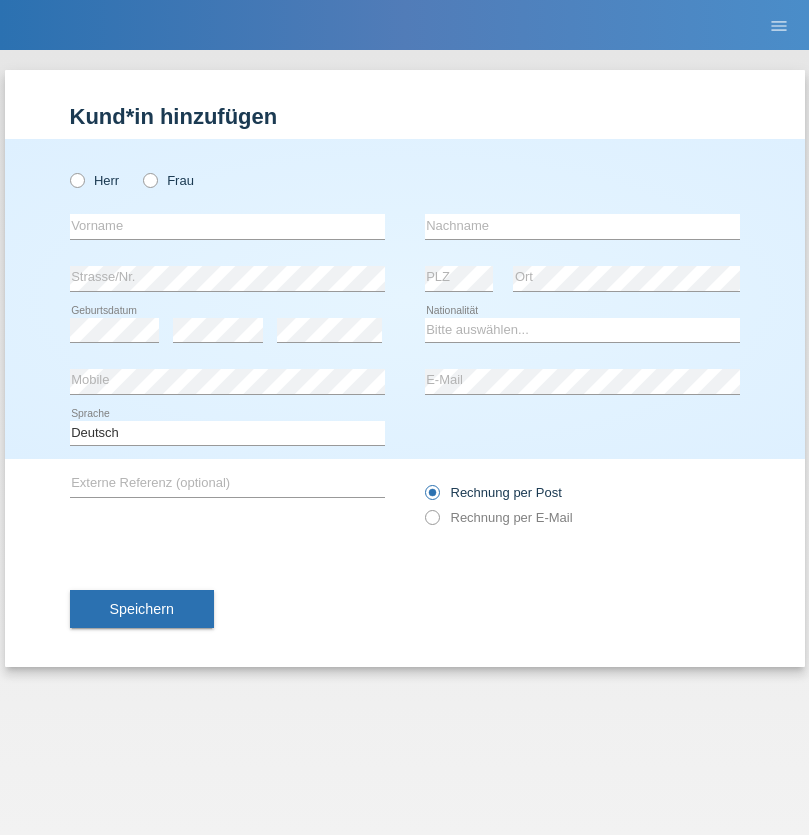 scroll, scrollTop: 0, scrollLeft: 0, axis: both 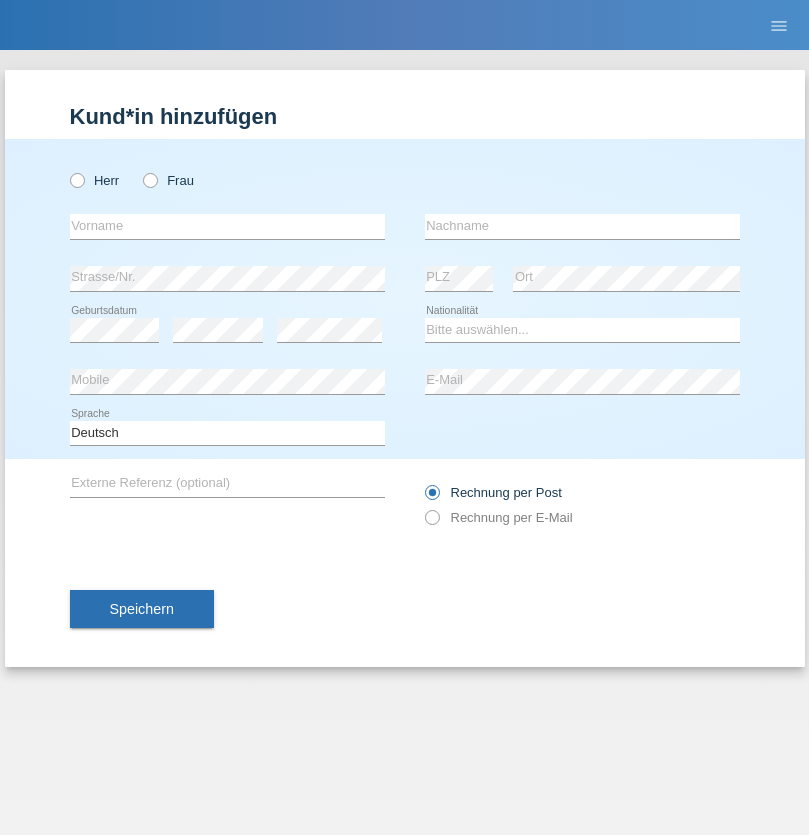 radio on "true" 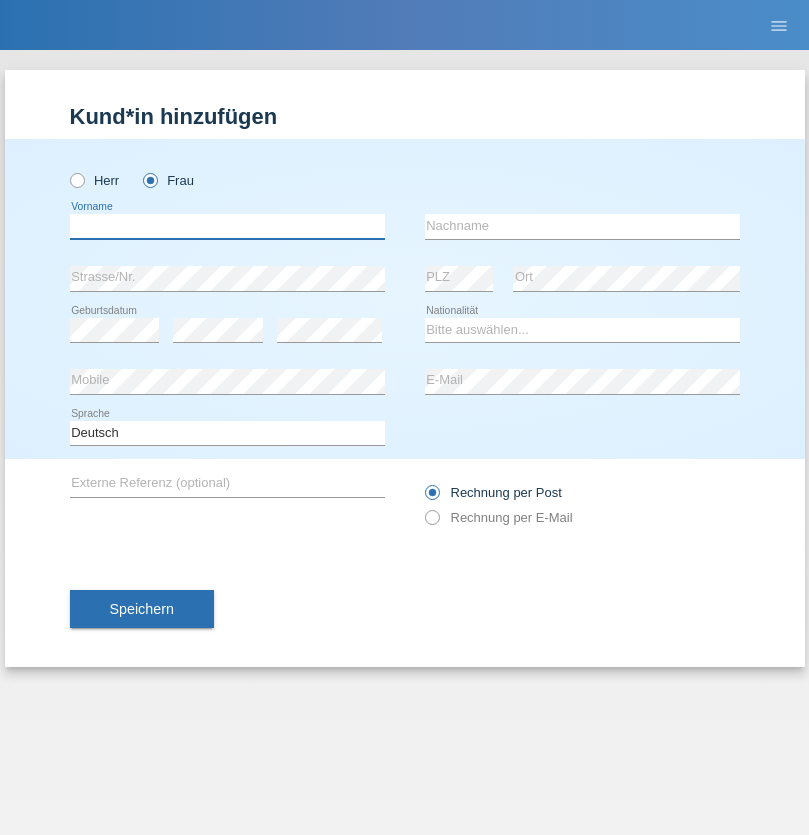 click at bounding box center (227, 226) 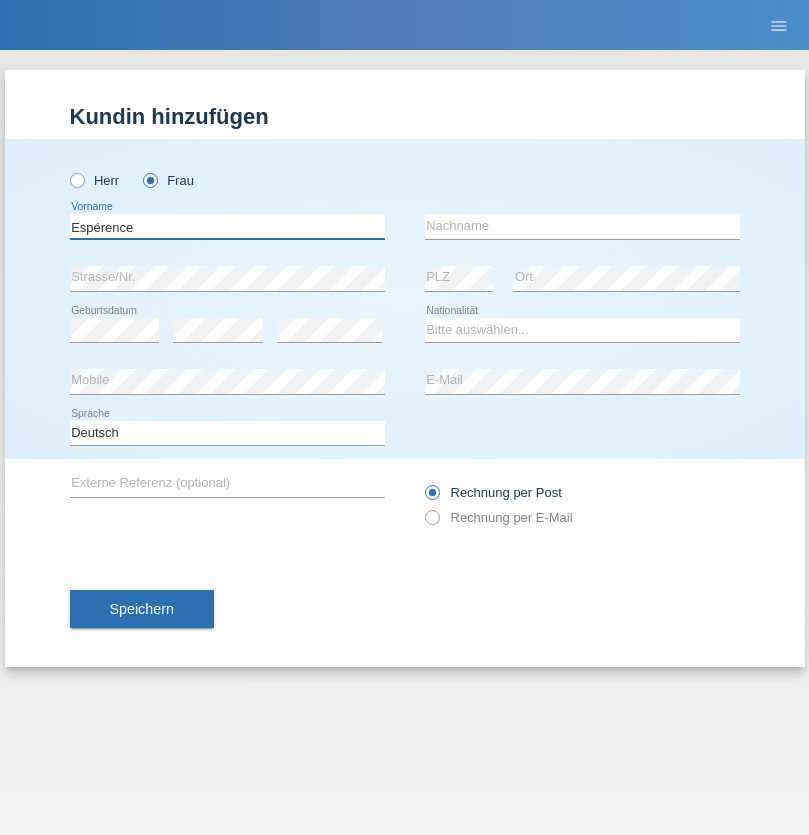 type on "Espérence" 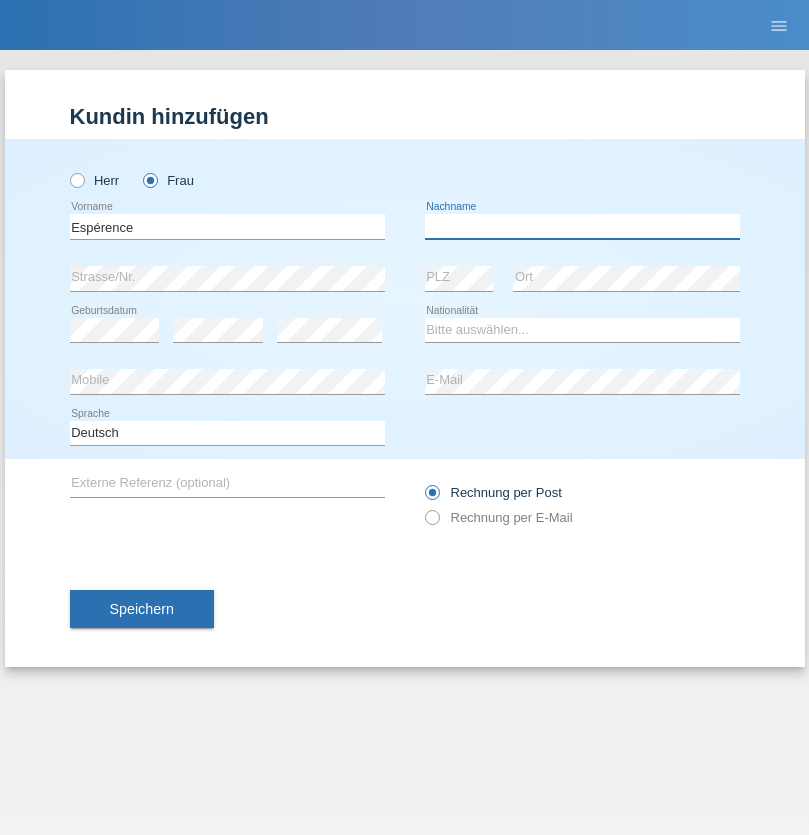click at bounding box center (582, 226) 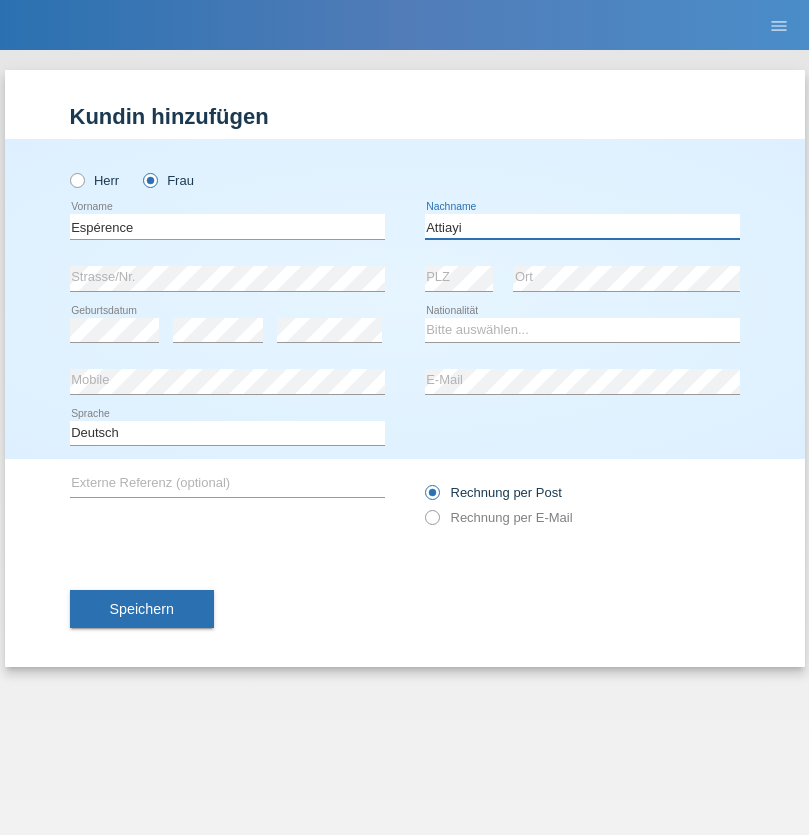 type on "Attiayi" 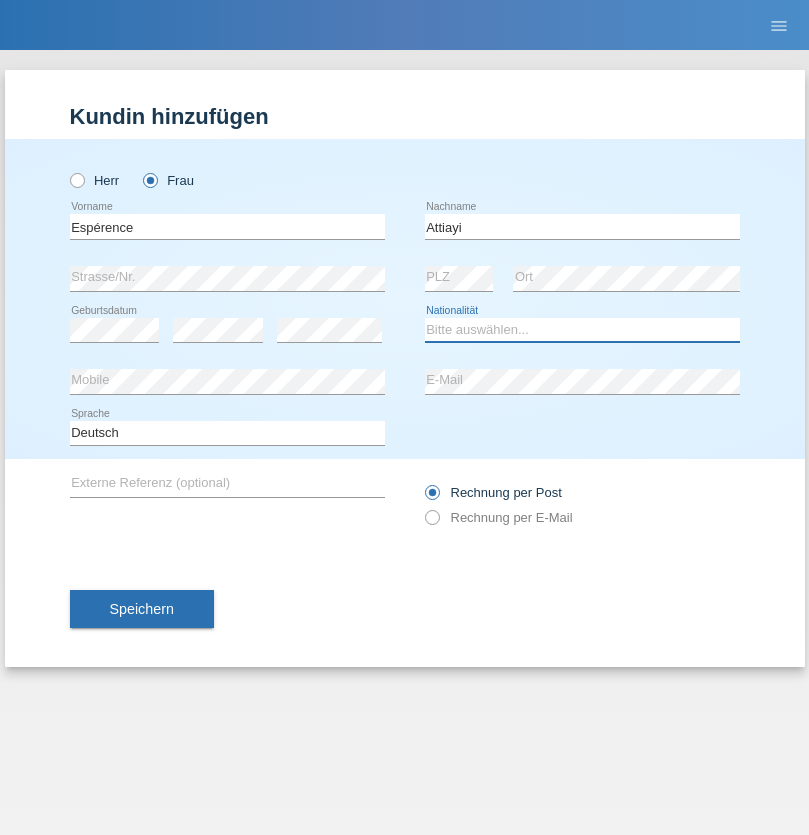 select on "CH" 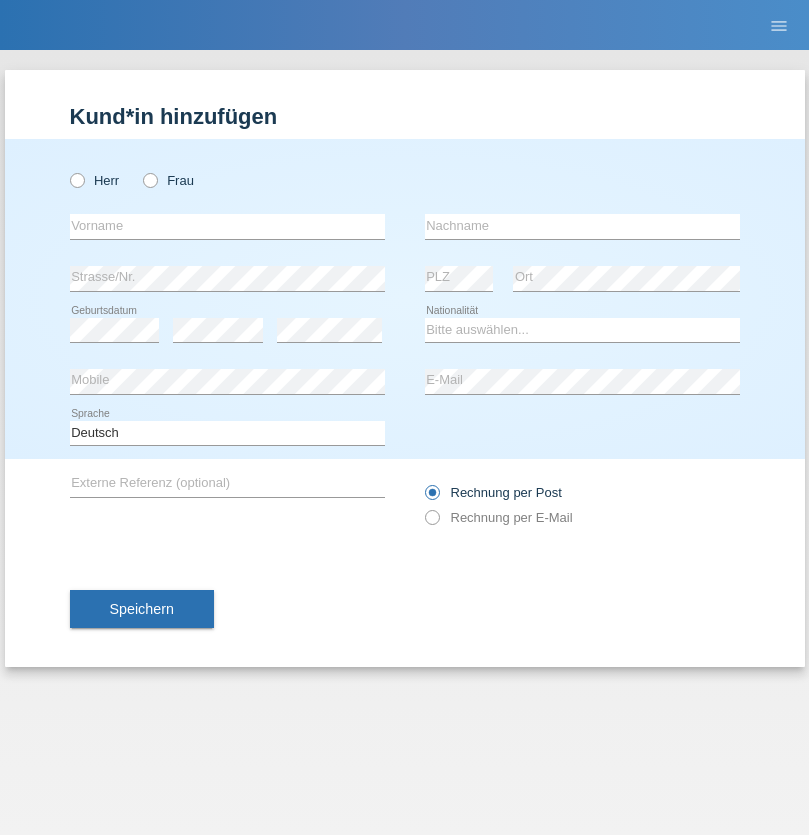 scroll, scrollTop: 0, scrollLeft: 0, axis: both 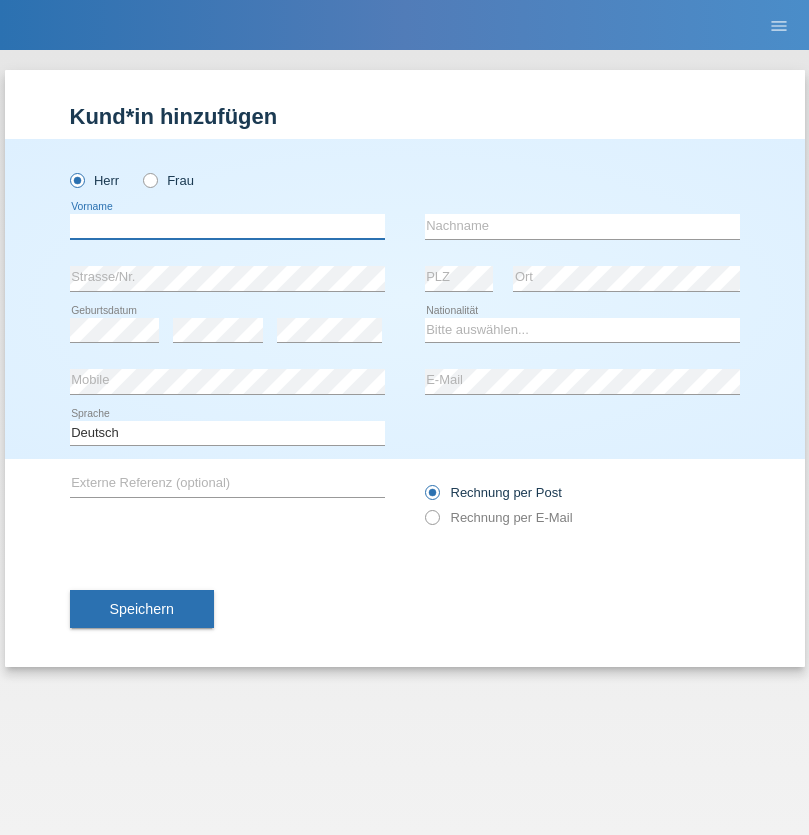 click at bounding box center [227, 226] 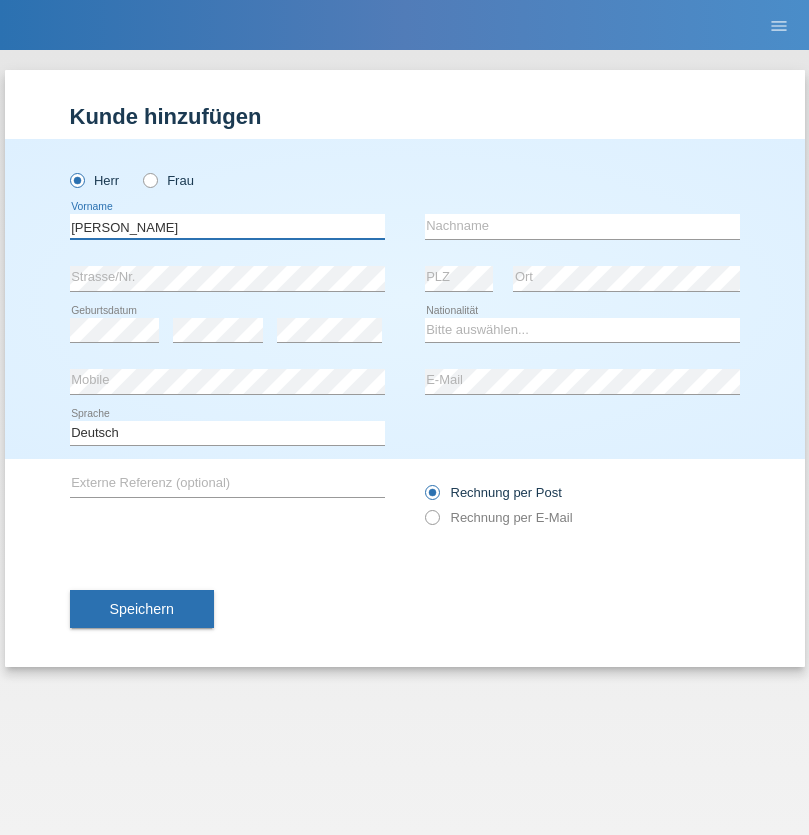 type on "Charles" 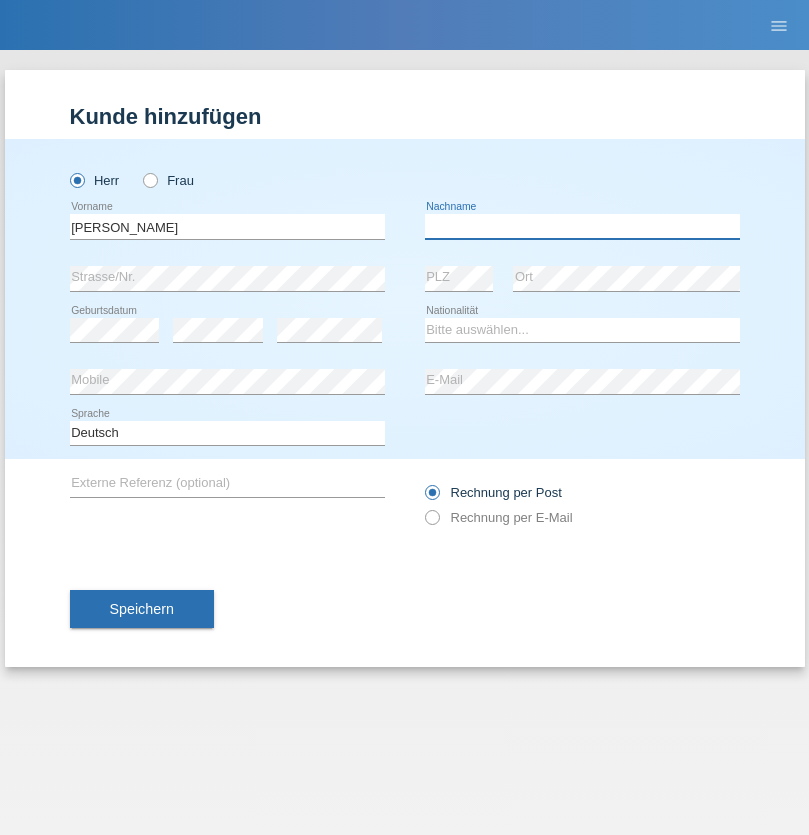 click at bounding box center [582, 226] 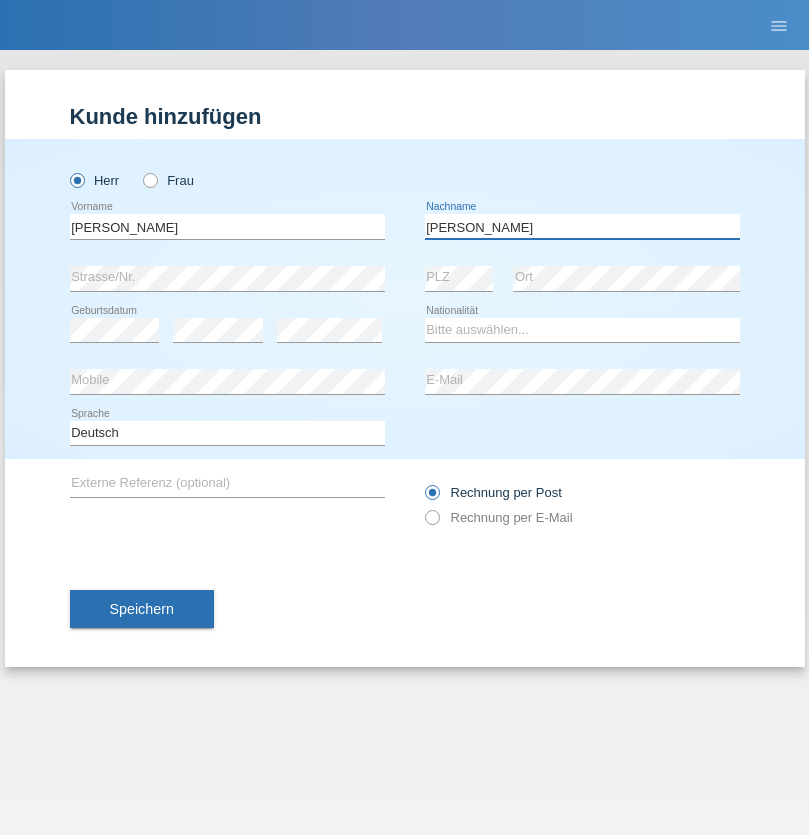 type on "Chetelat" 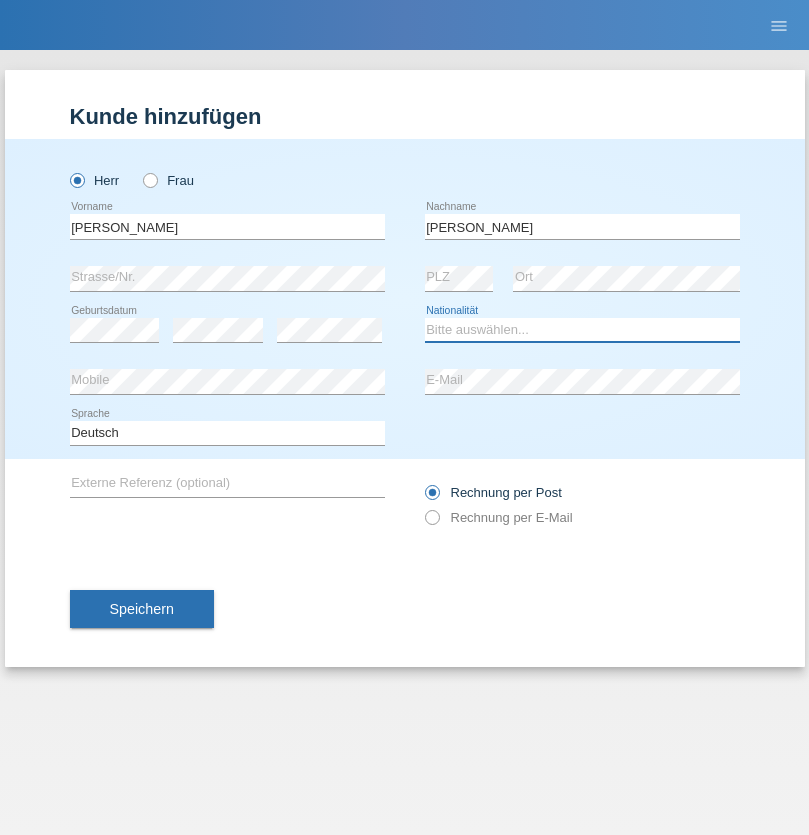 select on "CH" 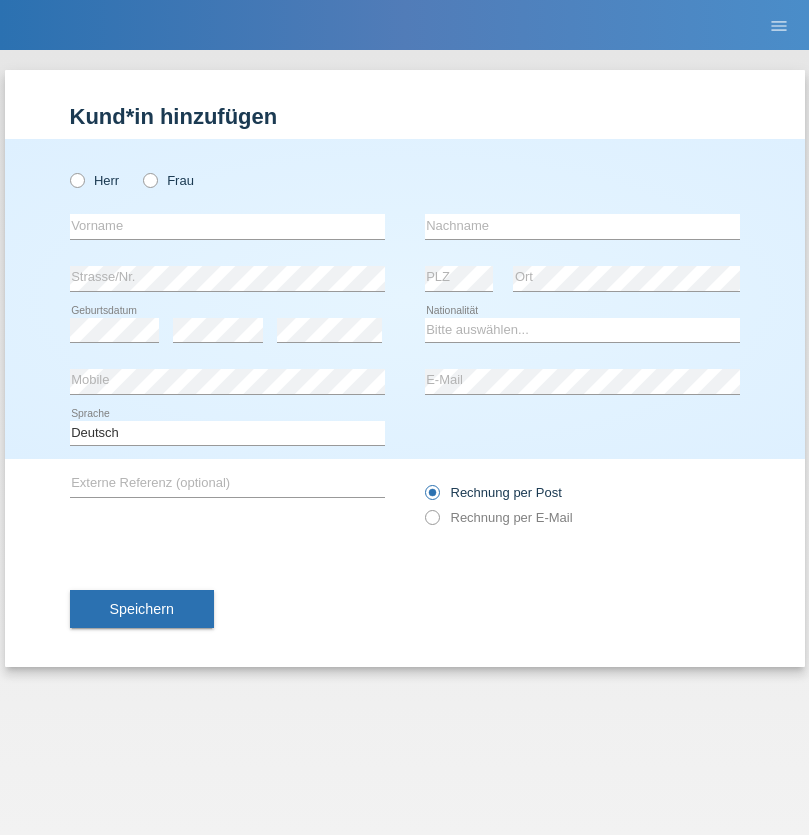 scroll, scrollTop: 0, scrollLeft: 0, axis: both 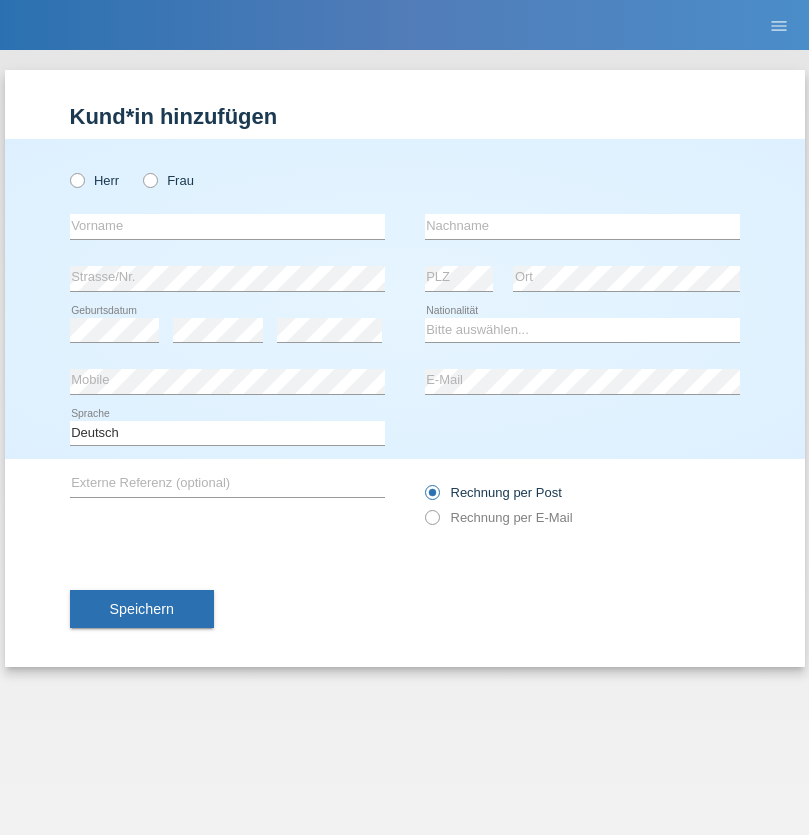 radio on "true" 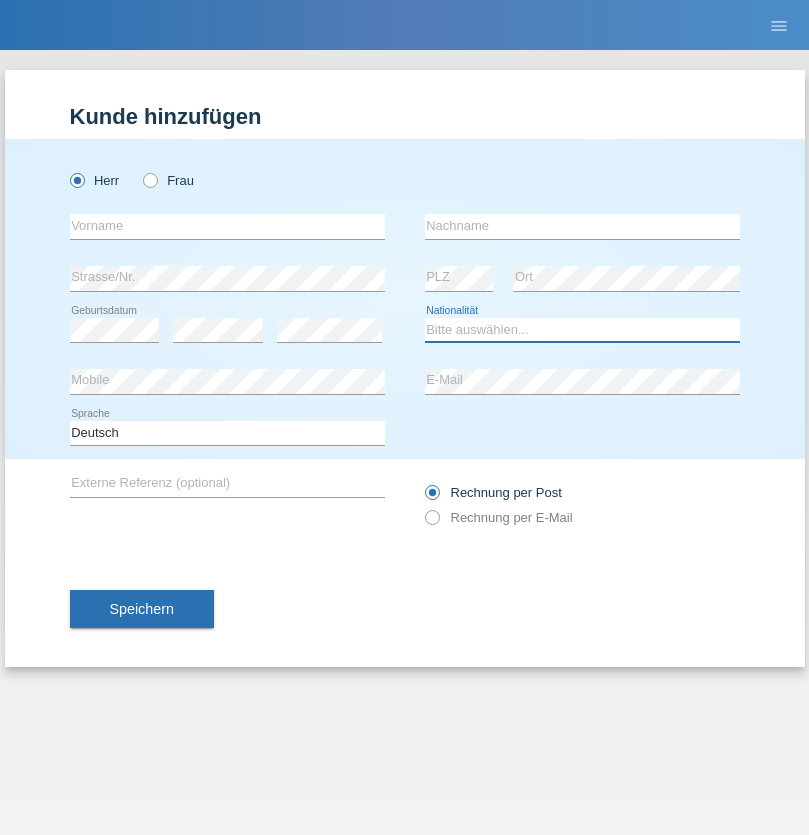 select on "XK" 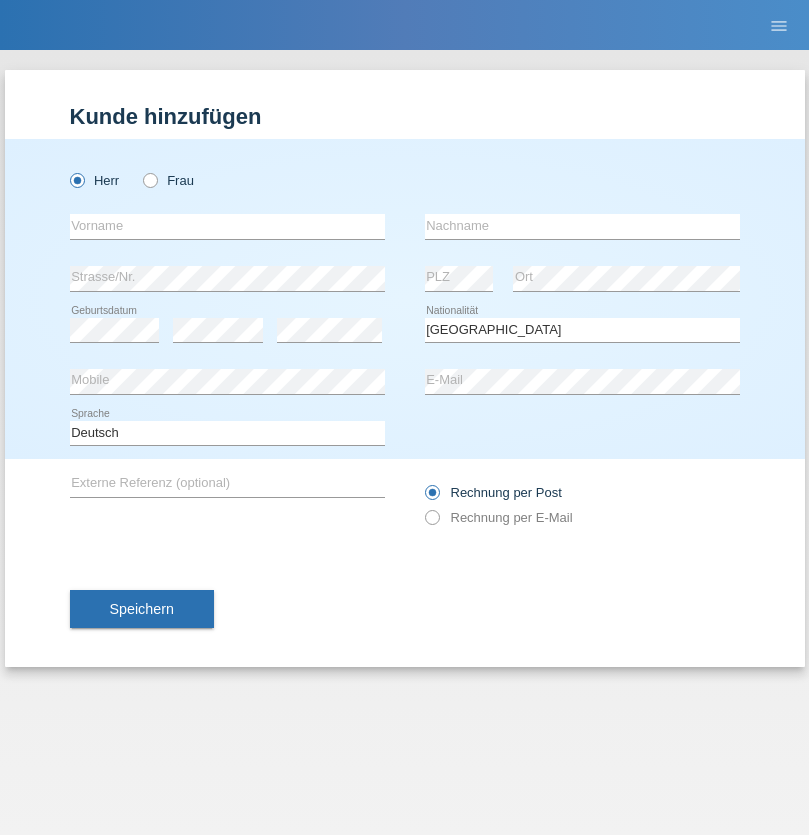select on "C" 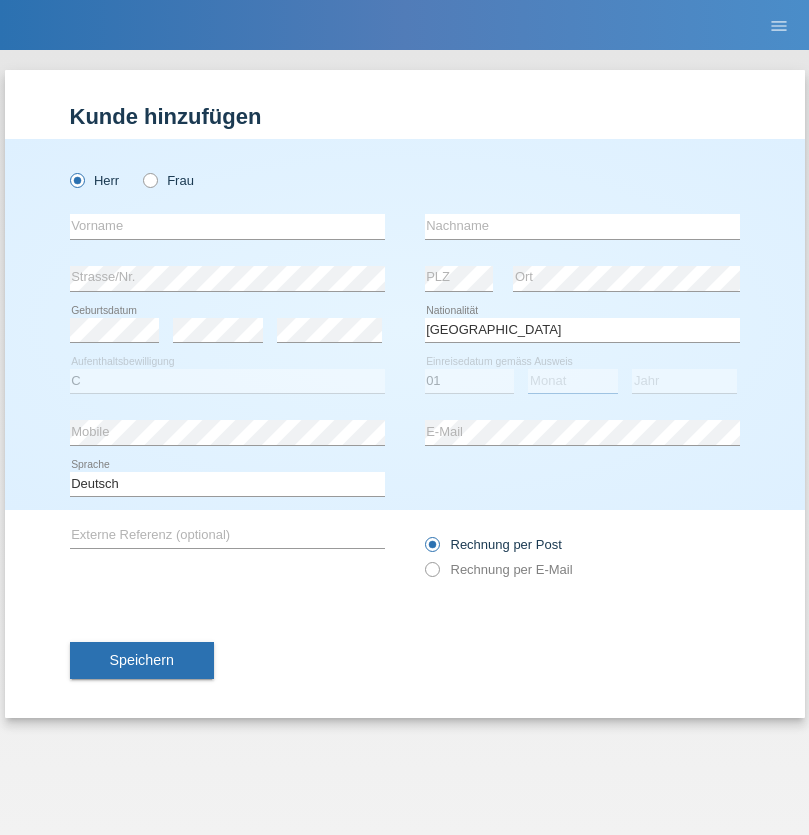 select on "02" 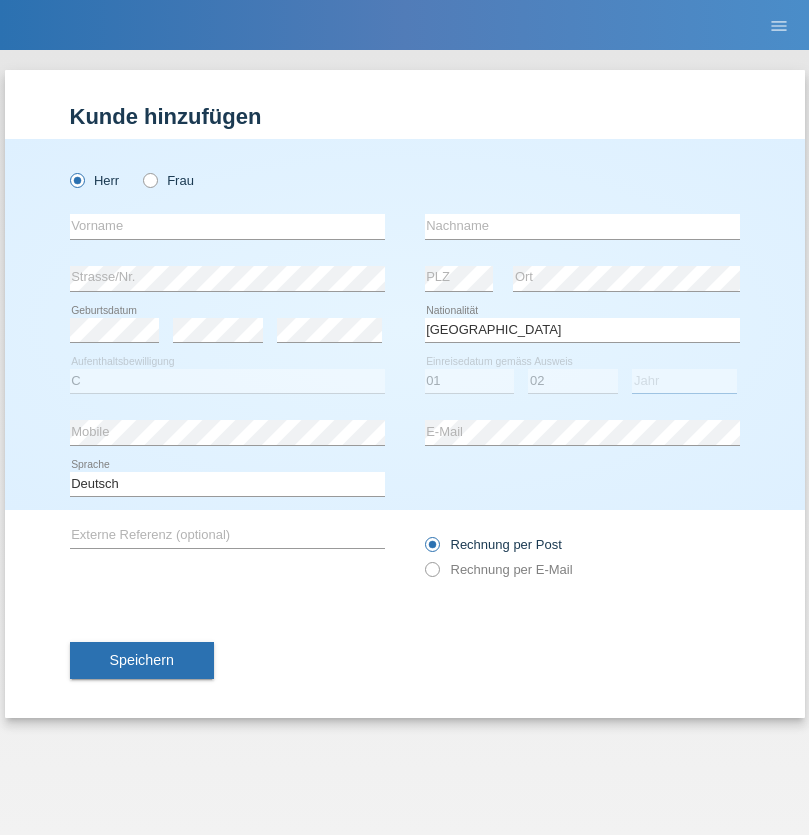 select on "1980" 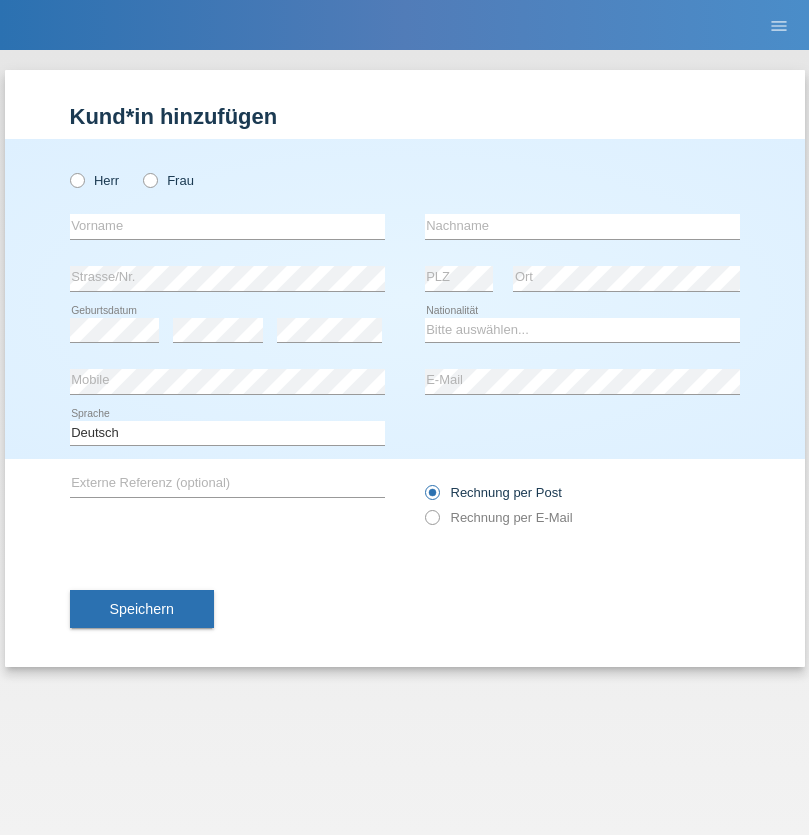 scroll, scrollTop: 0, scrollLeft: 0, axis: both 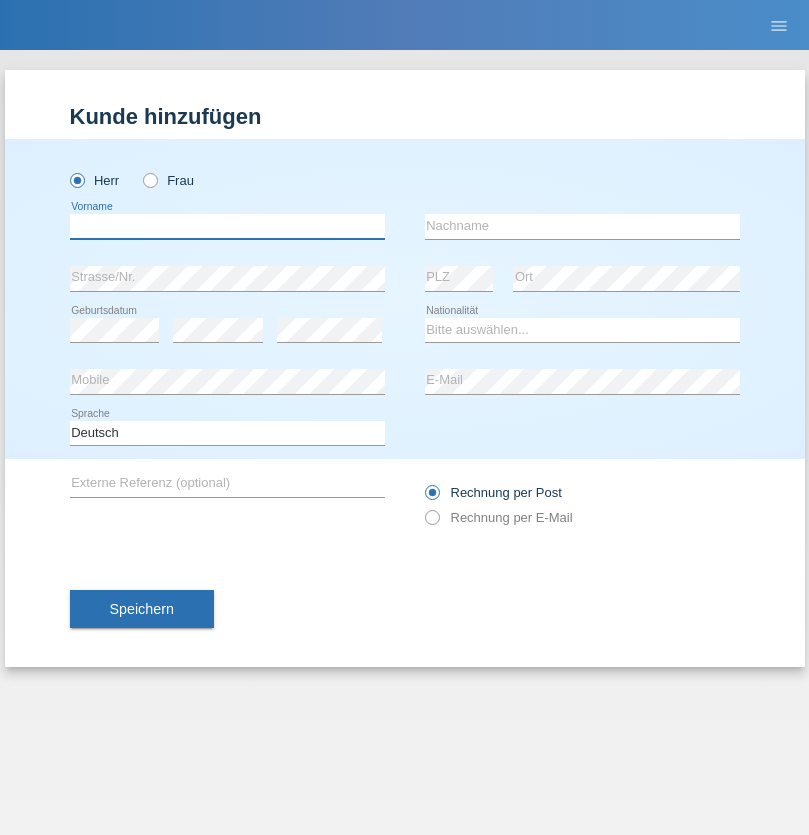 click at bounding box center [227, 226] 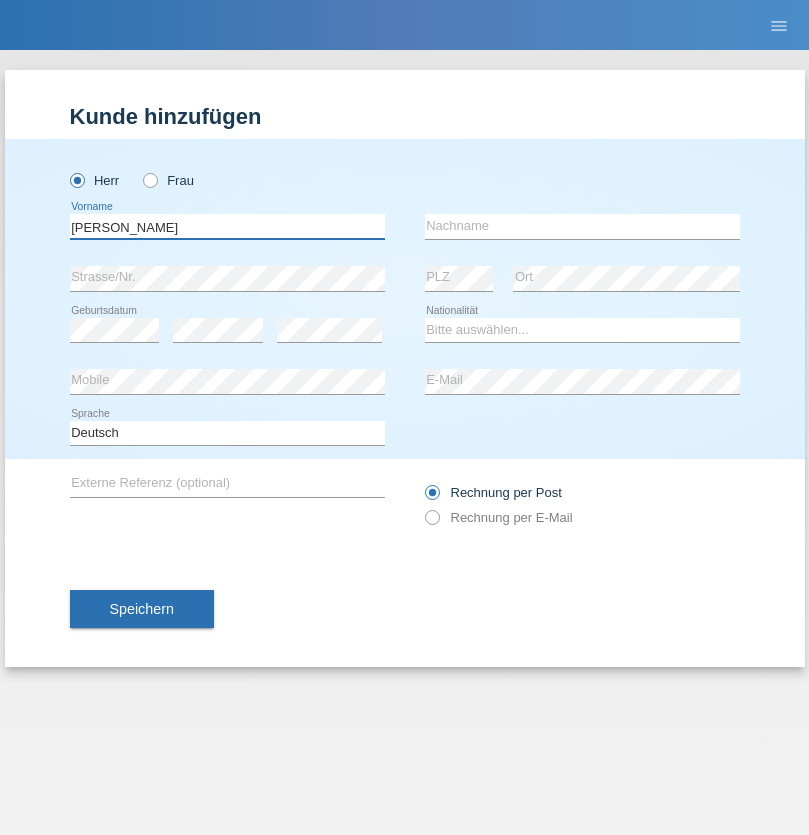 type on "Josip" 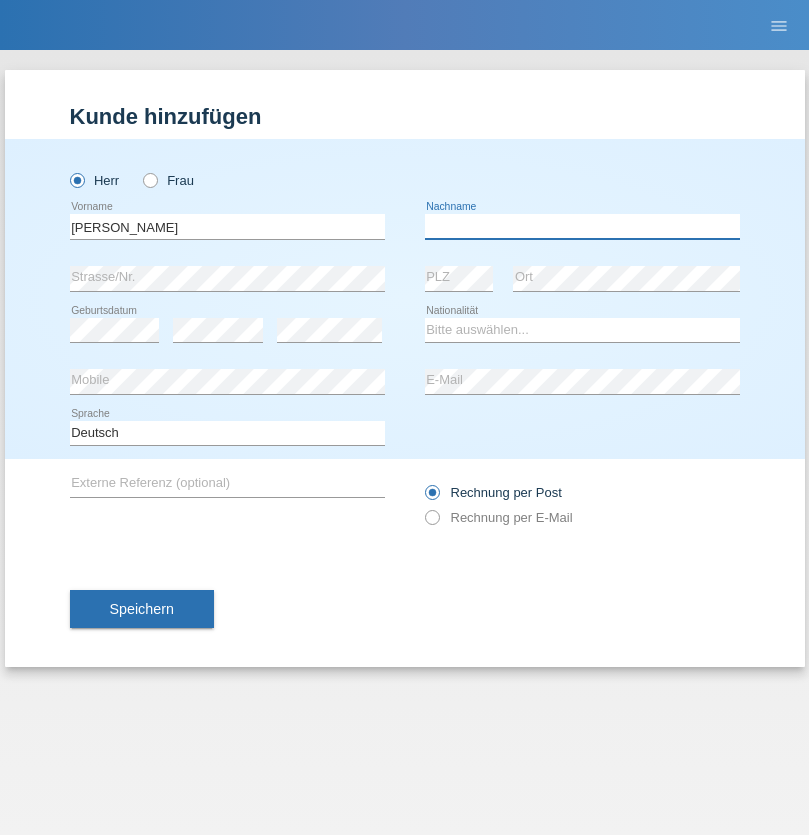 click at bounding box center [582, 226] 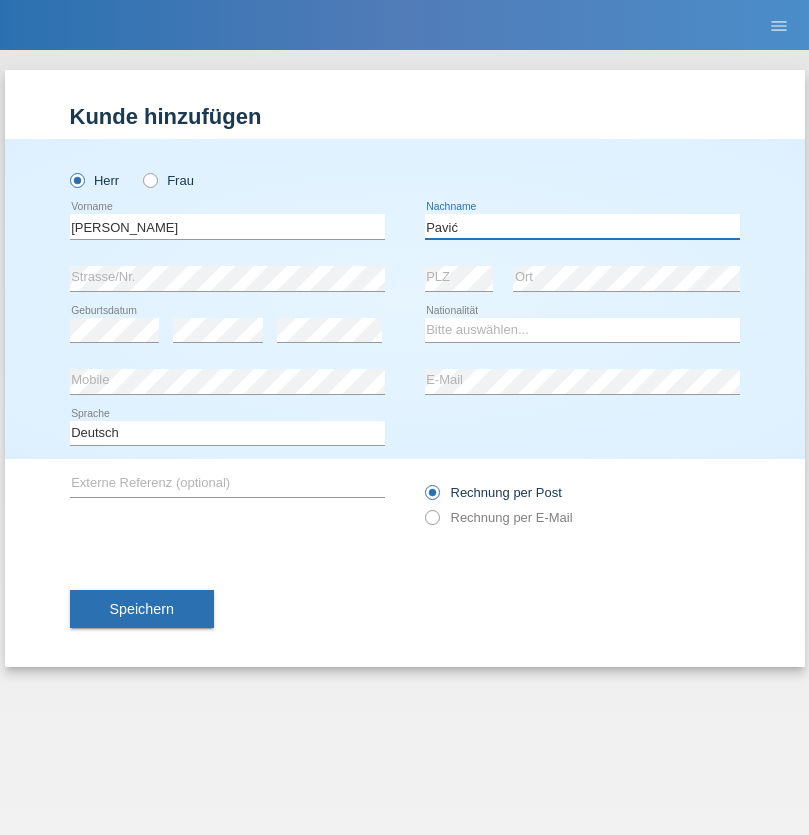 type on "Pavić" 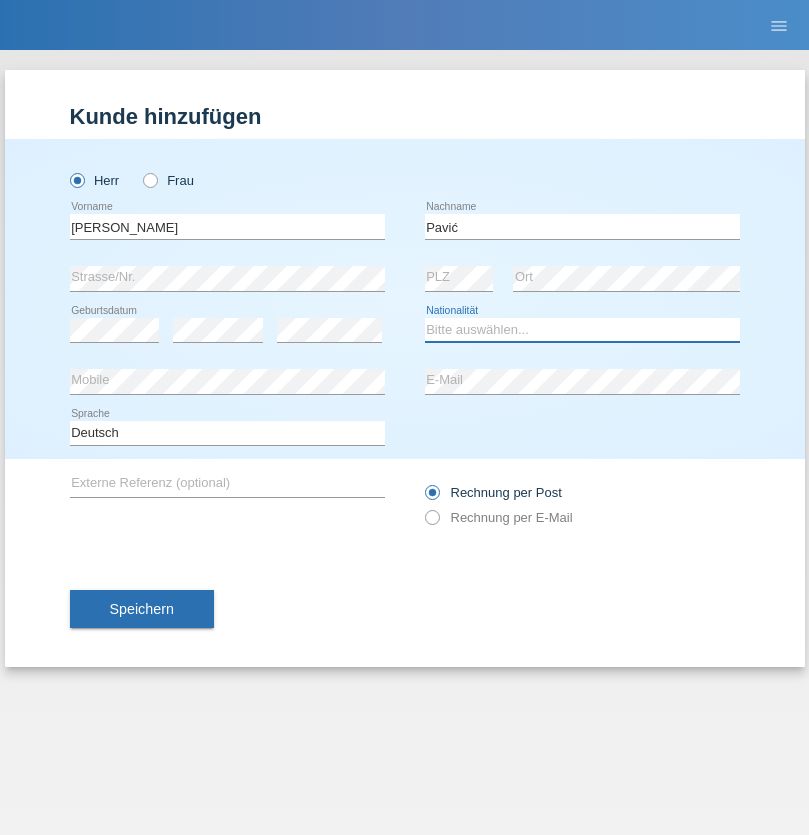 select on "HR" 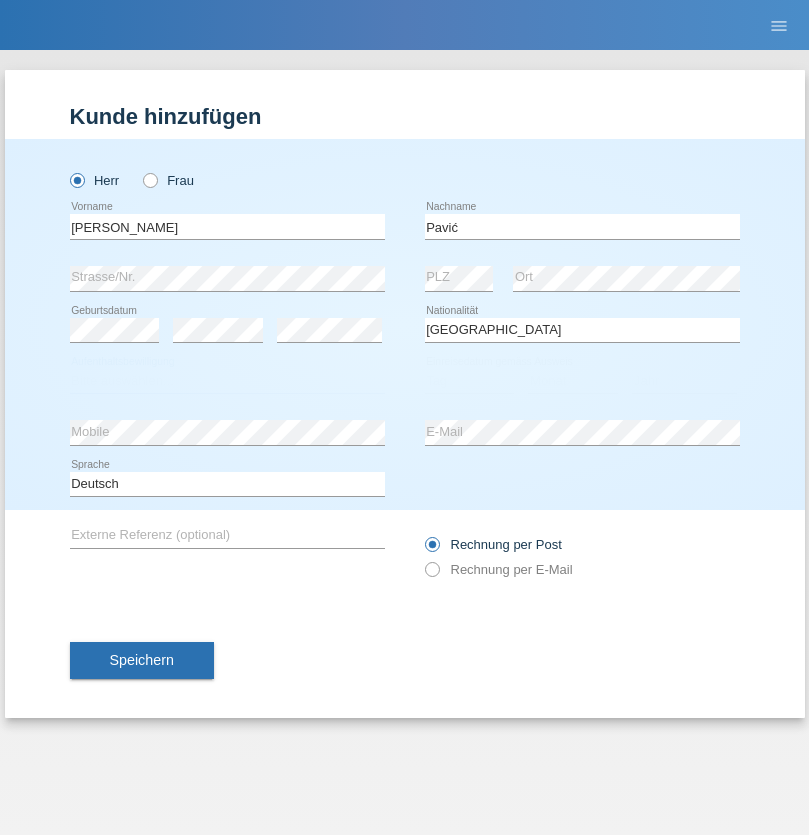 select on "C" 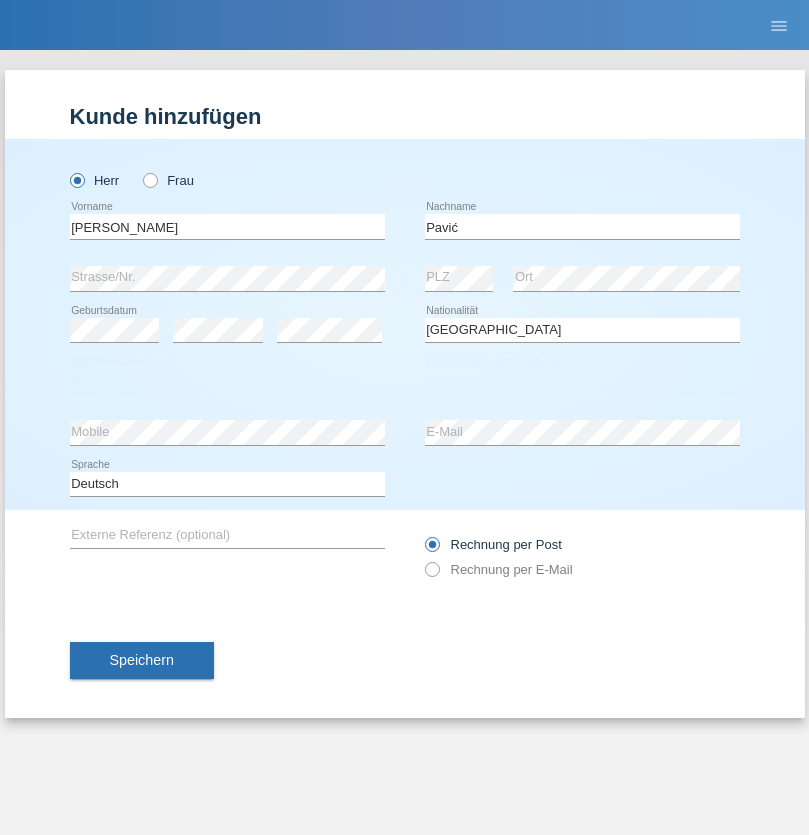 select on "21" 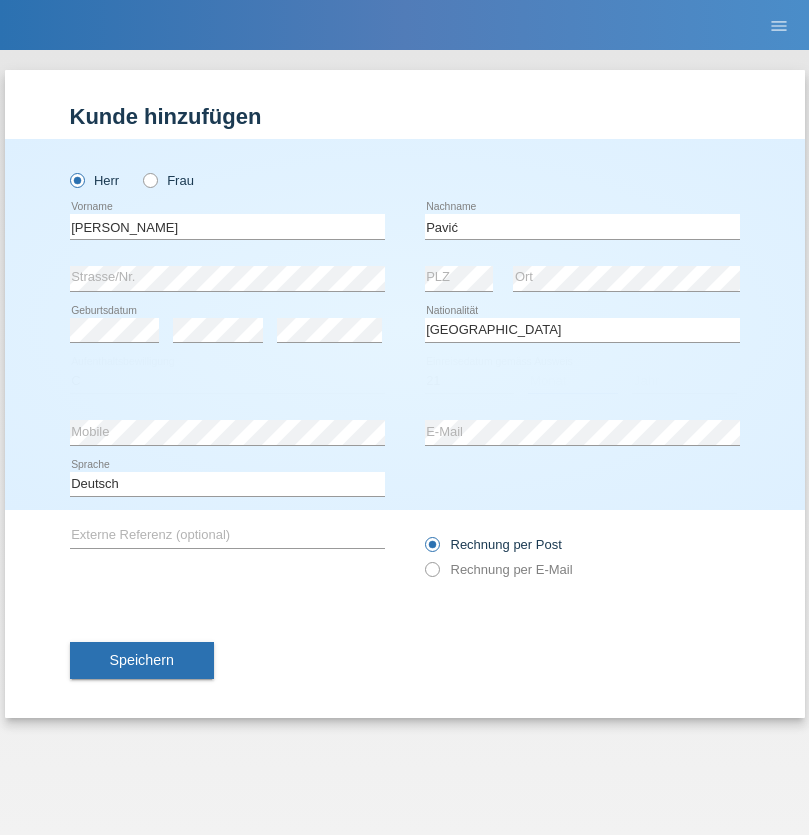 select on "04" 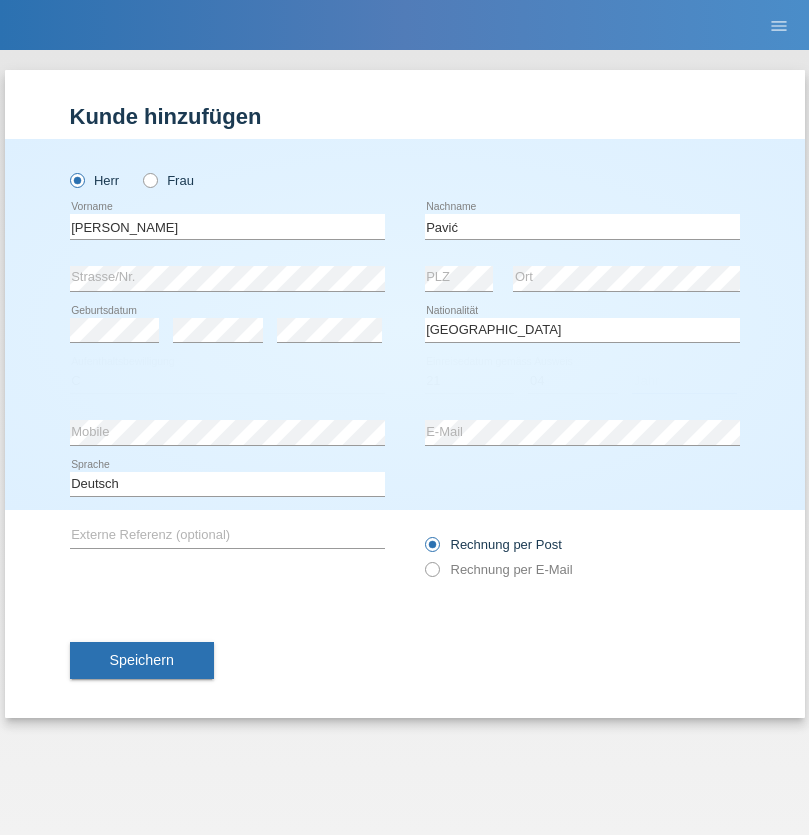 select on "2006" 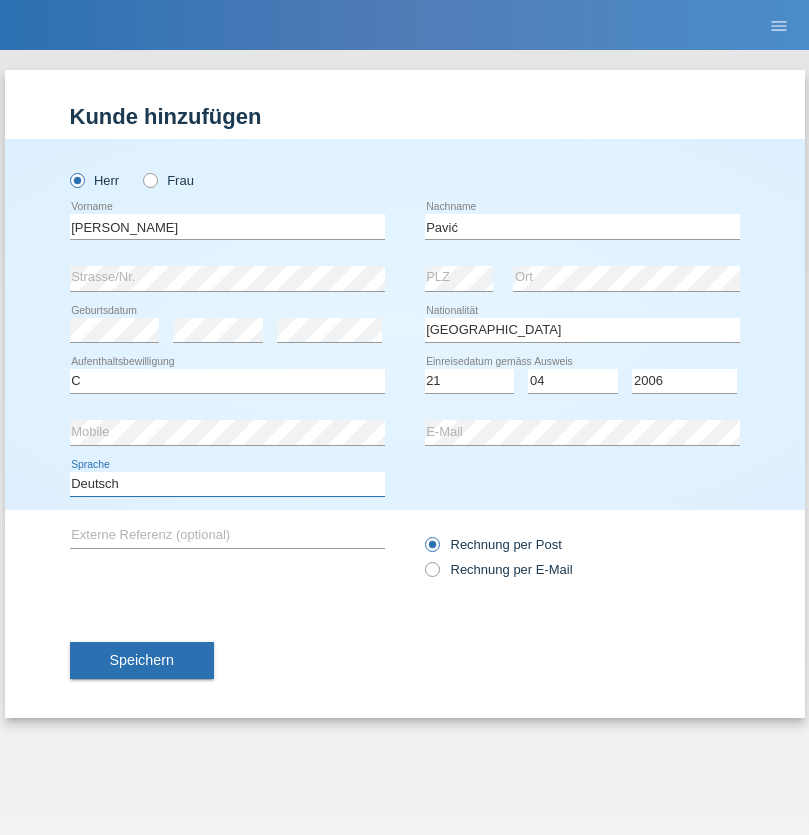 select on "en" 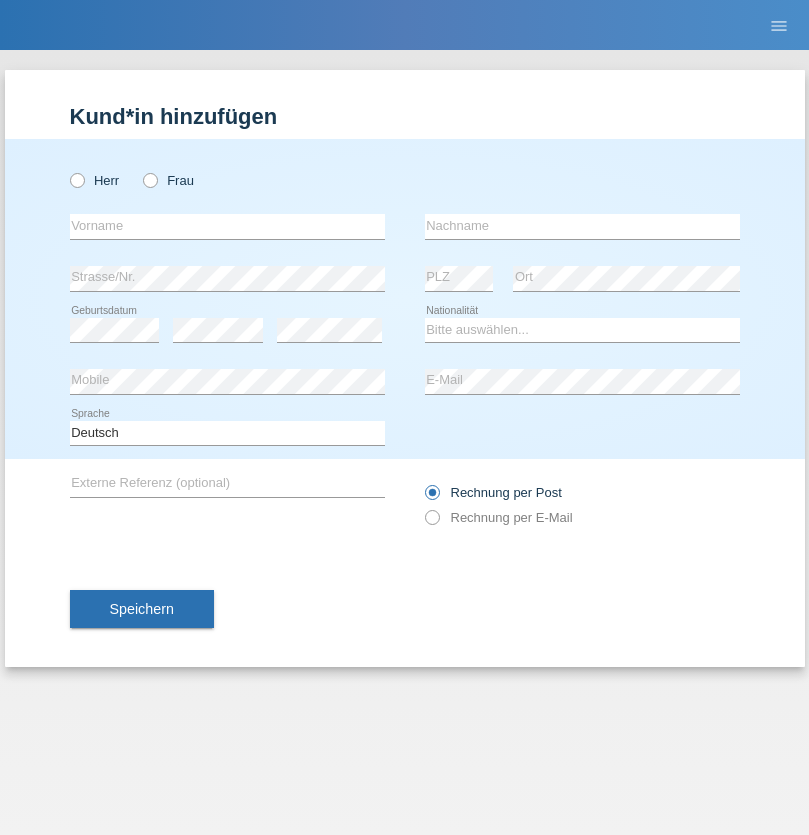 scroll, scrollTop: 0, scrollLeft: 0, axis: both 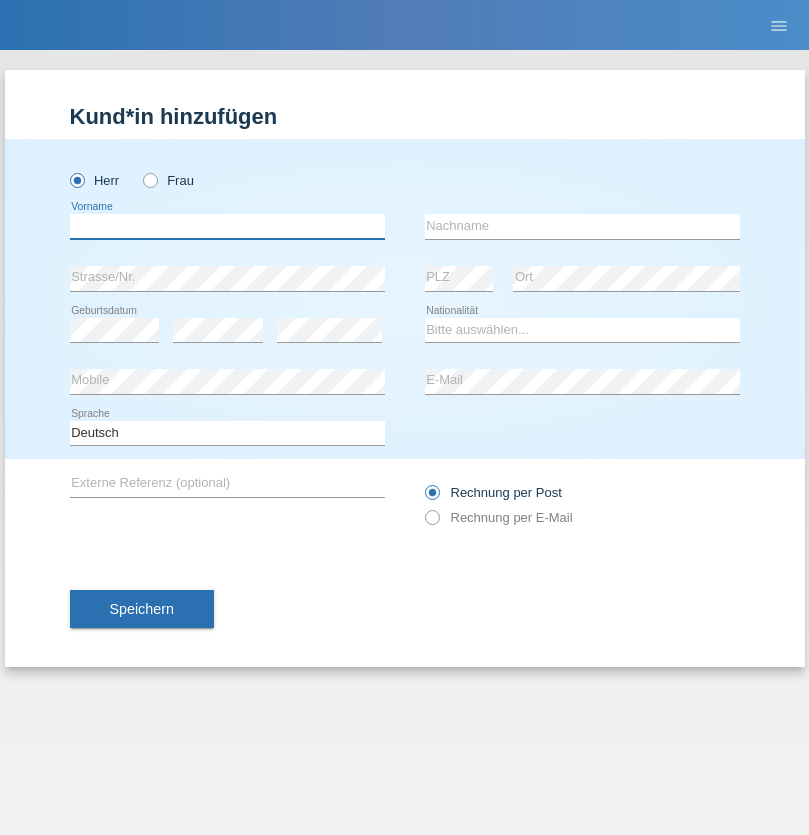 click at bounding box center (227, 226) 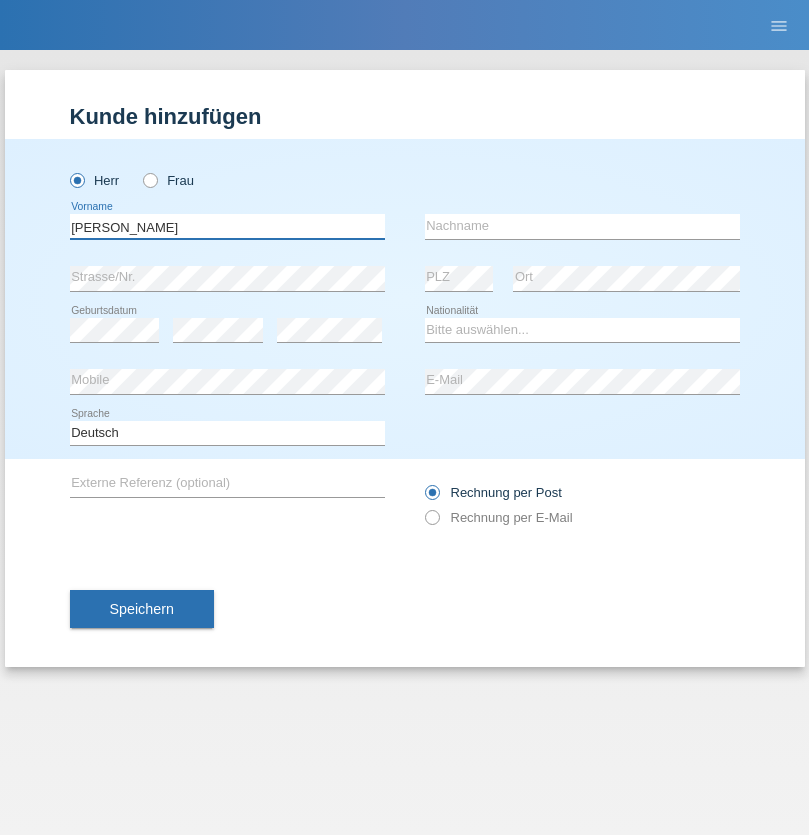 type on "Josip" 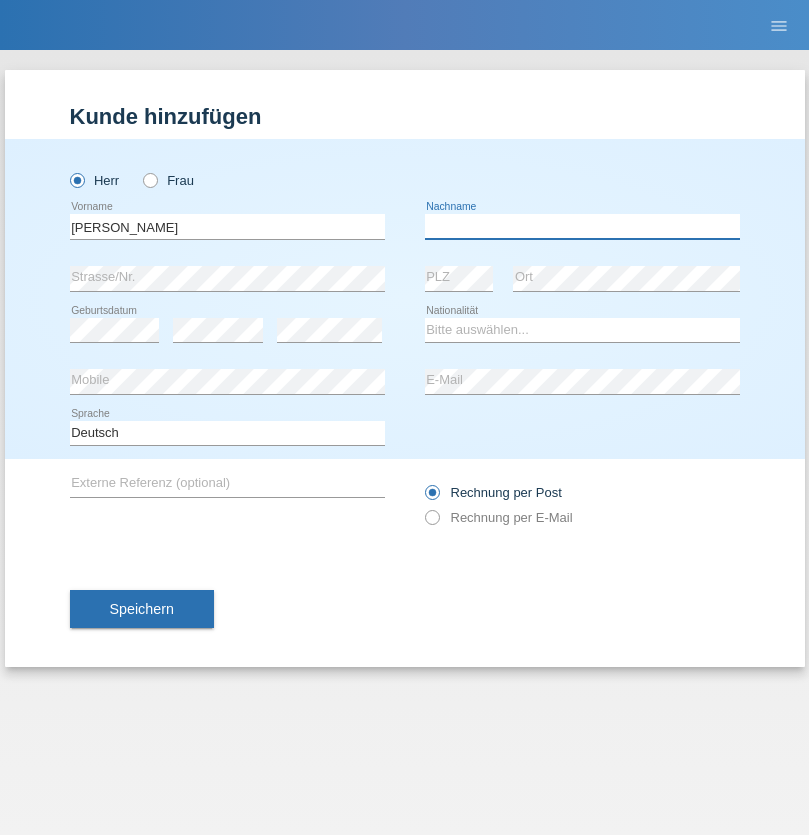 click at bounding box center (582, 226) 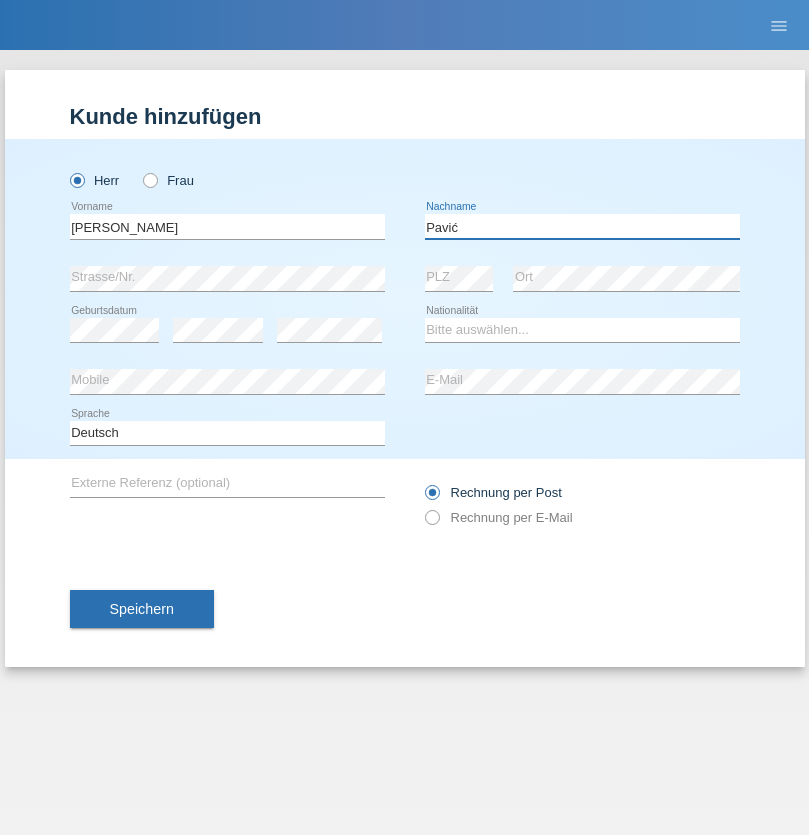 type on "Pavić" 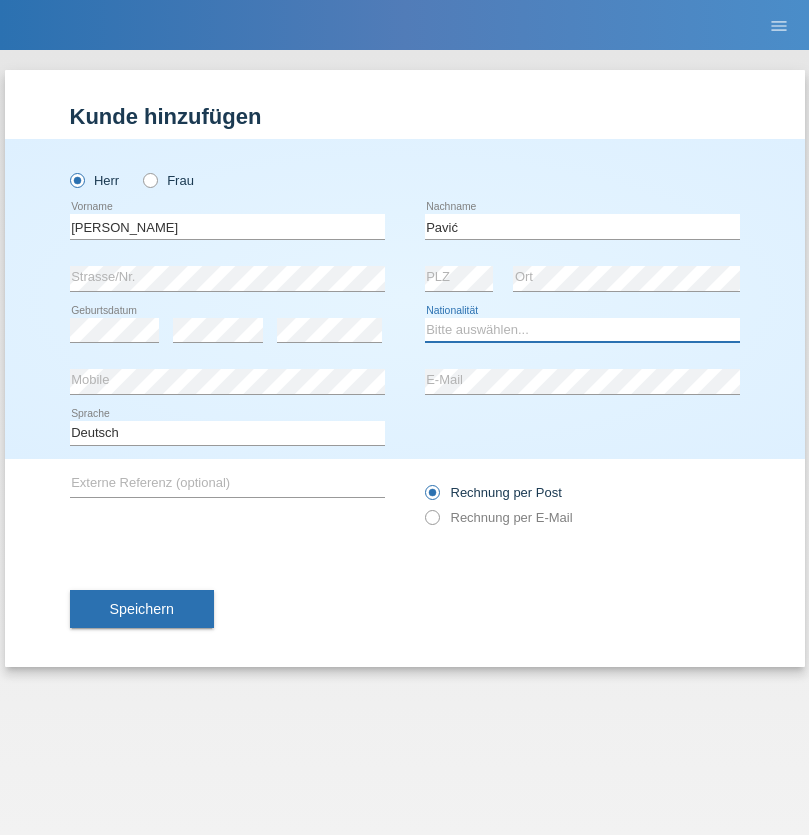 select on "HR" 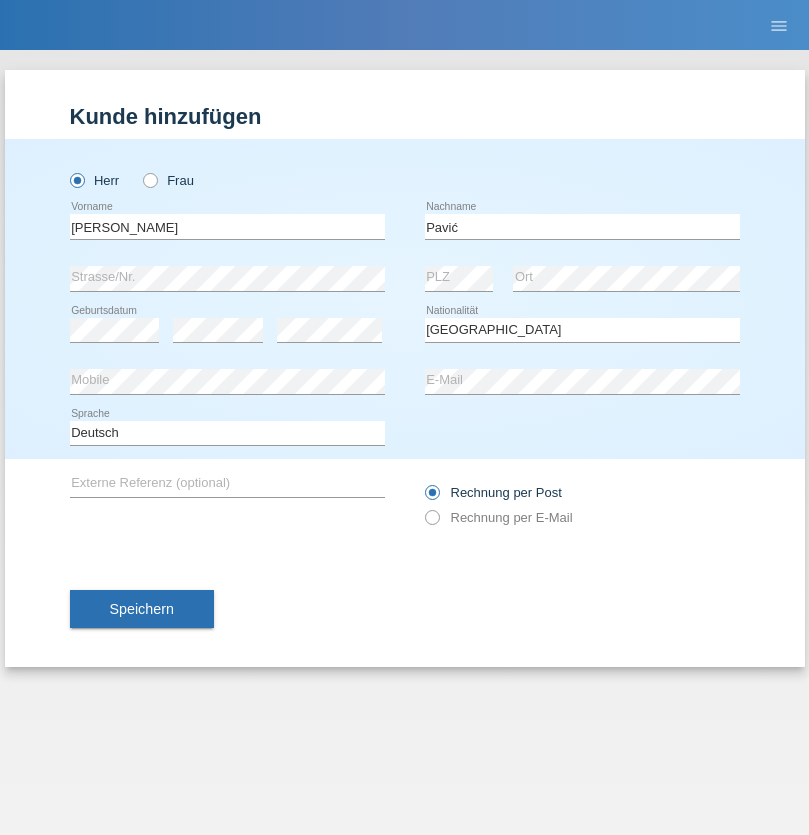 select on "C" 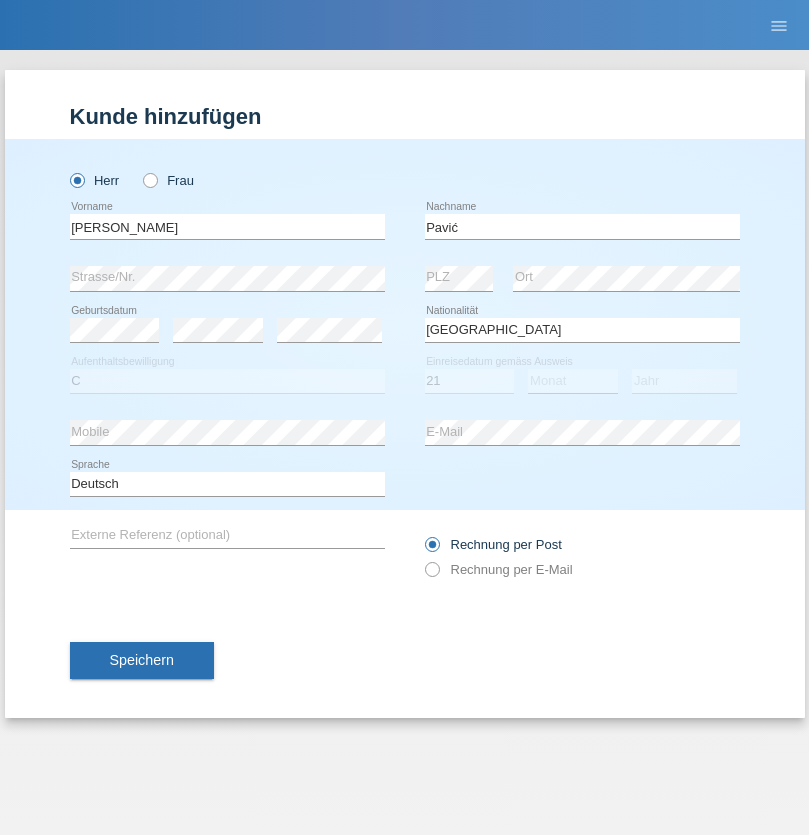 select on "04" 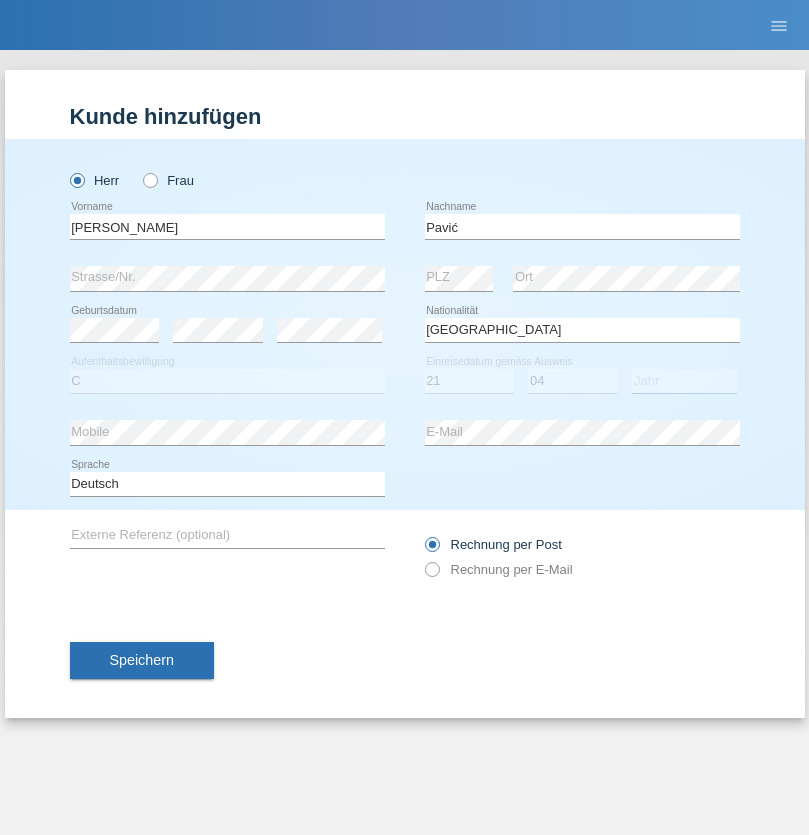 select on "2006" 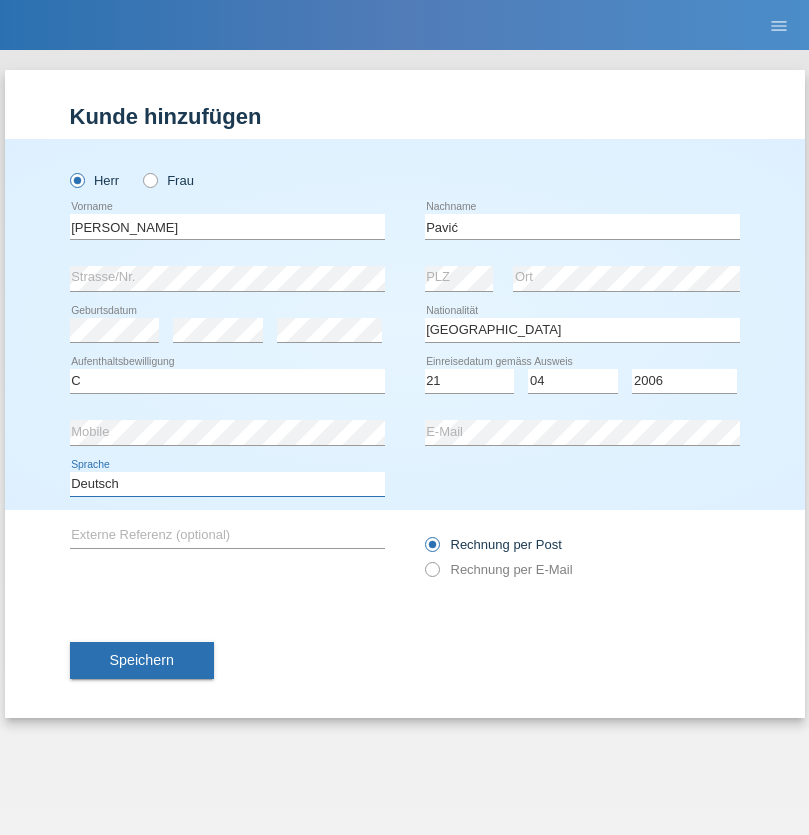select on "en" 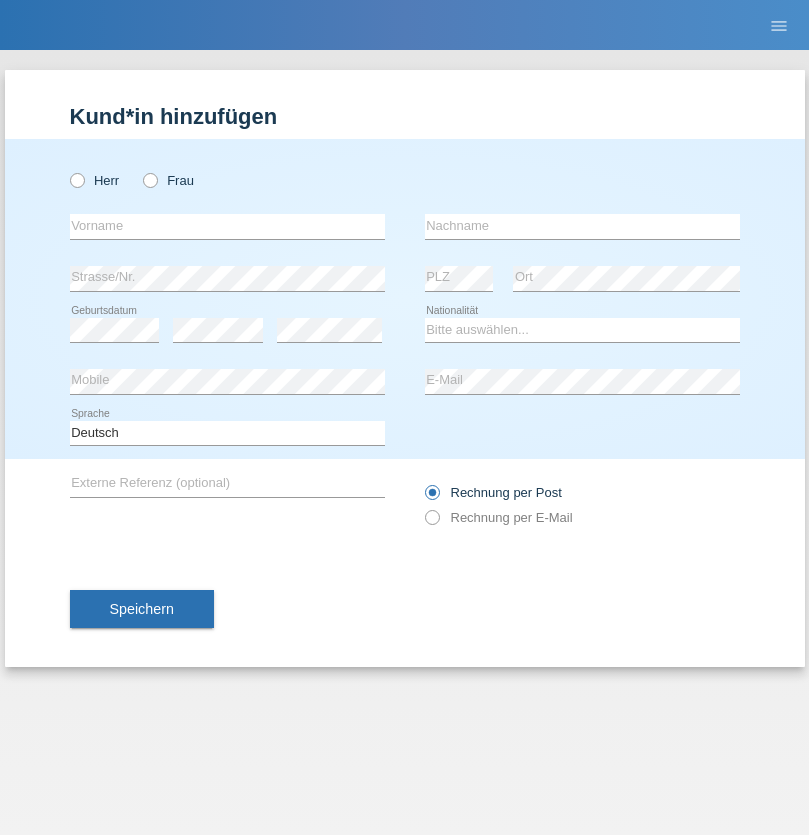 scroll, scrollTop: 0, scrollLeft: 0, axis: both 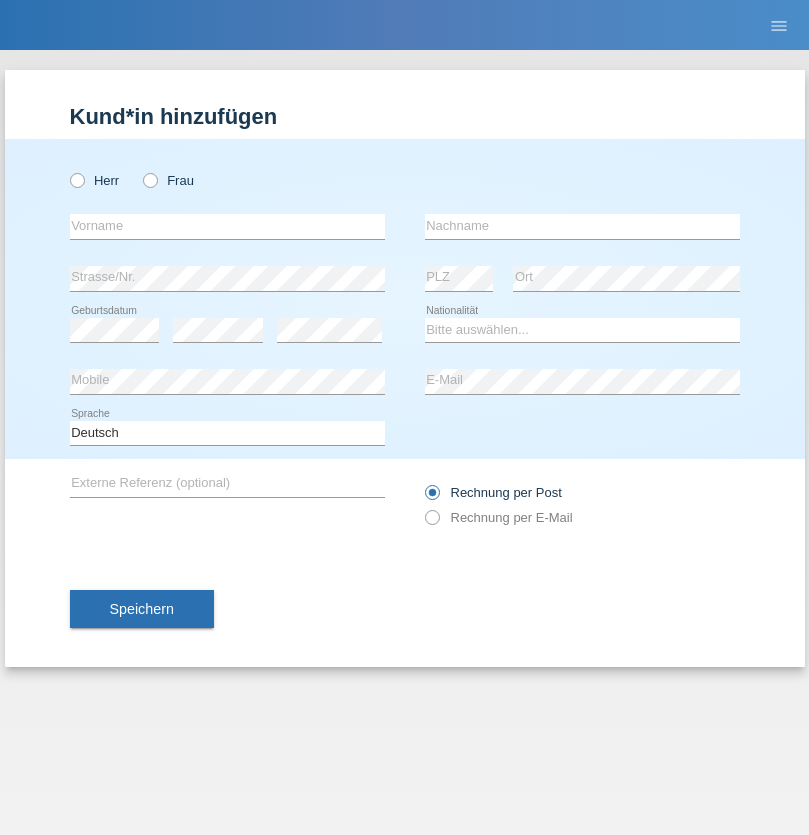 radio on "true" 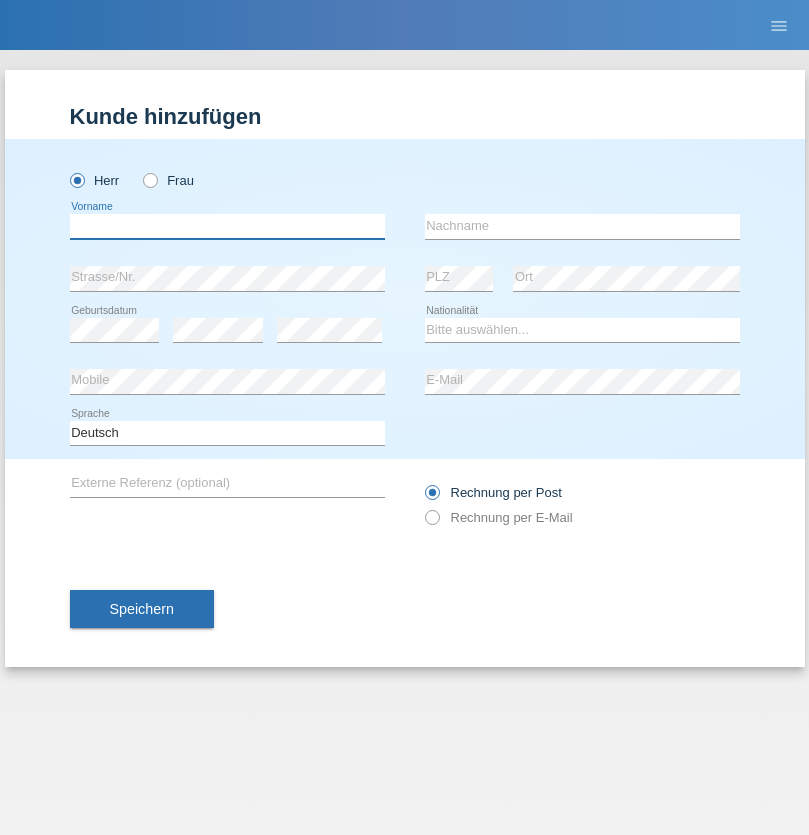 click at bounding box center [227, 226] 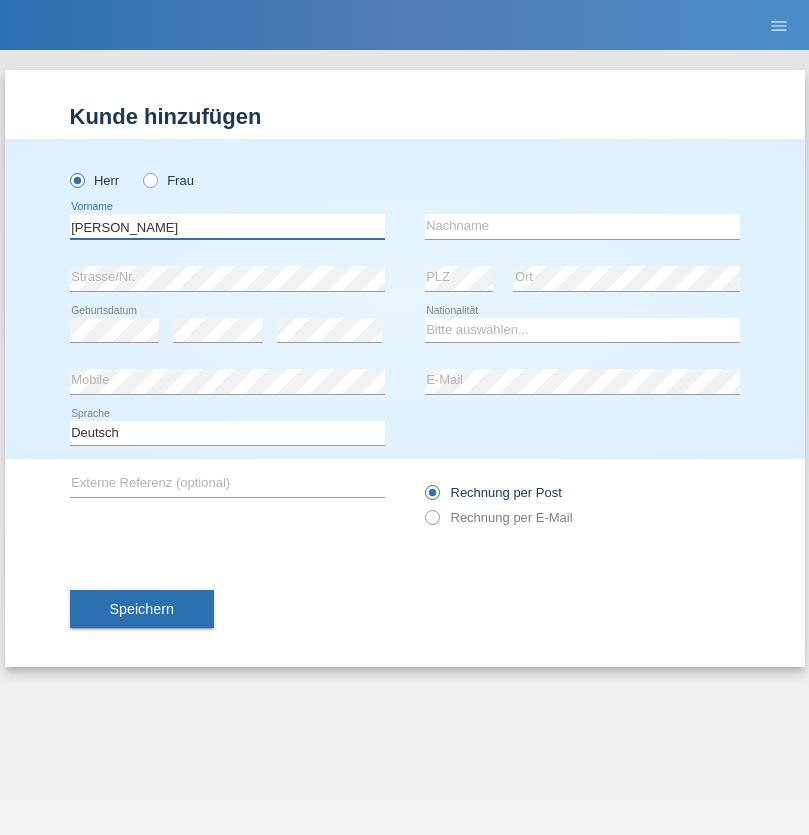 type on "[PERSON_NAME]" 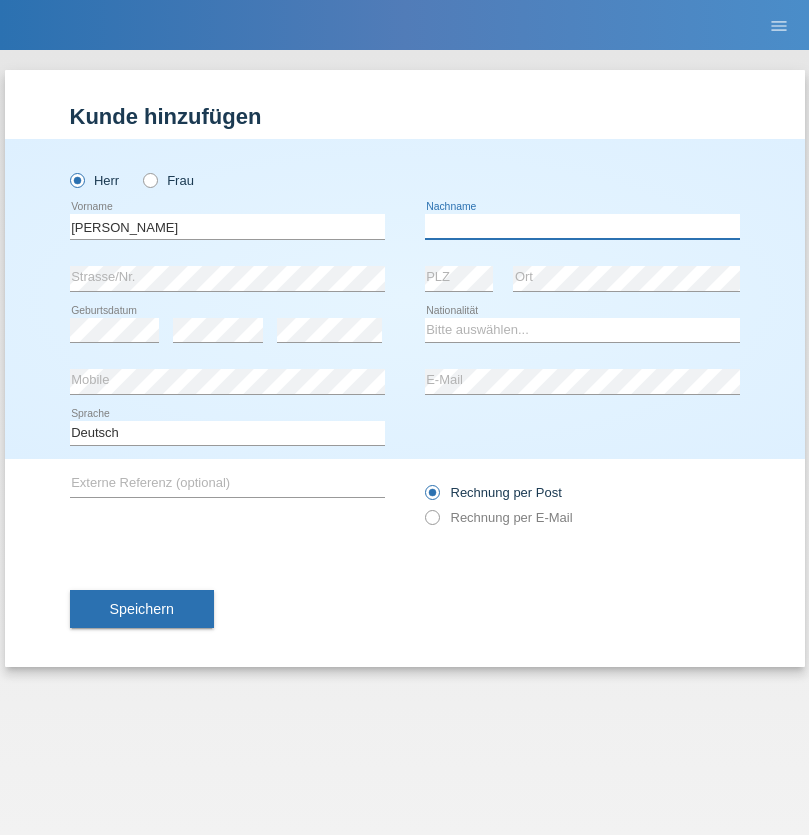 click at bounding box center [582, 226] 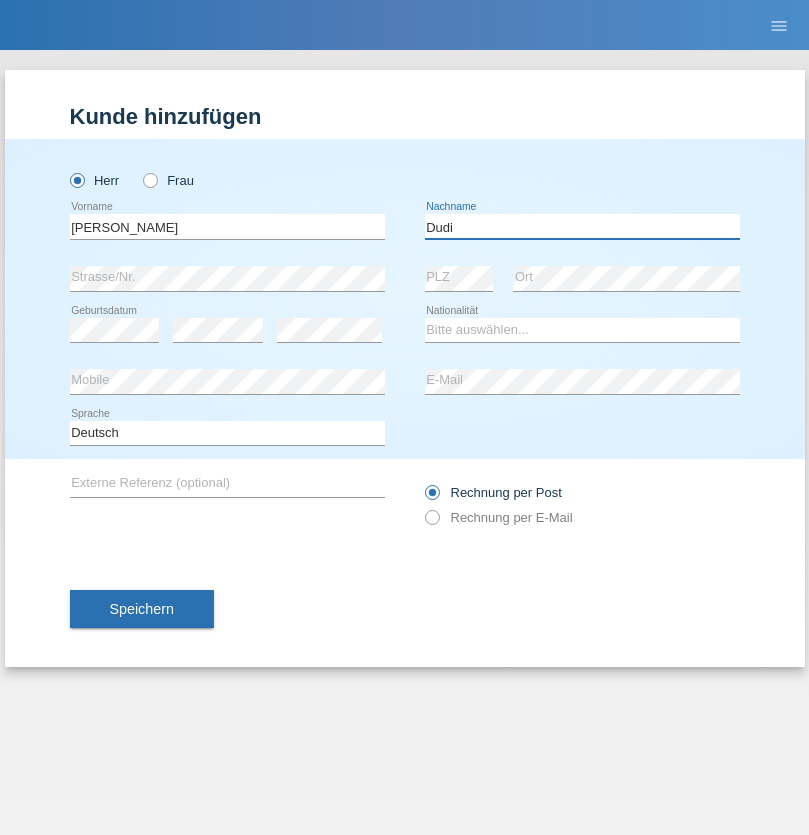 type on "Dudi" 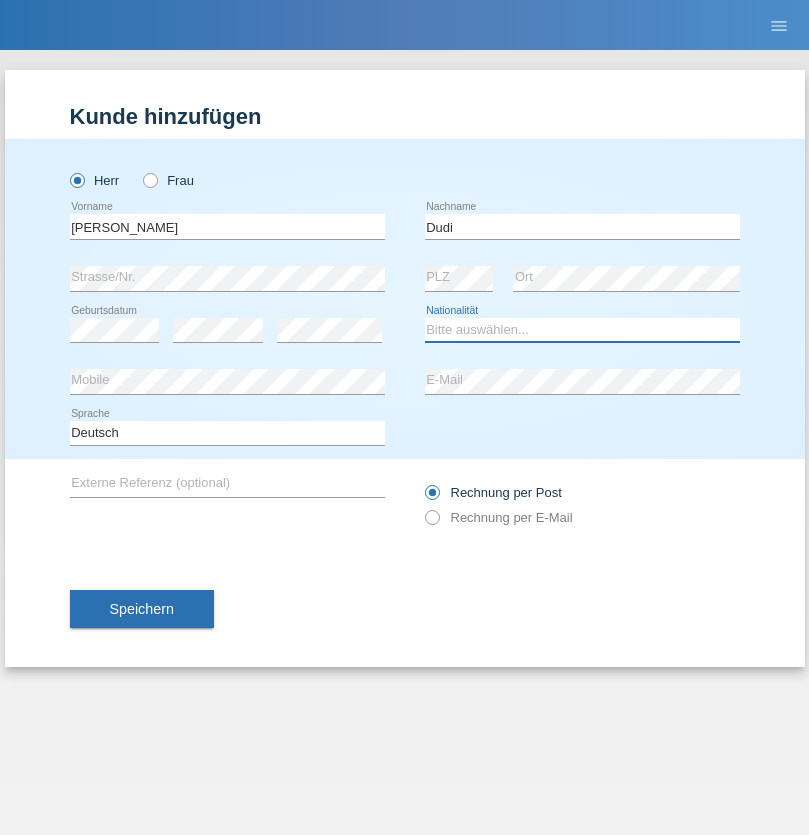 select on "SK" 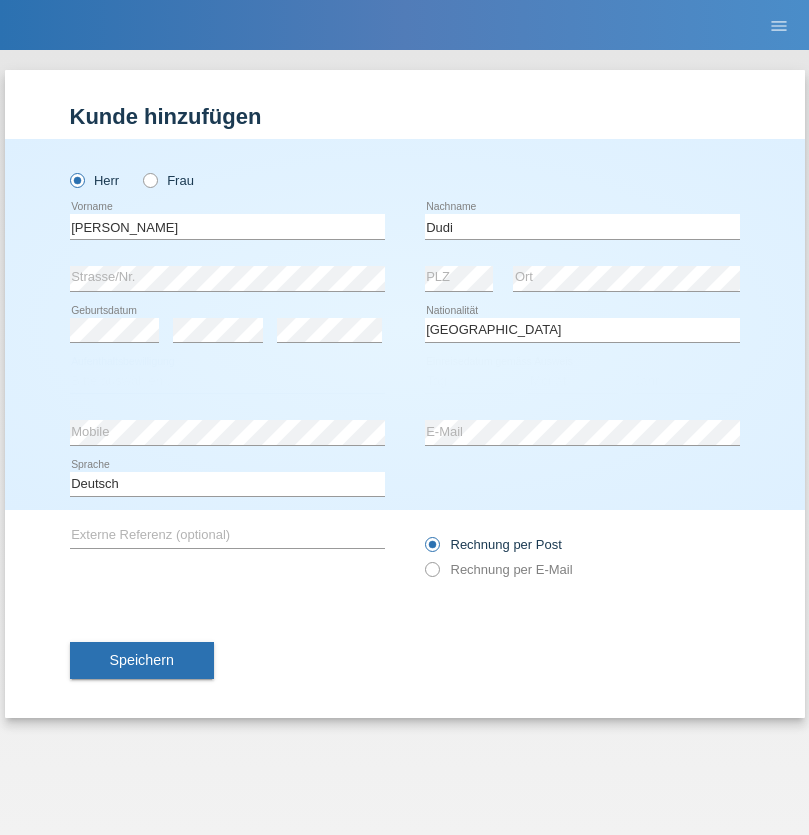 select on "C" 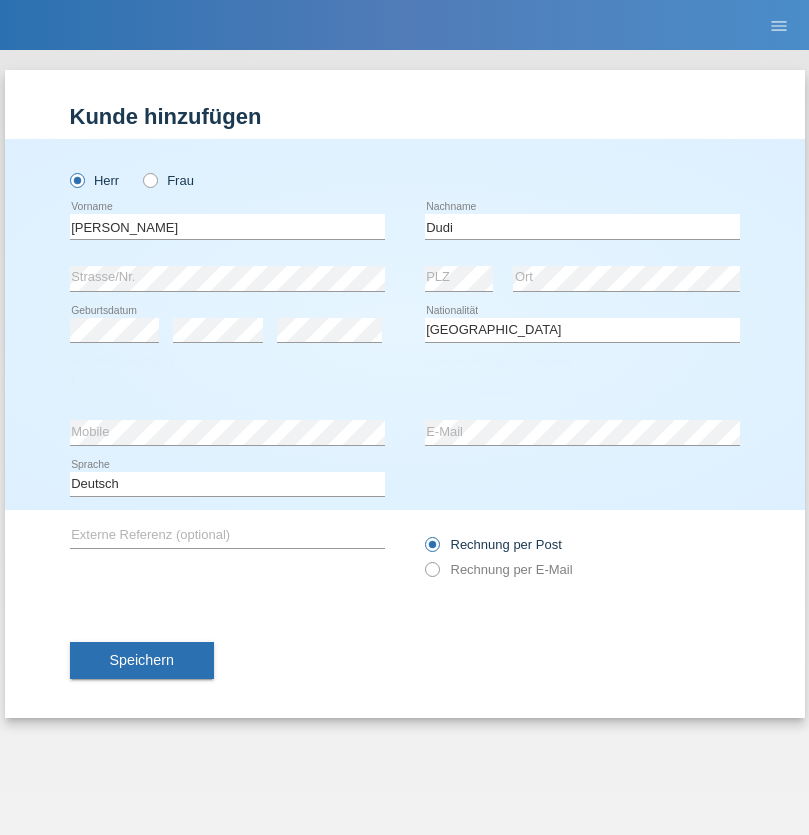 select on "25" 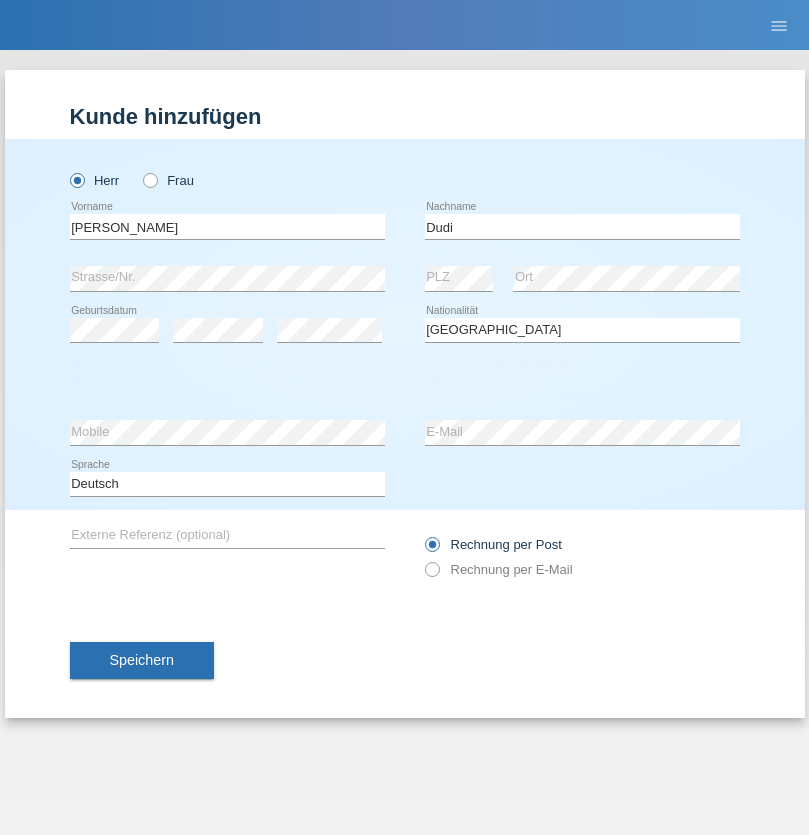 select on "05" 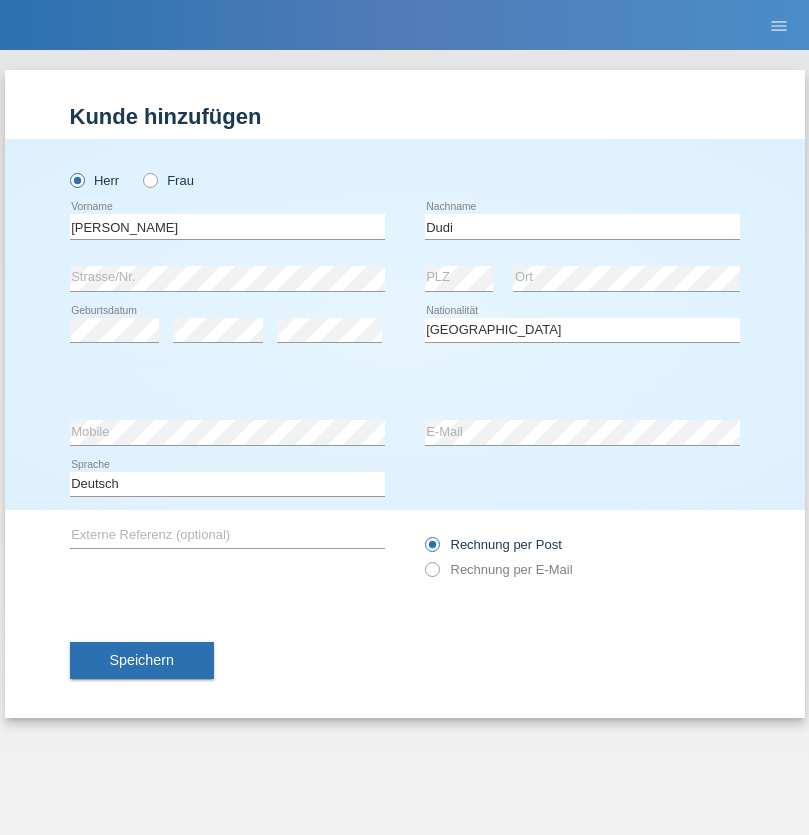 select on "2021" 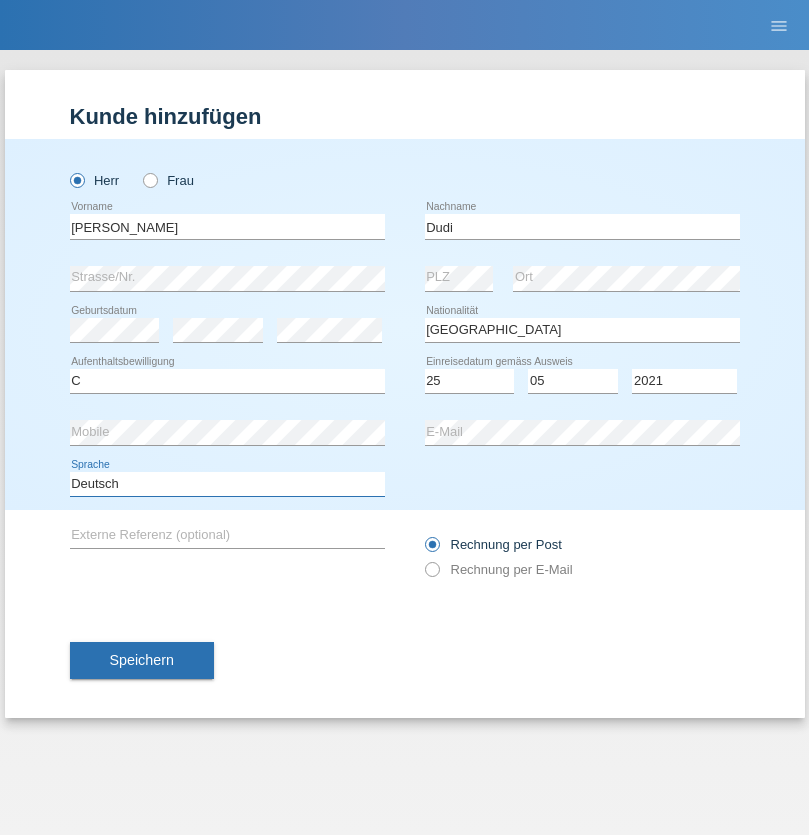 select on "en" 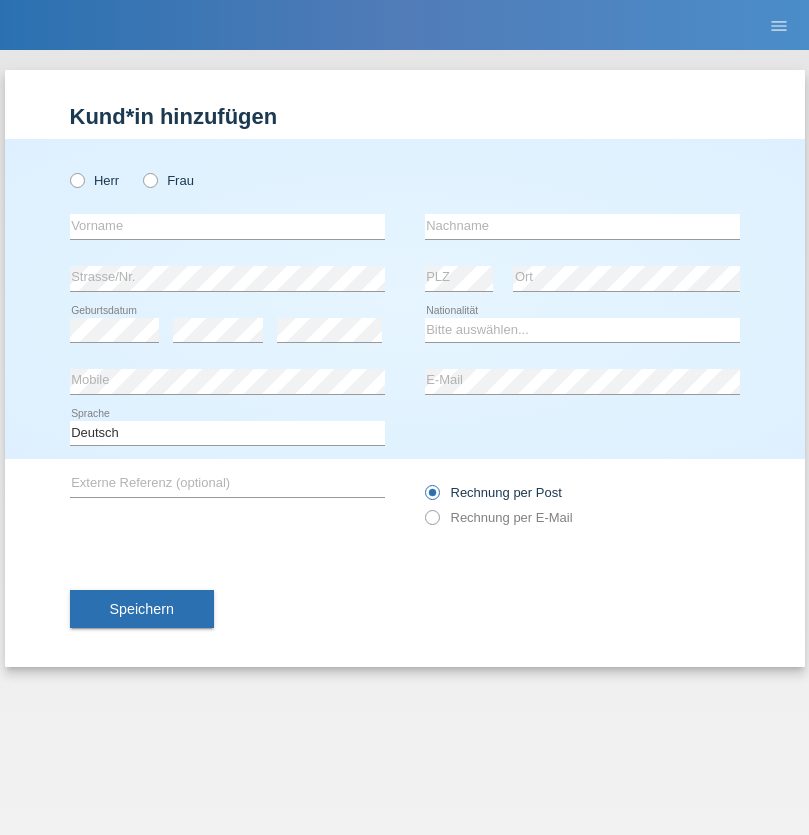 scroll, scrollTop: 0, scrollLeft: 0, axis: both 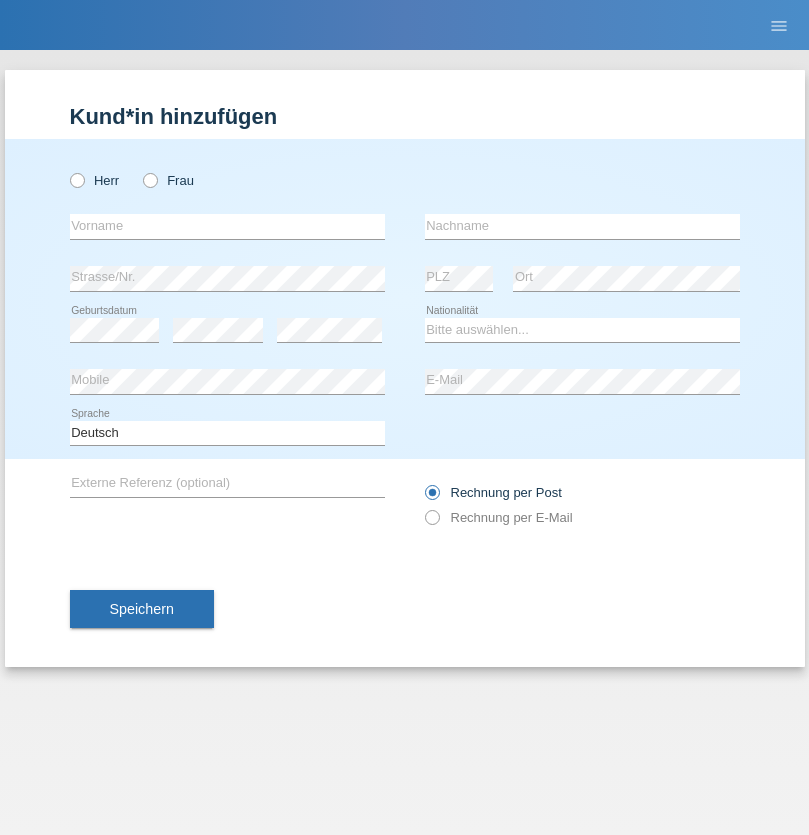 radio on "true" 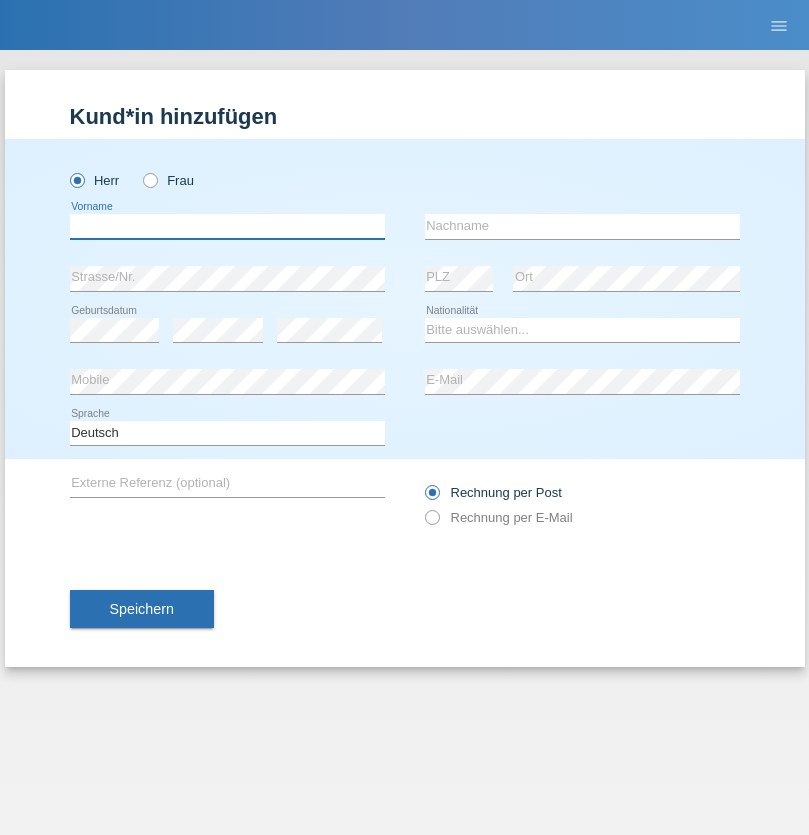 click at bounding box center [227, 226] 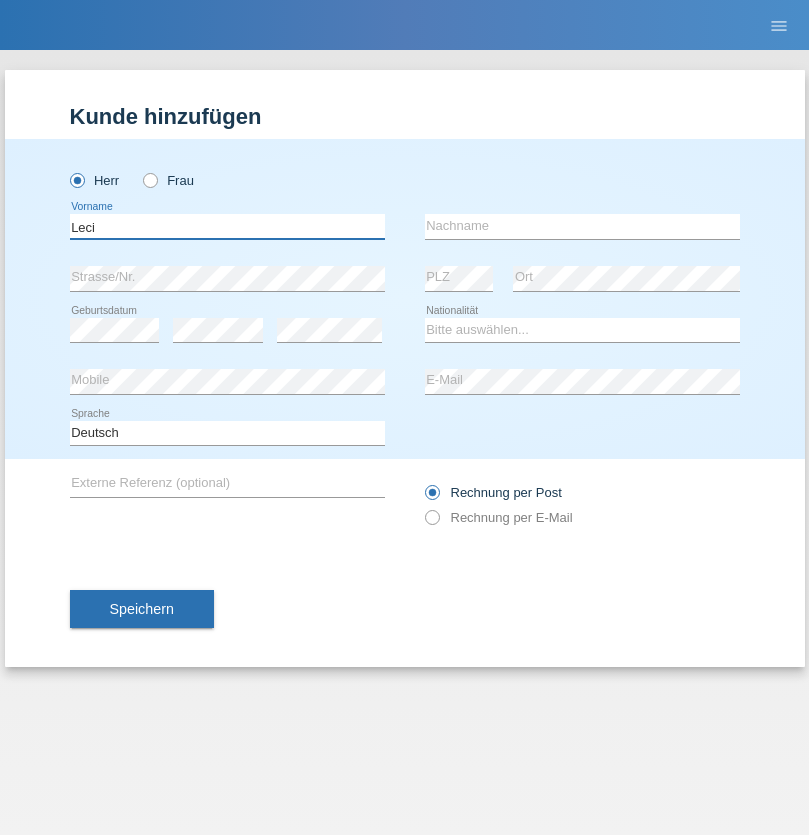 type on "Leci" 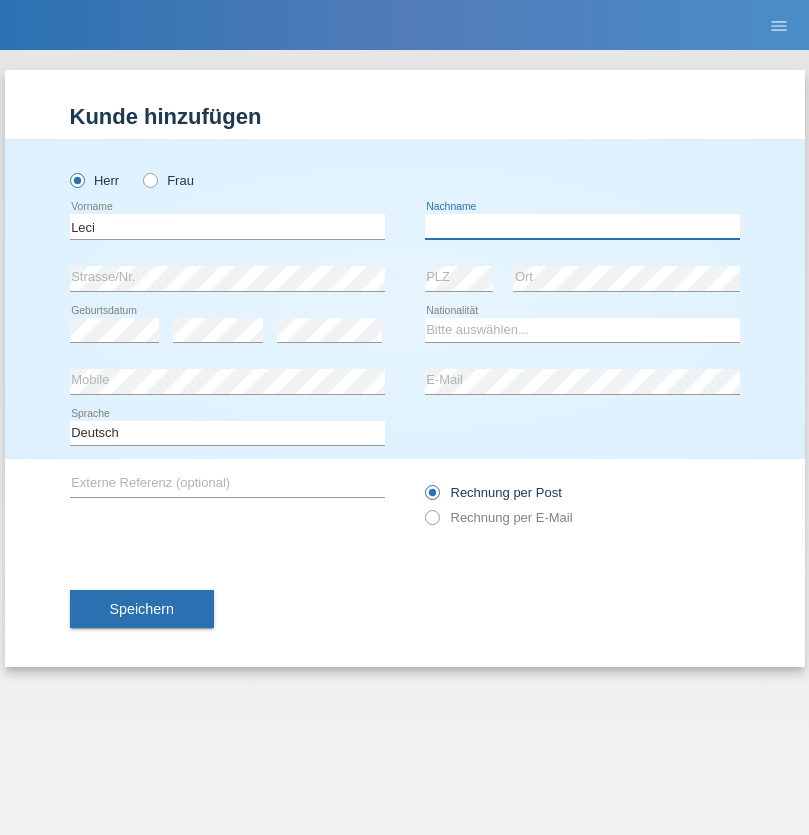 click at bounding box center (582, 226) 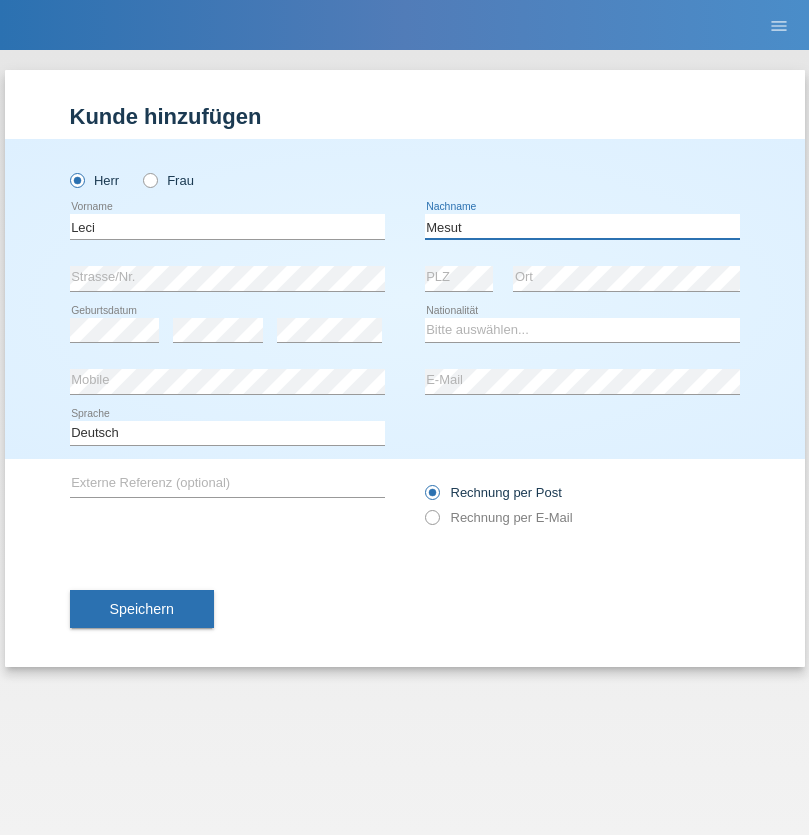 type on "Mesut" 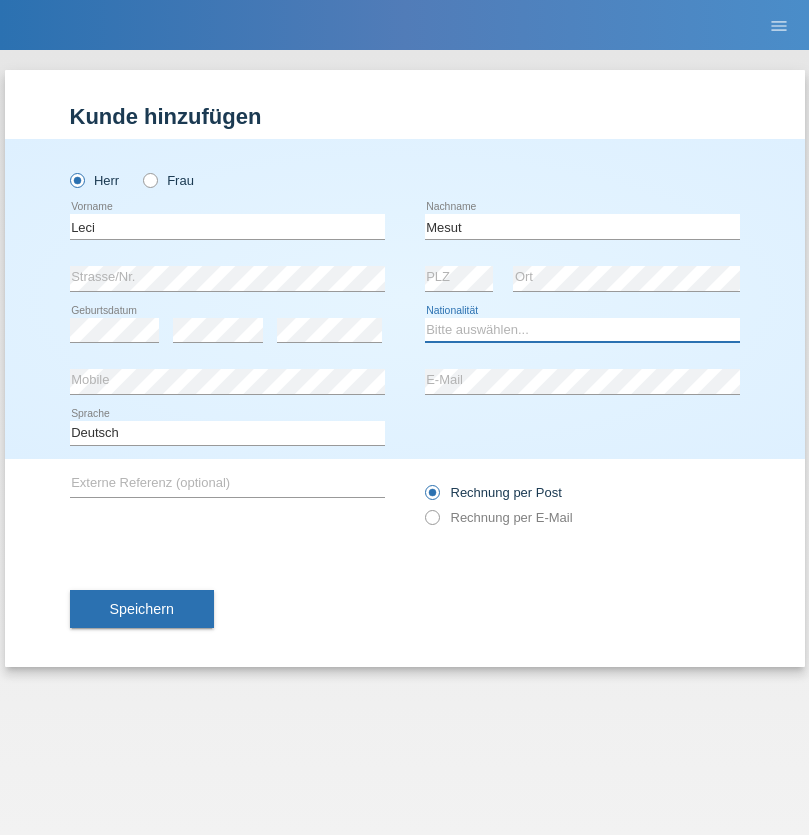 select on "XK" 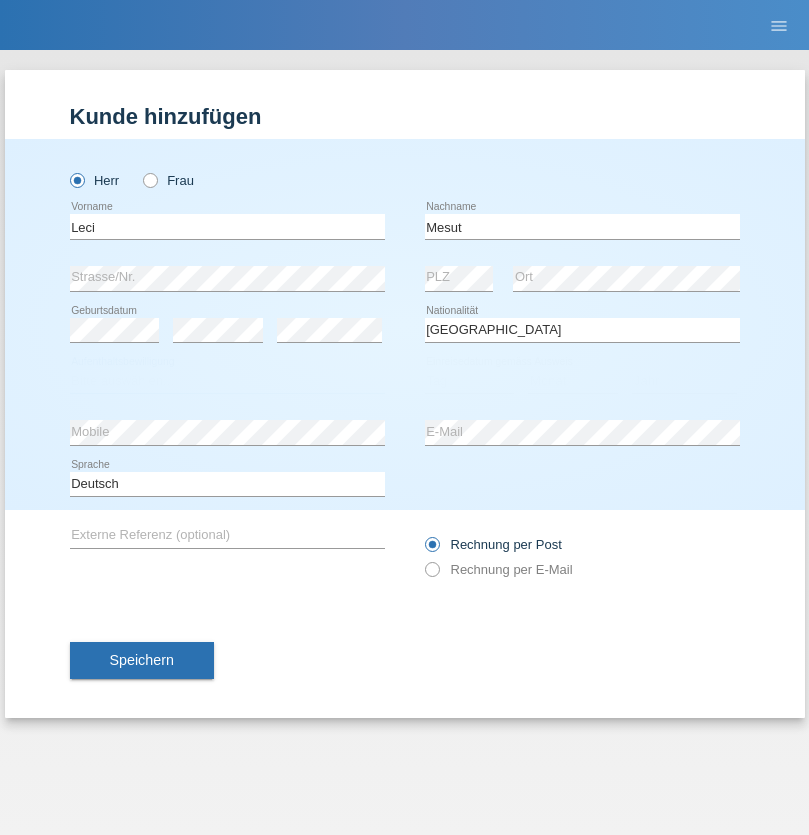 select on "C" 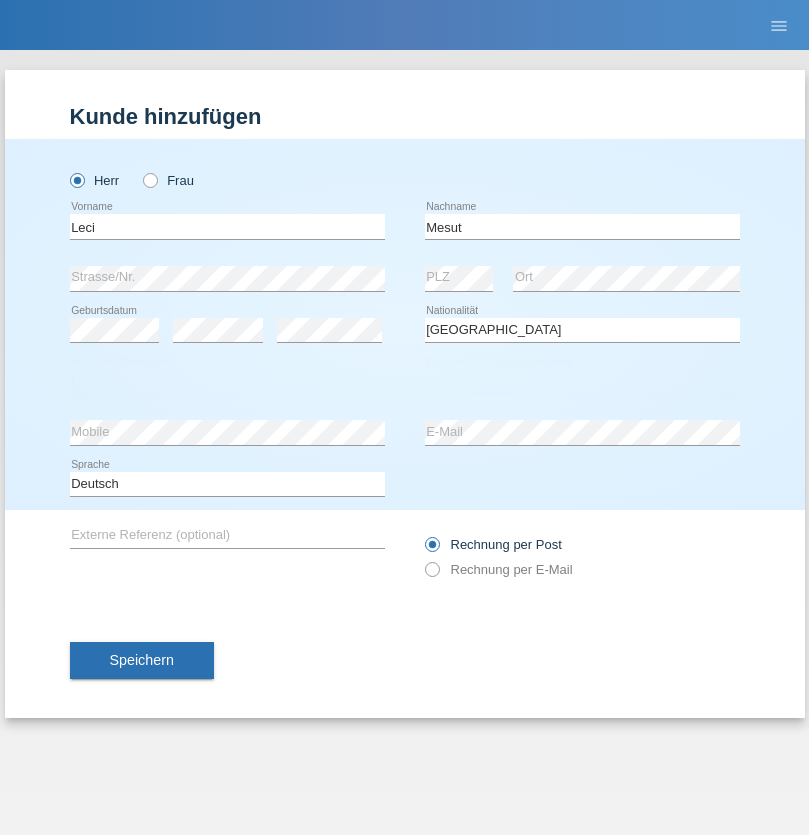 select on "13" 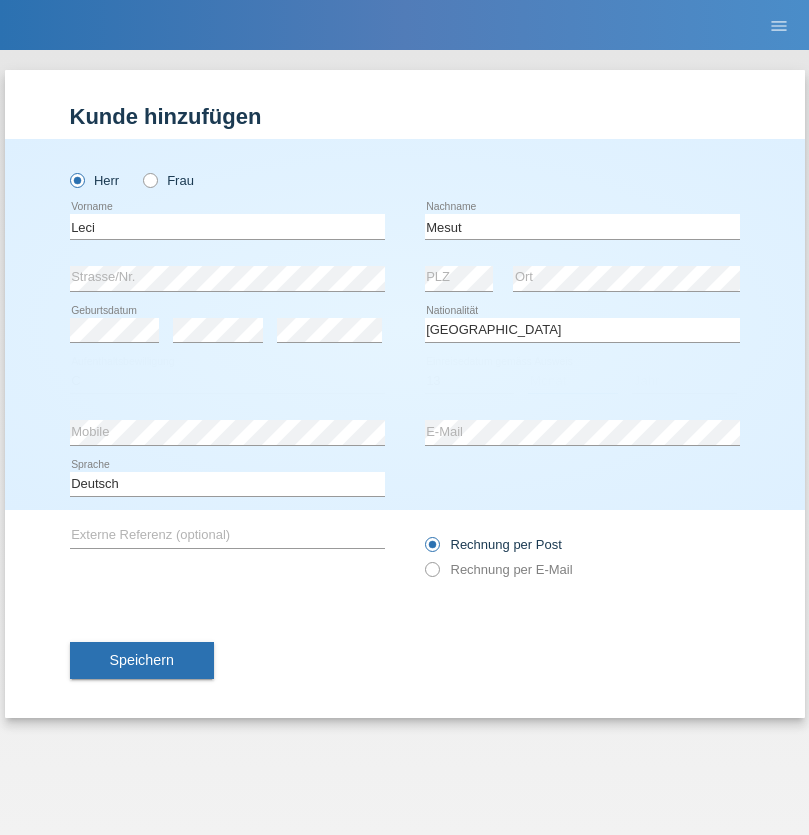 select on "07" 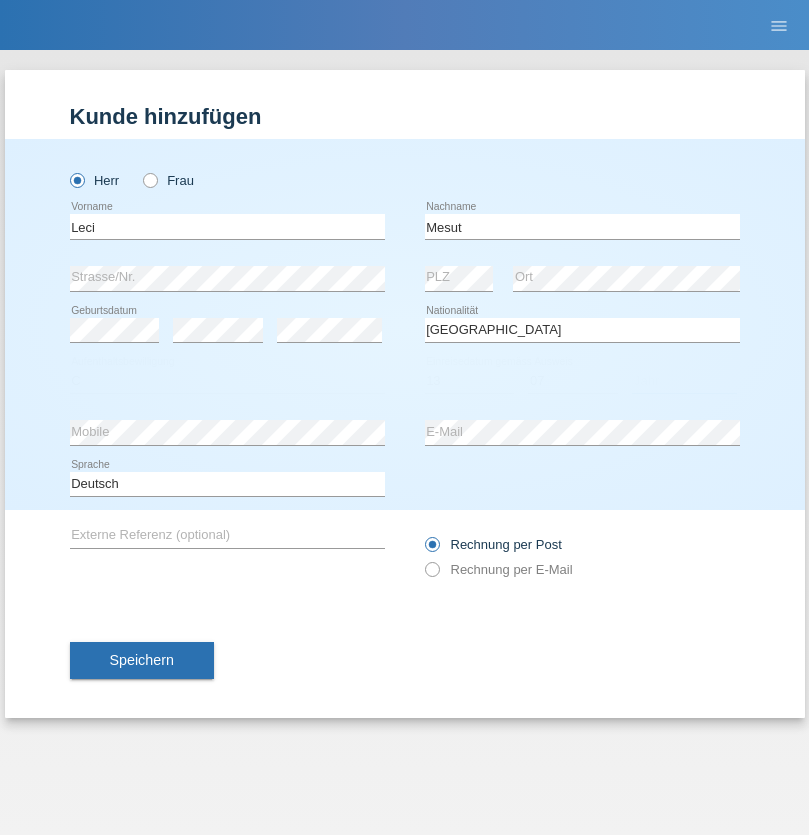 select on "2021" 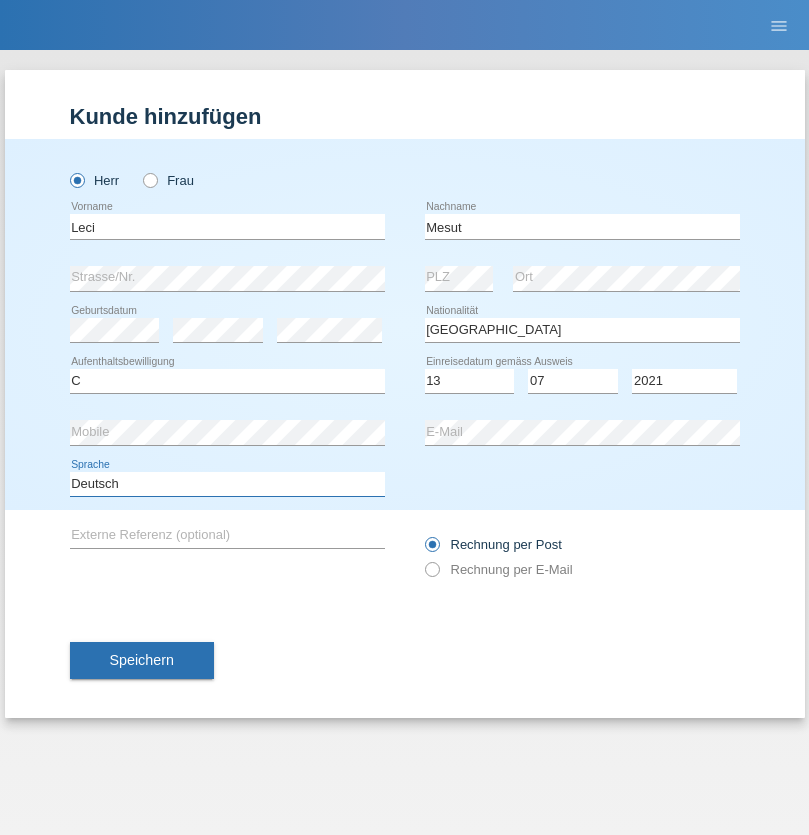 select on "en" 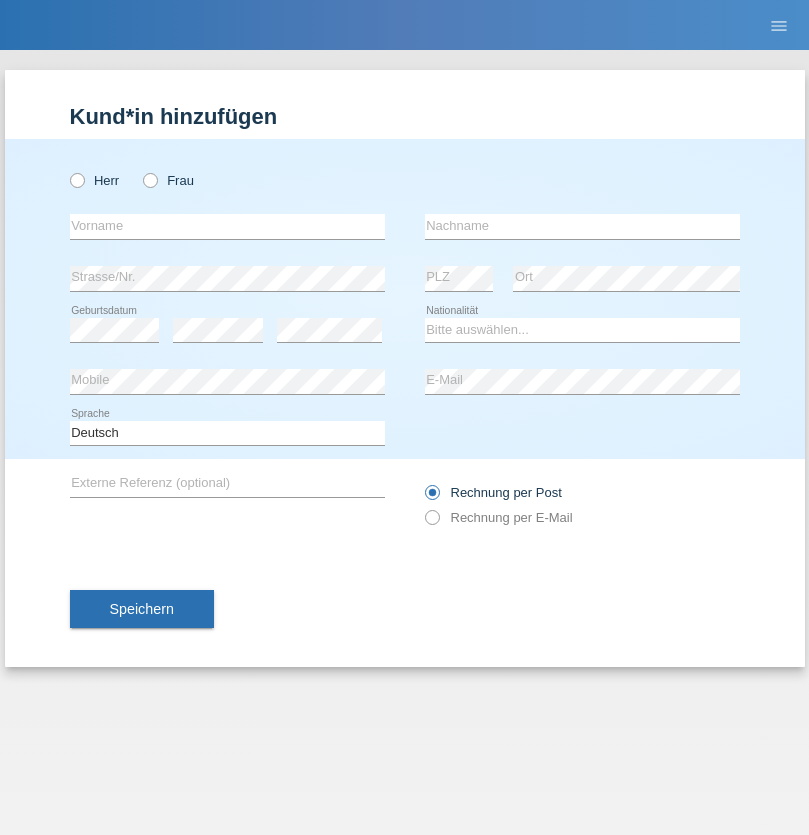 scroll, scrollTop: 0, scrollLeft: 0, axis: both 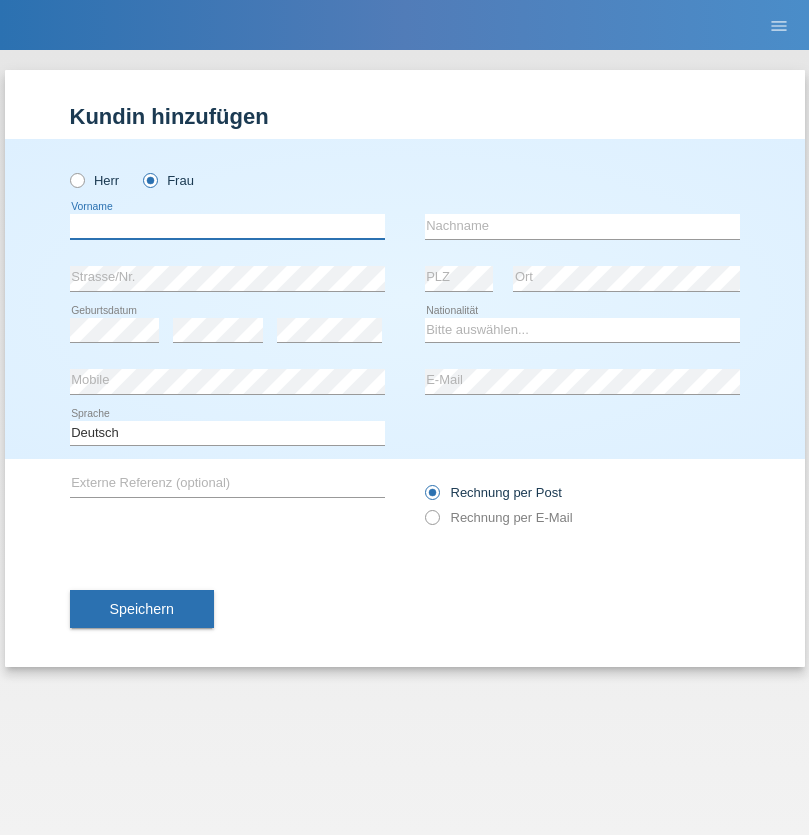 click at bounding box center [227, 226] 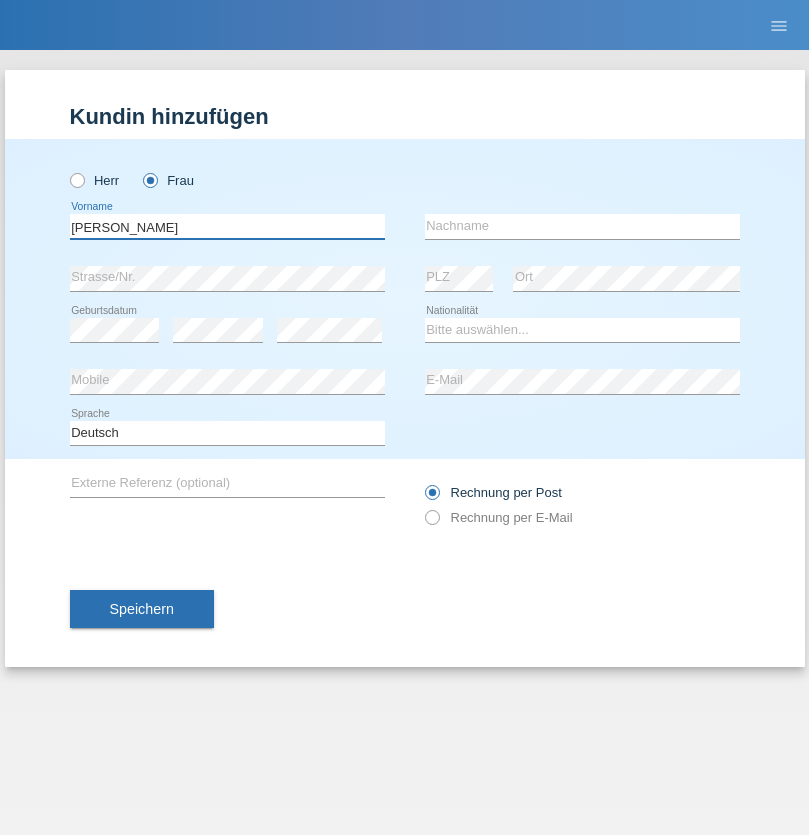 type on "[PERSON_NAME]" 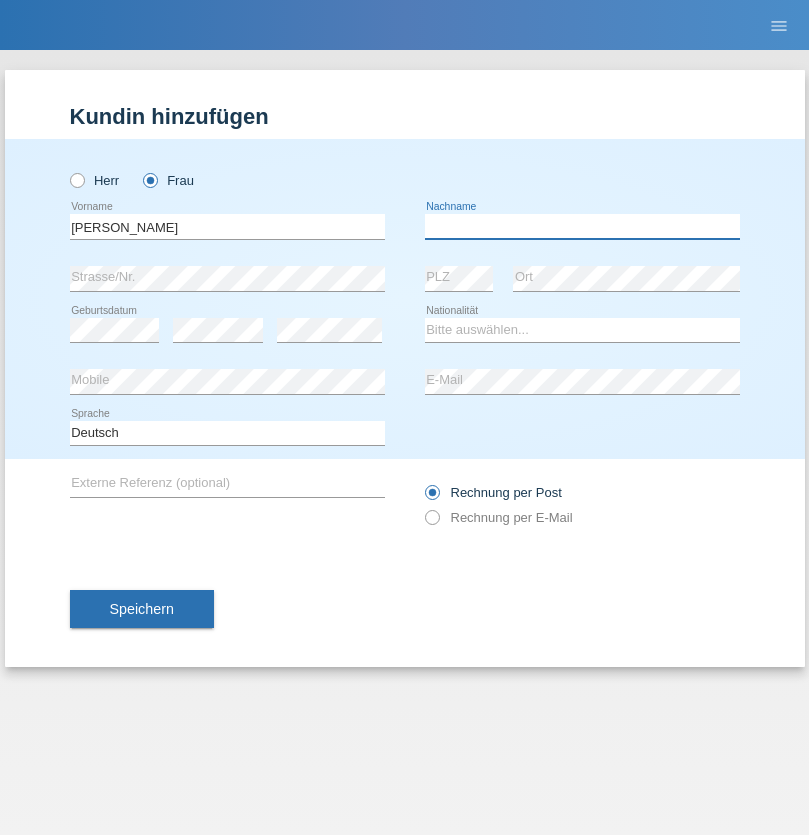 click at bounding box center (582, 226) 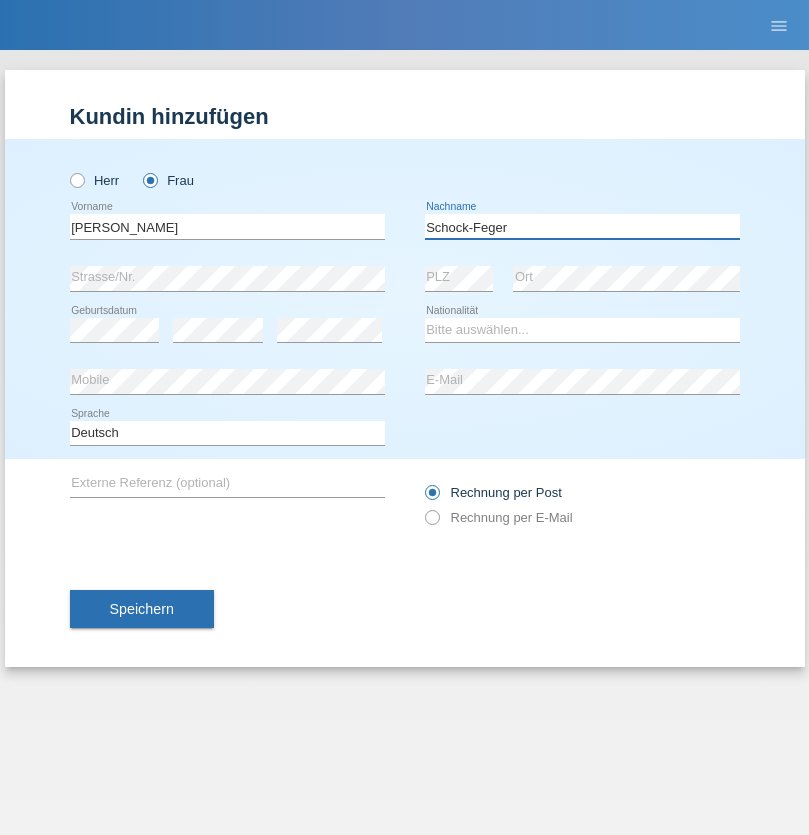 type on "Schock-Feger" 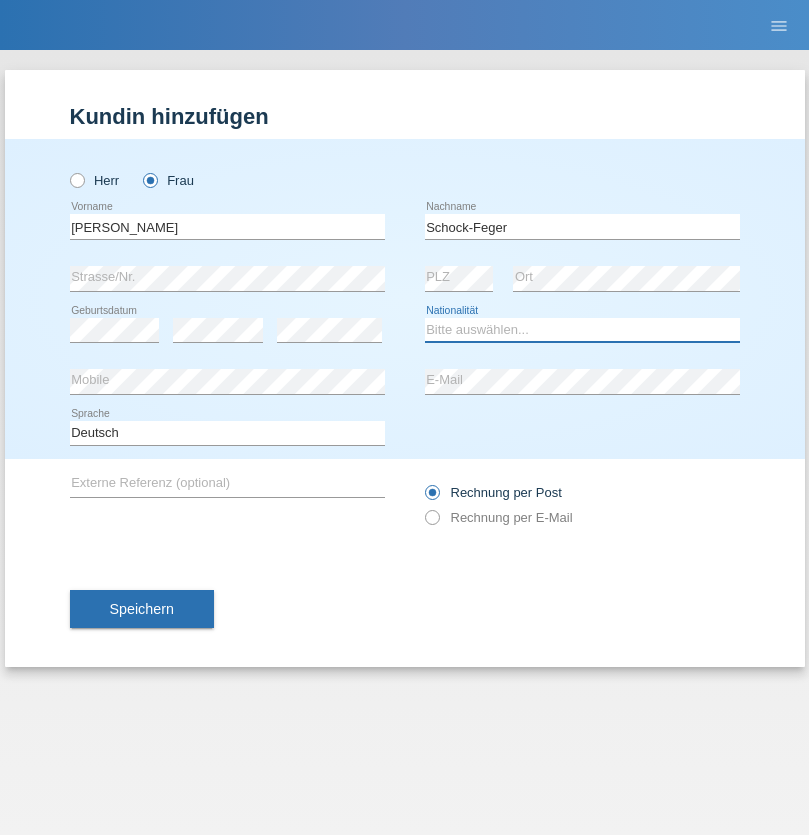 select on "CH" 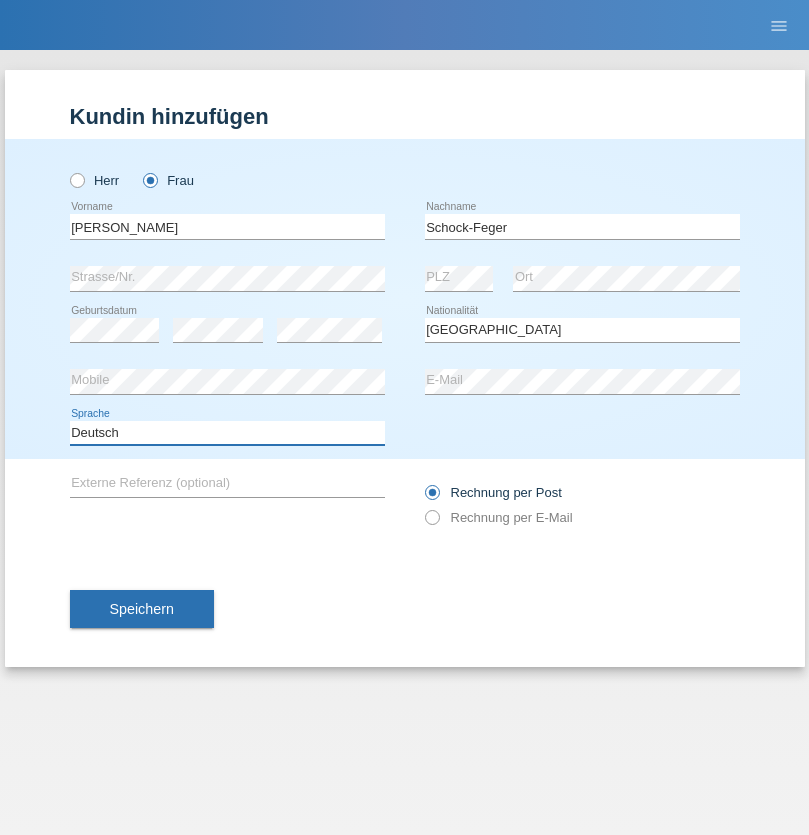 select on "en" 